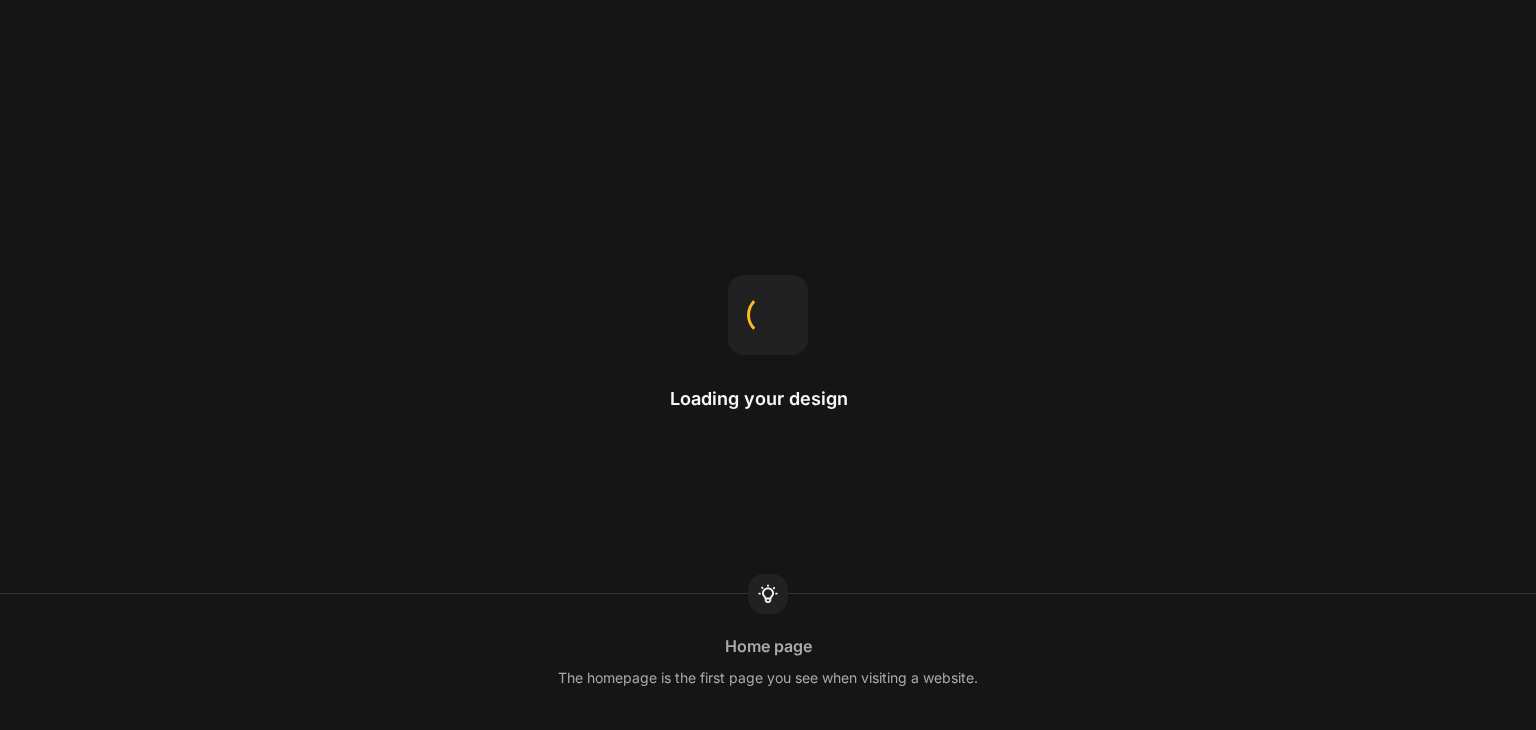 scroll, scrollTop: 0, scrollLeft: 0, axis: both 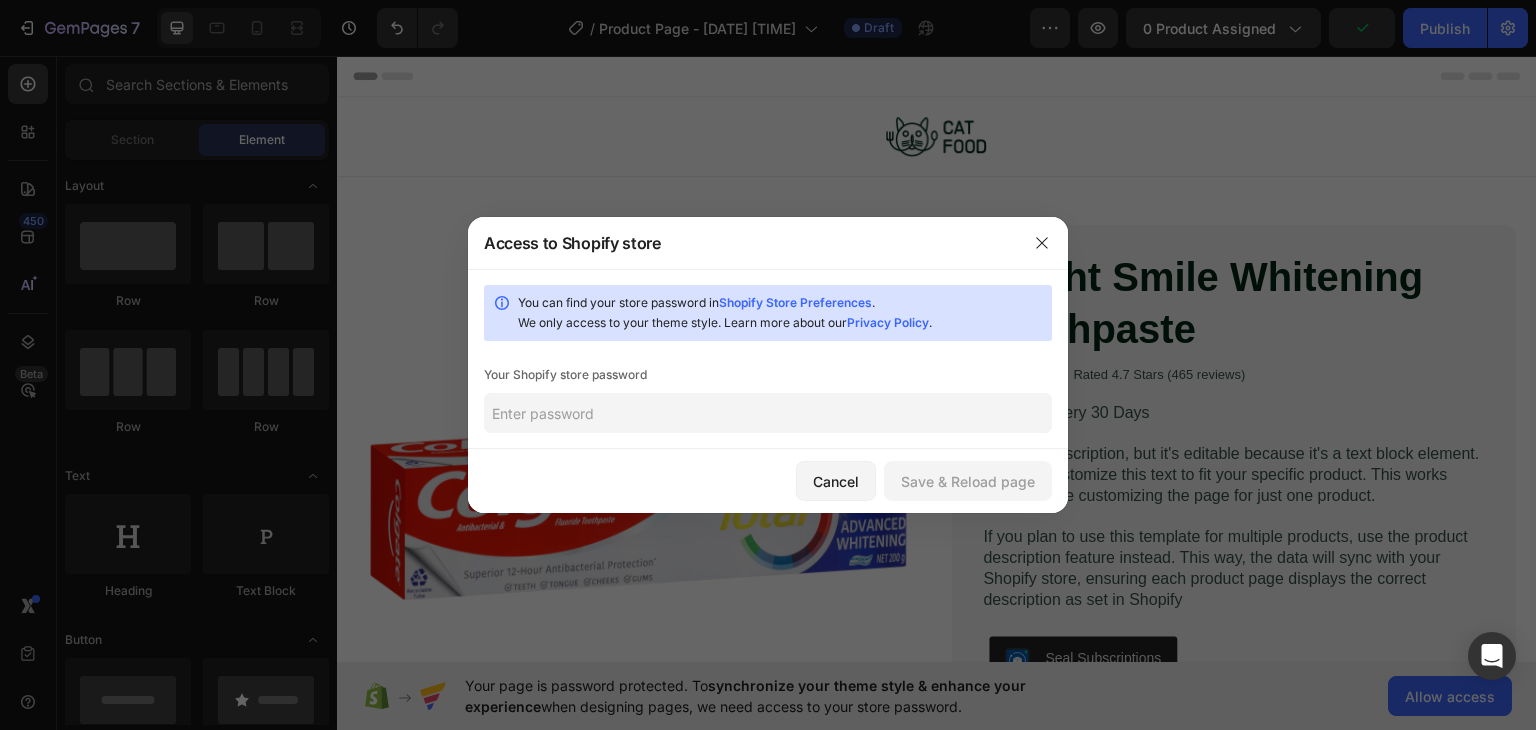 click 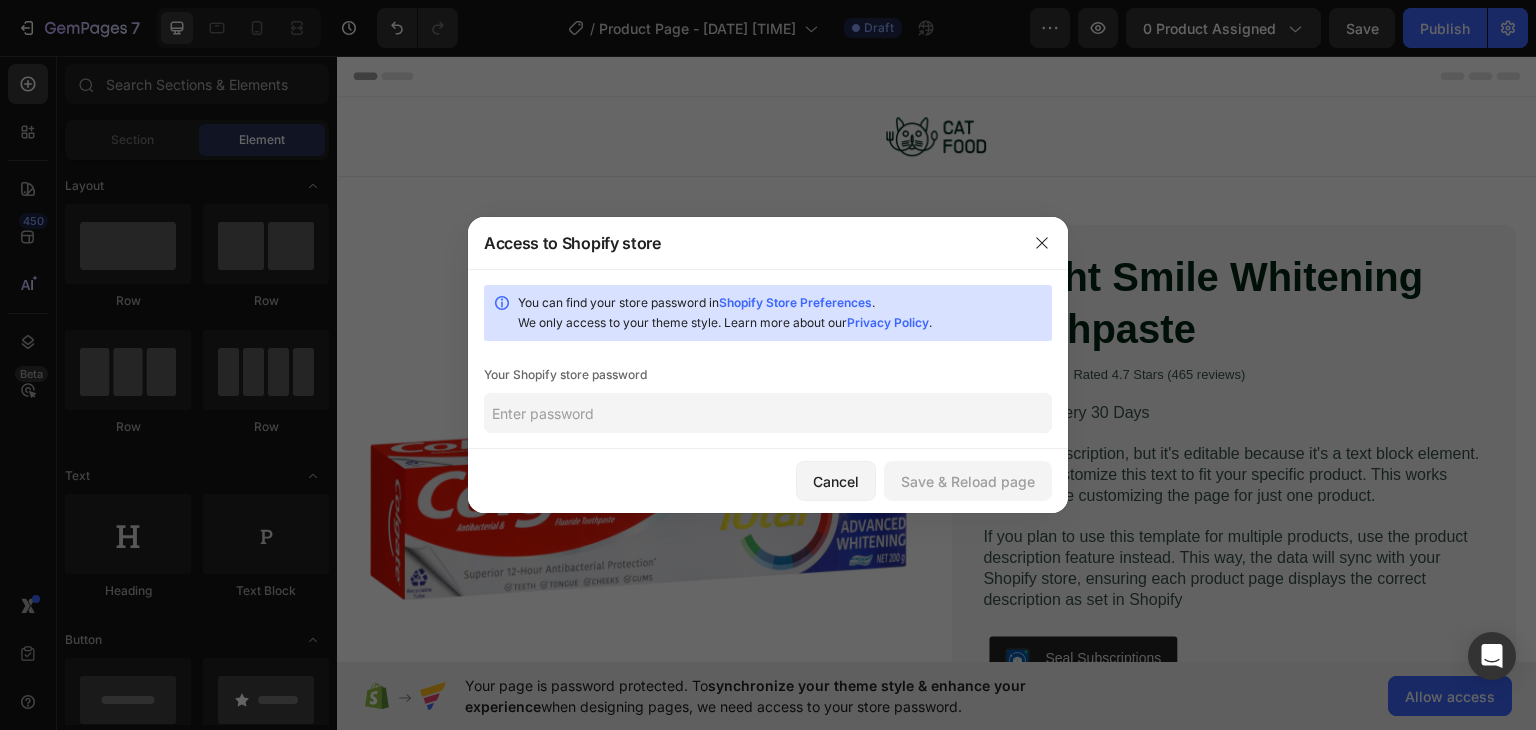 click 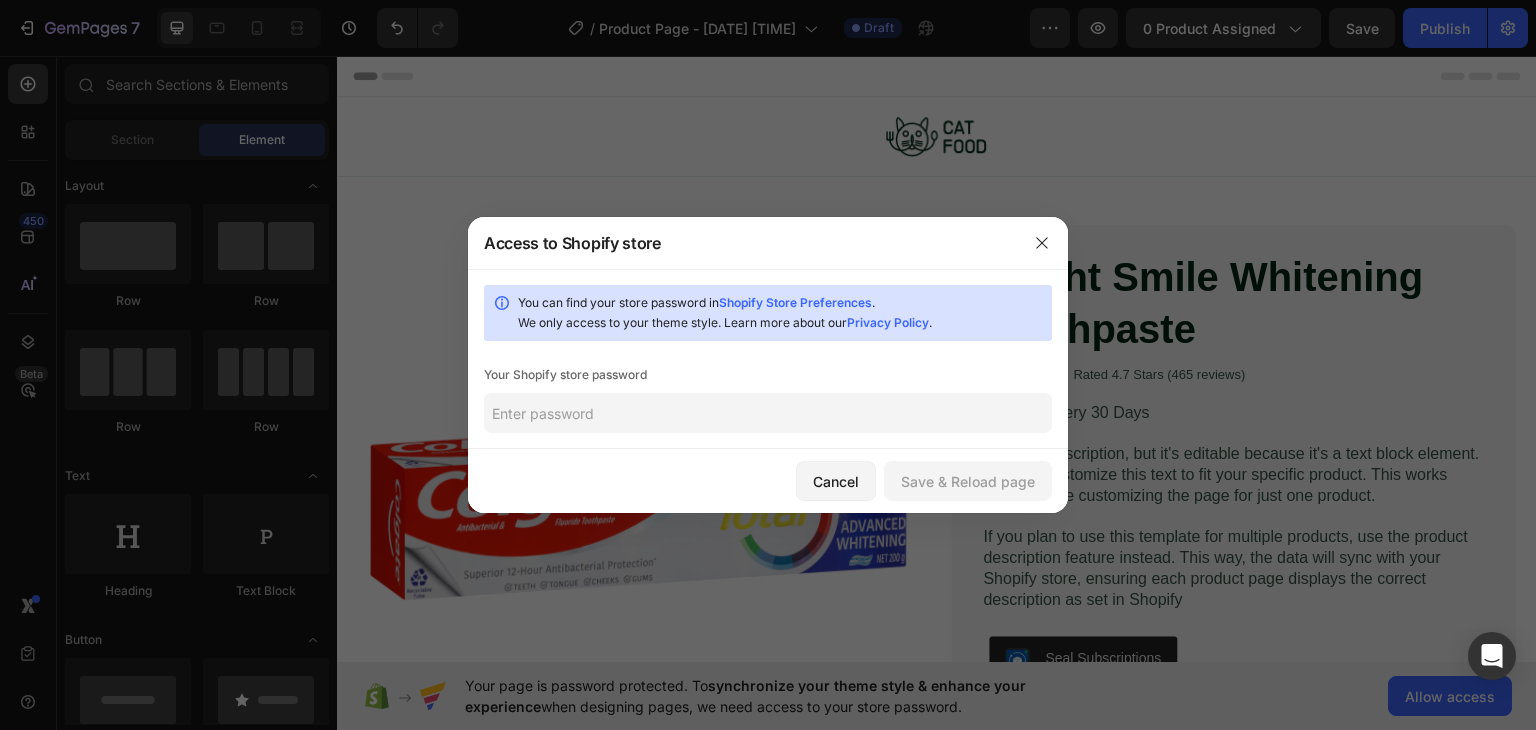 paste on "[NAME]" 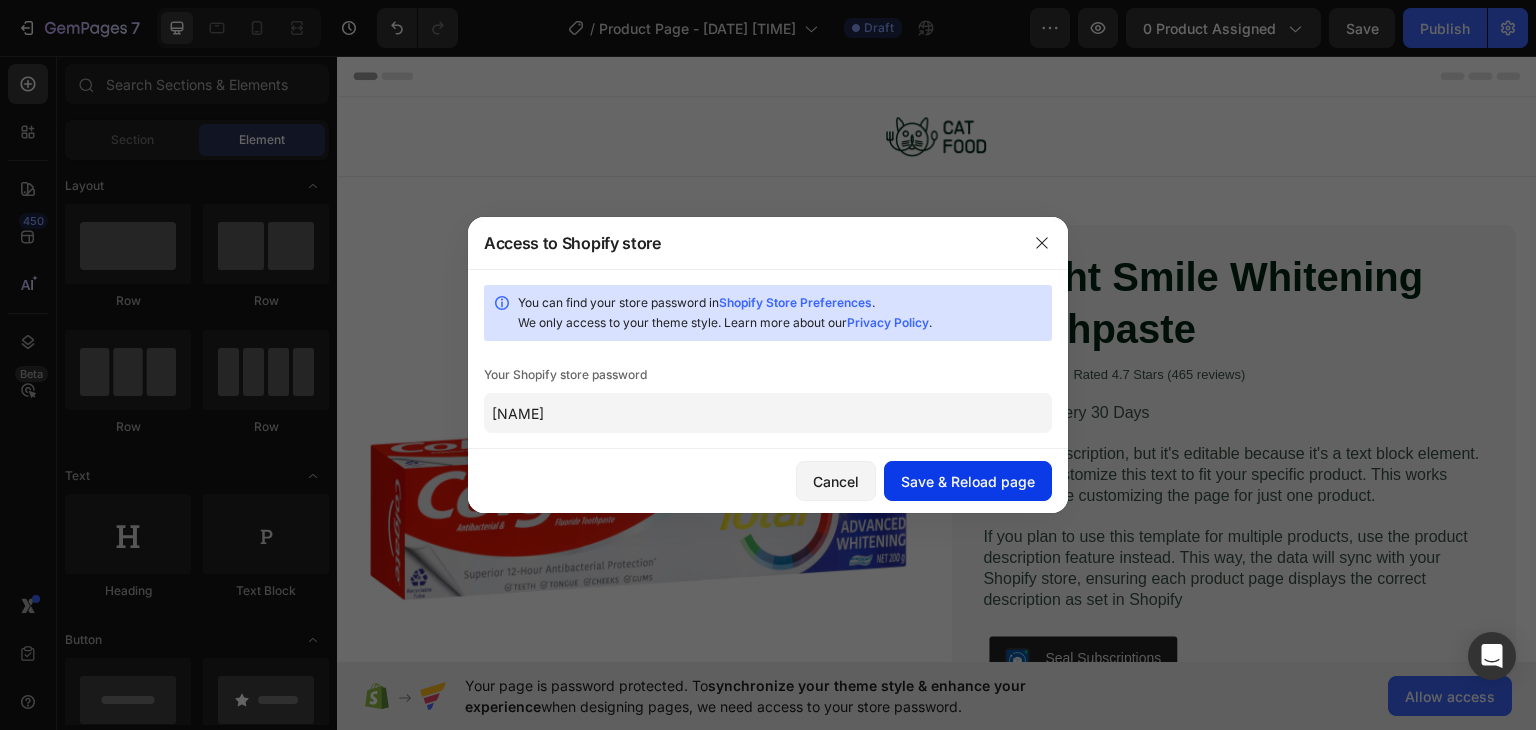 type on "[NAME]" 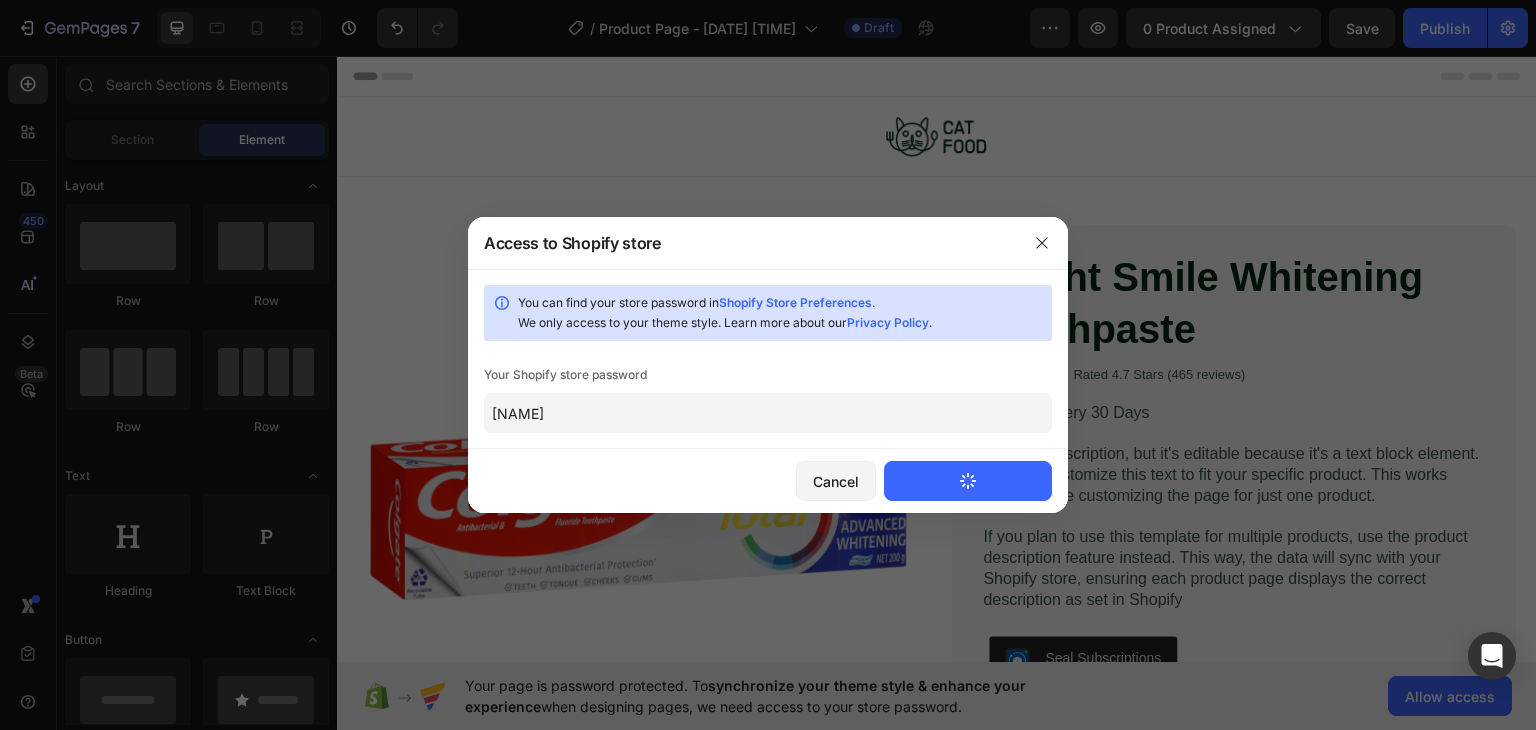 type 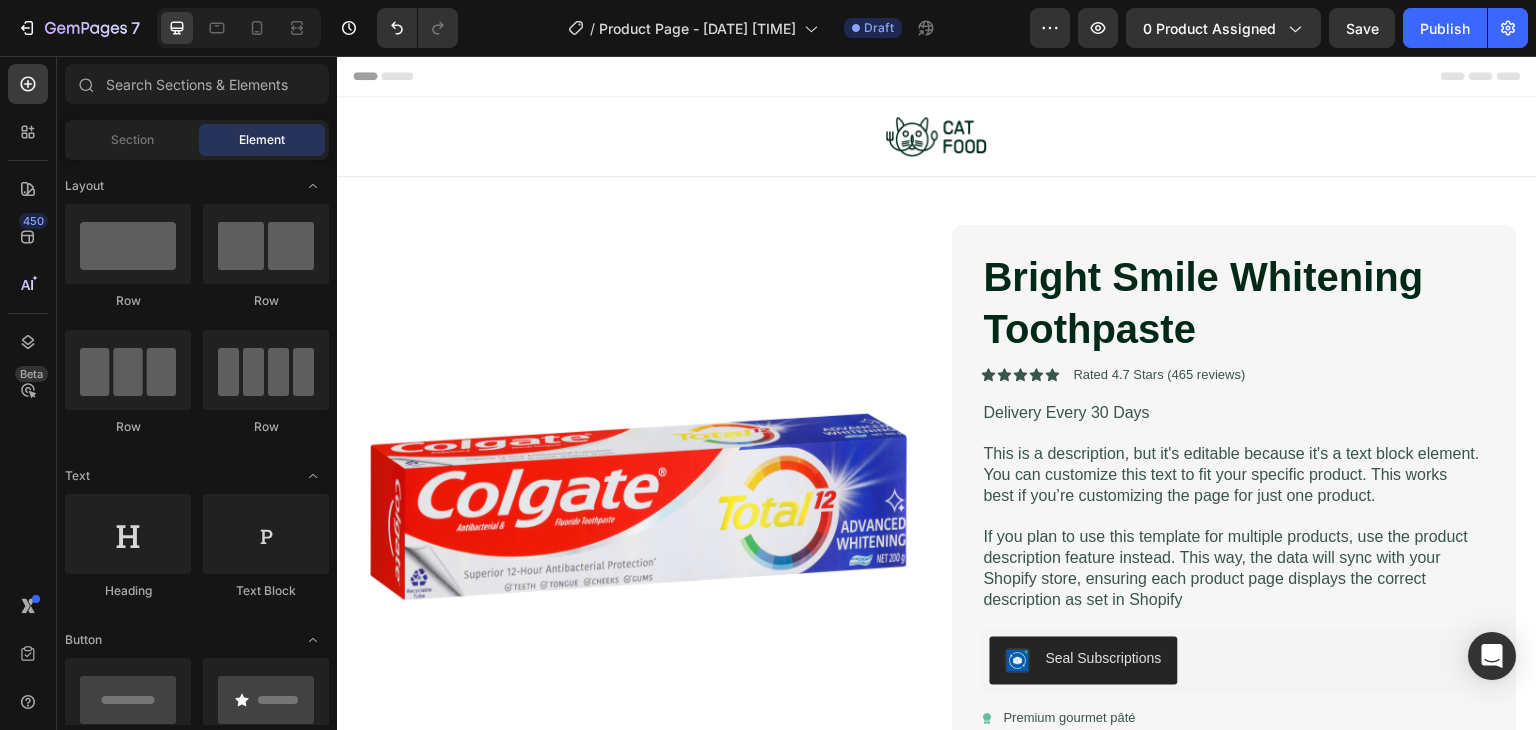 scroll, scrollTop: 0, scrollLeft: 0, axis: both 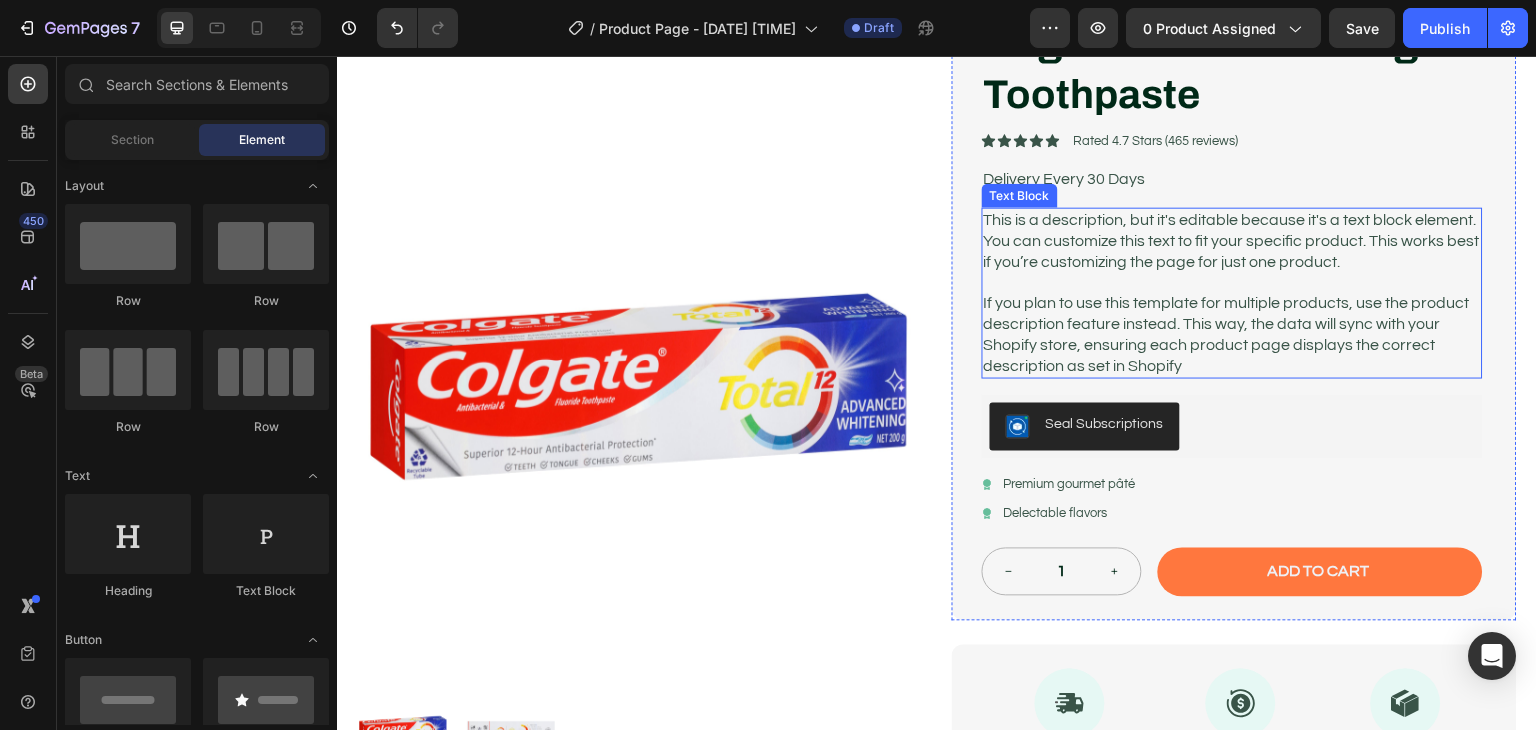 click on "This is a description, but it's editable because it's a text block element. You can customize this text to fit your specific product. This works best if you’re customizing the page for just one product." at bounding box center (1232, 241) 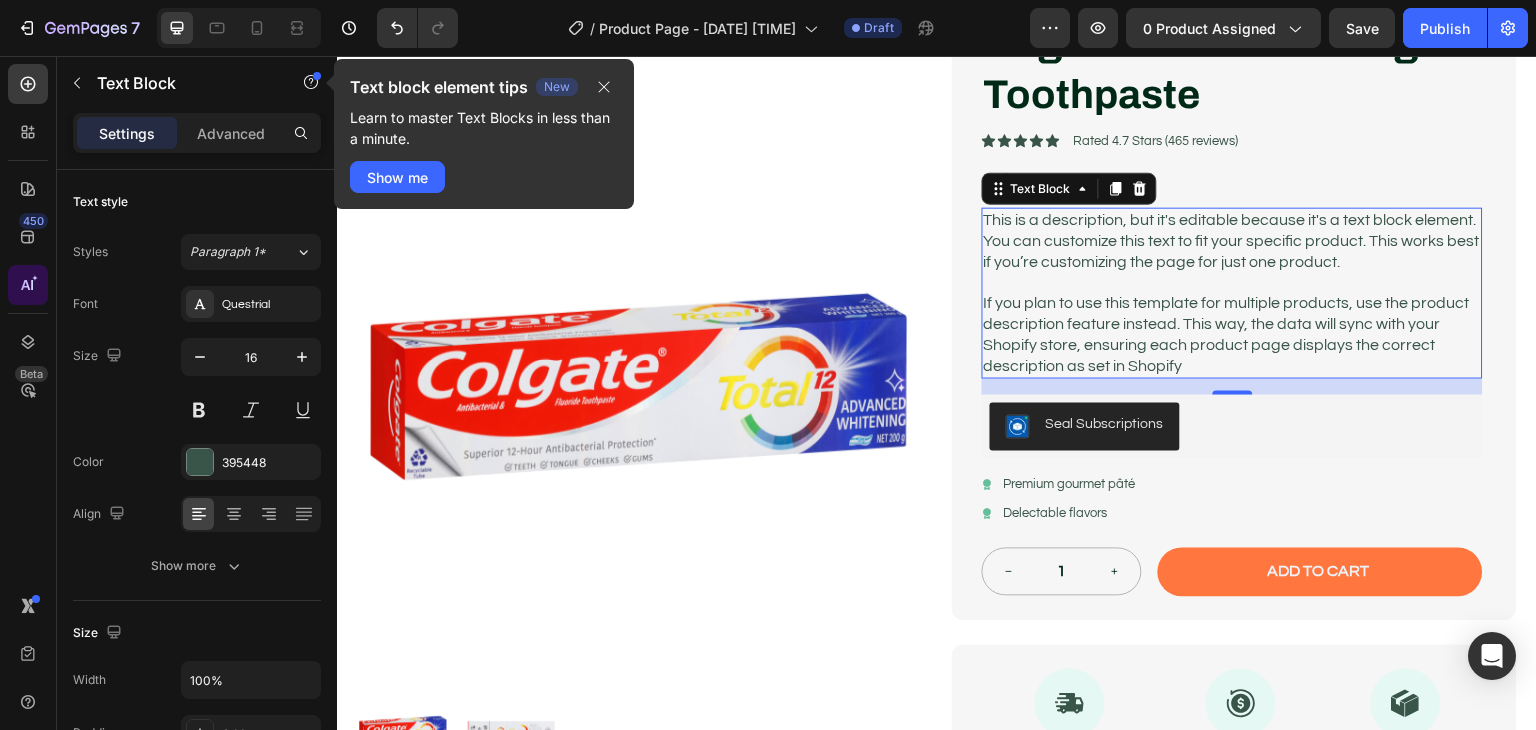 click 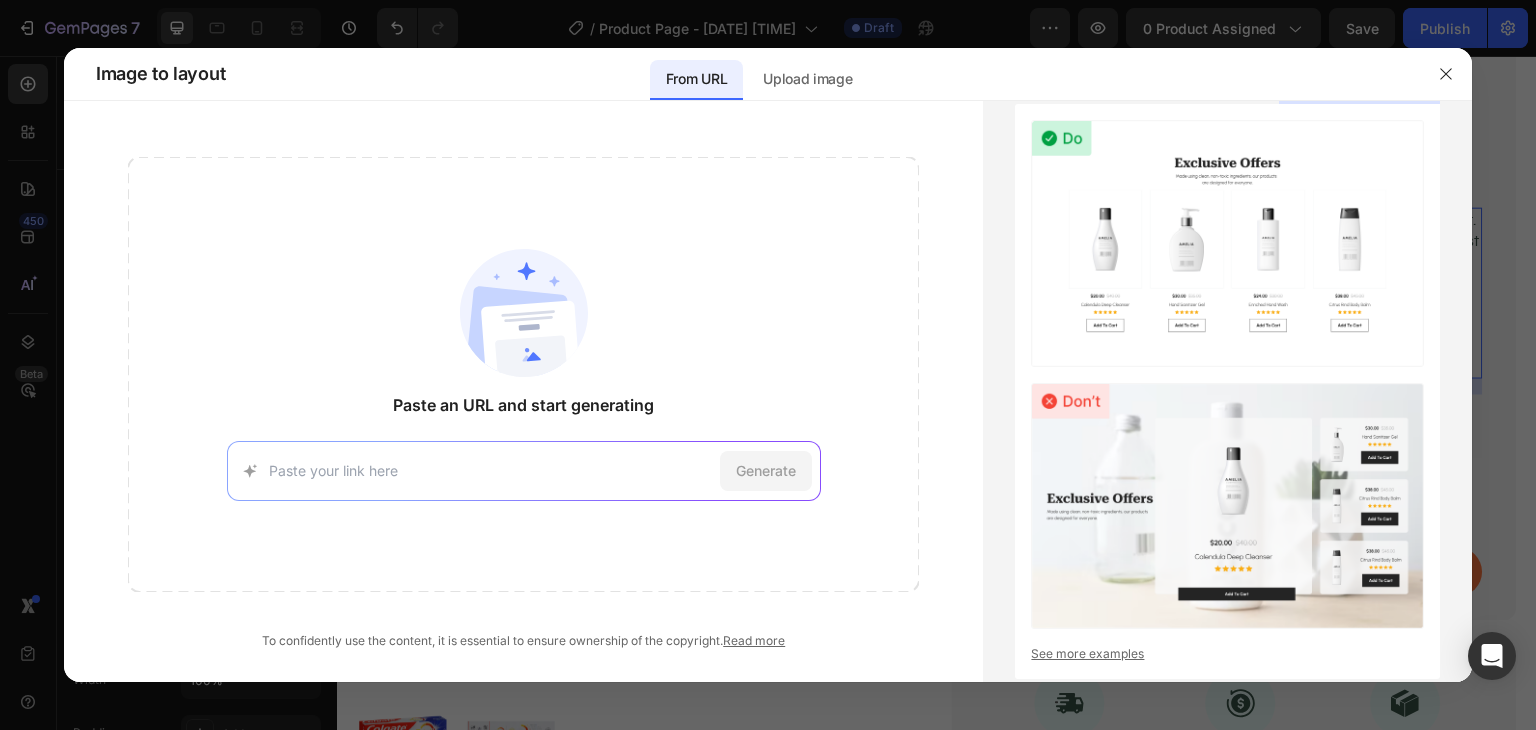 click on "Generate" at bounding box center [524, 471] 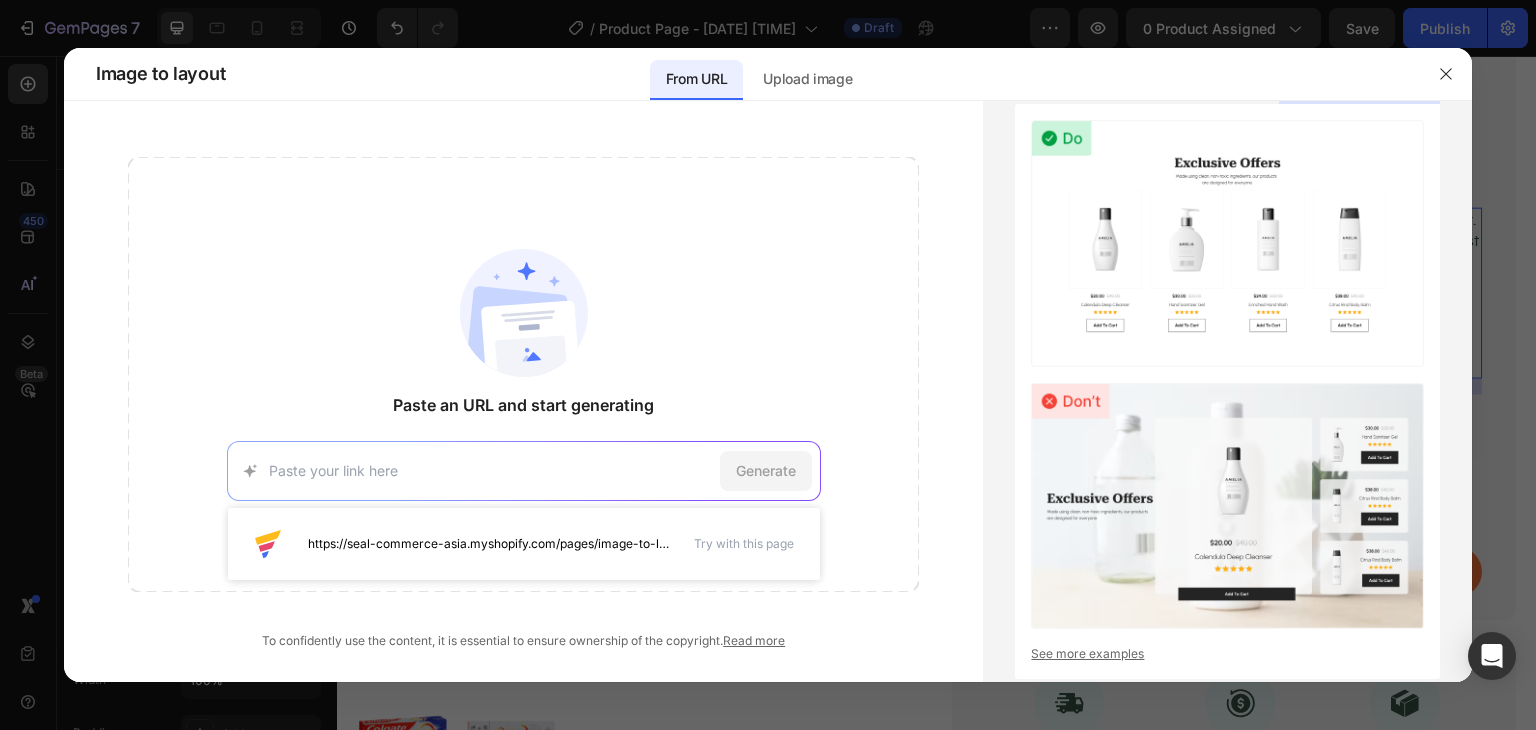 paste on "[URL]" 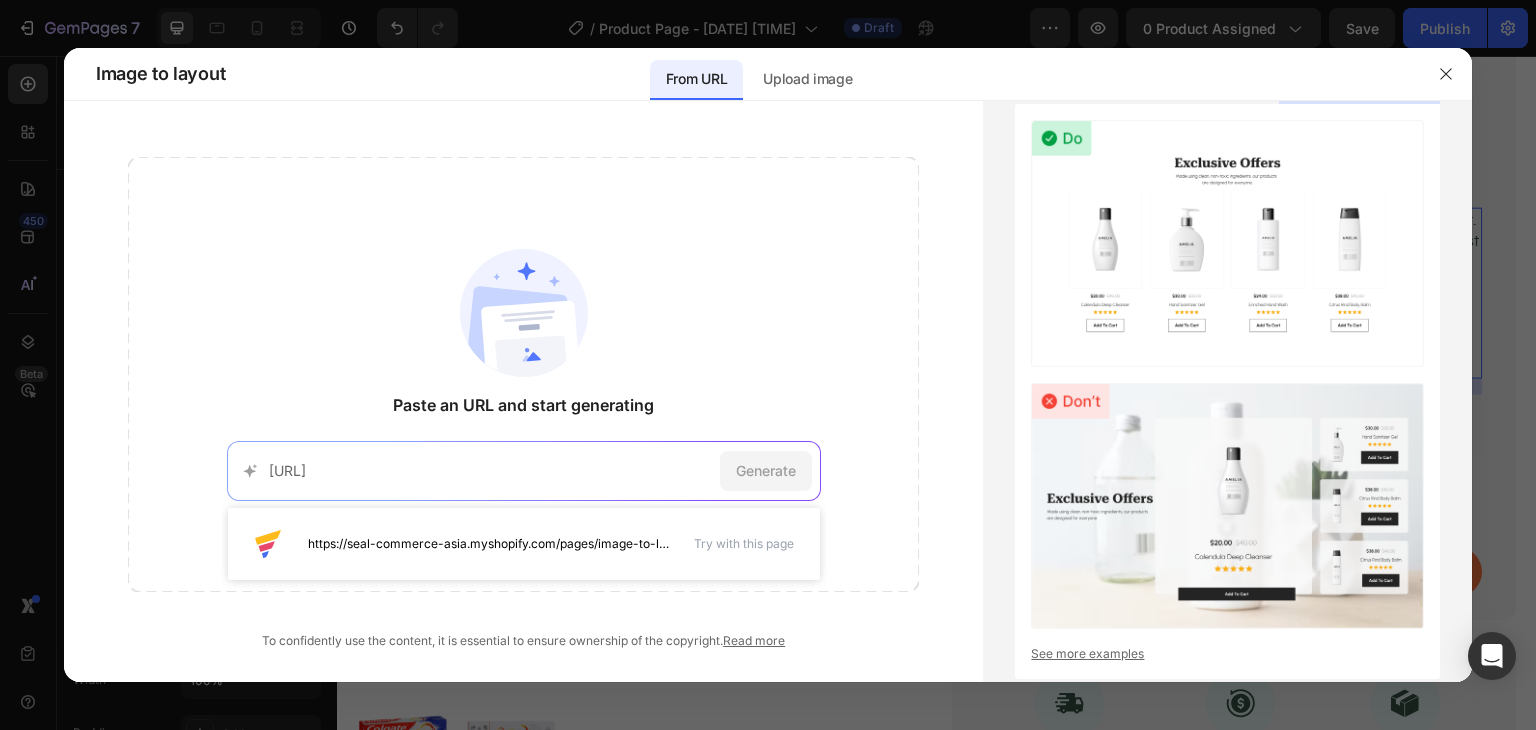 scroll, scrollTop: 0, scrollLeft: 470, axis: horizontal 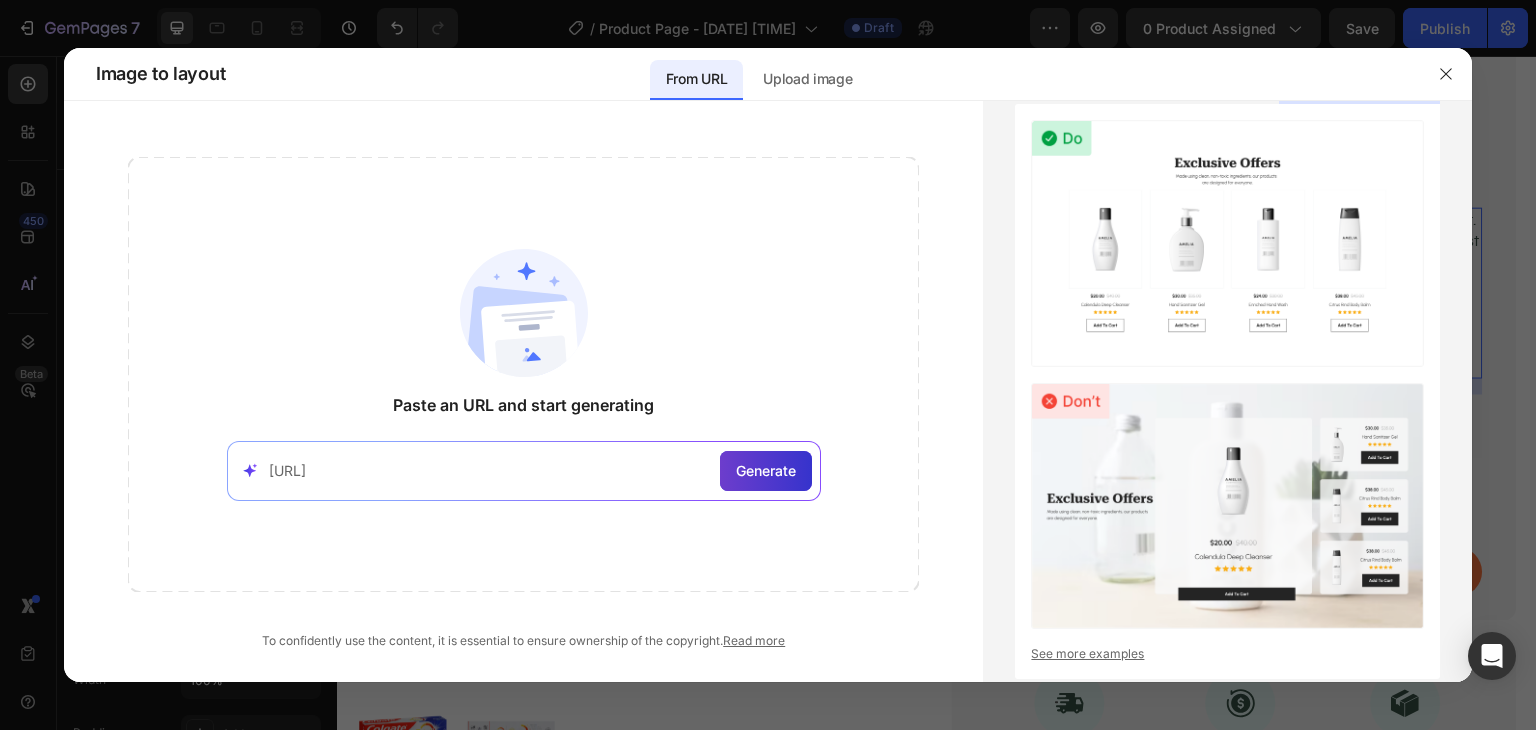 type on "[URL]" 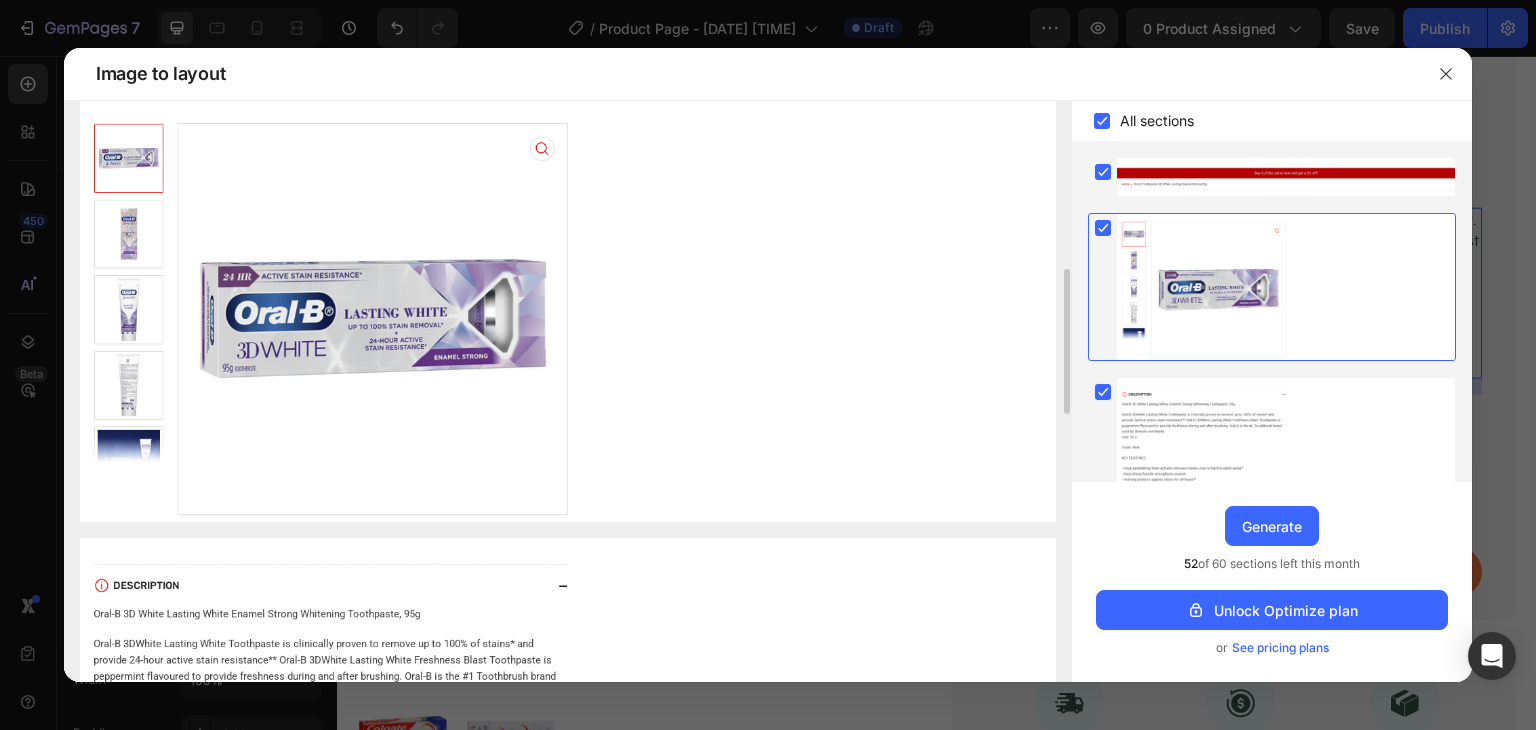 scroll, scrollTop: 459, scrollLeft: 0, axis: vertical 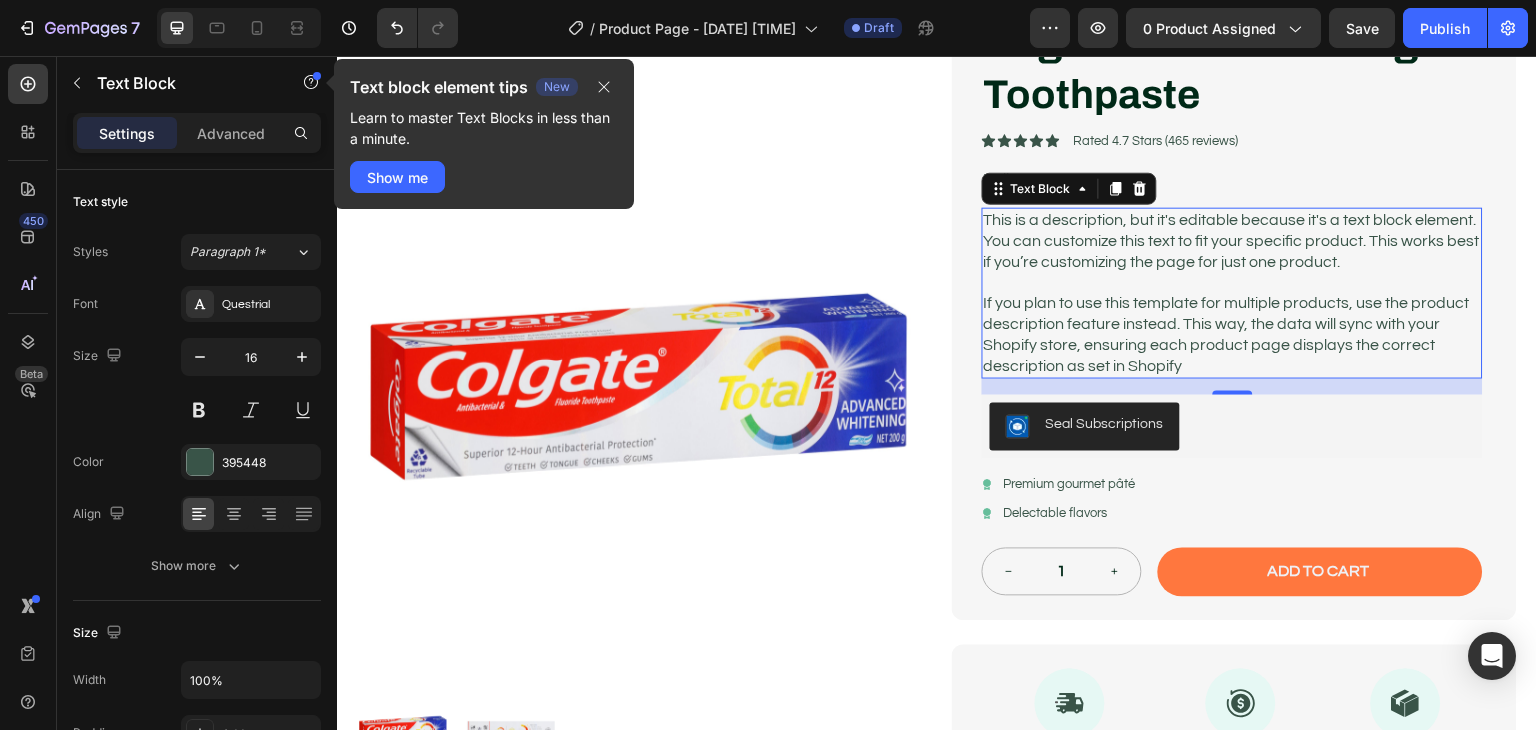 click at bounding box center (1232, 283) 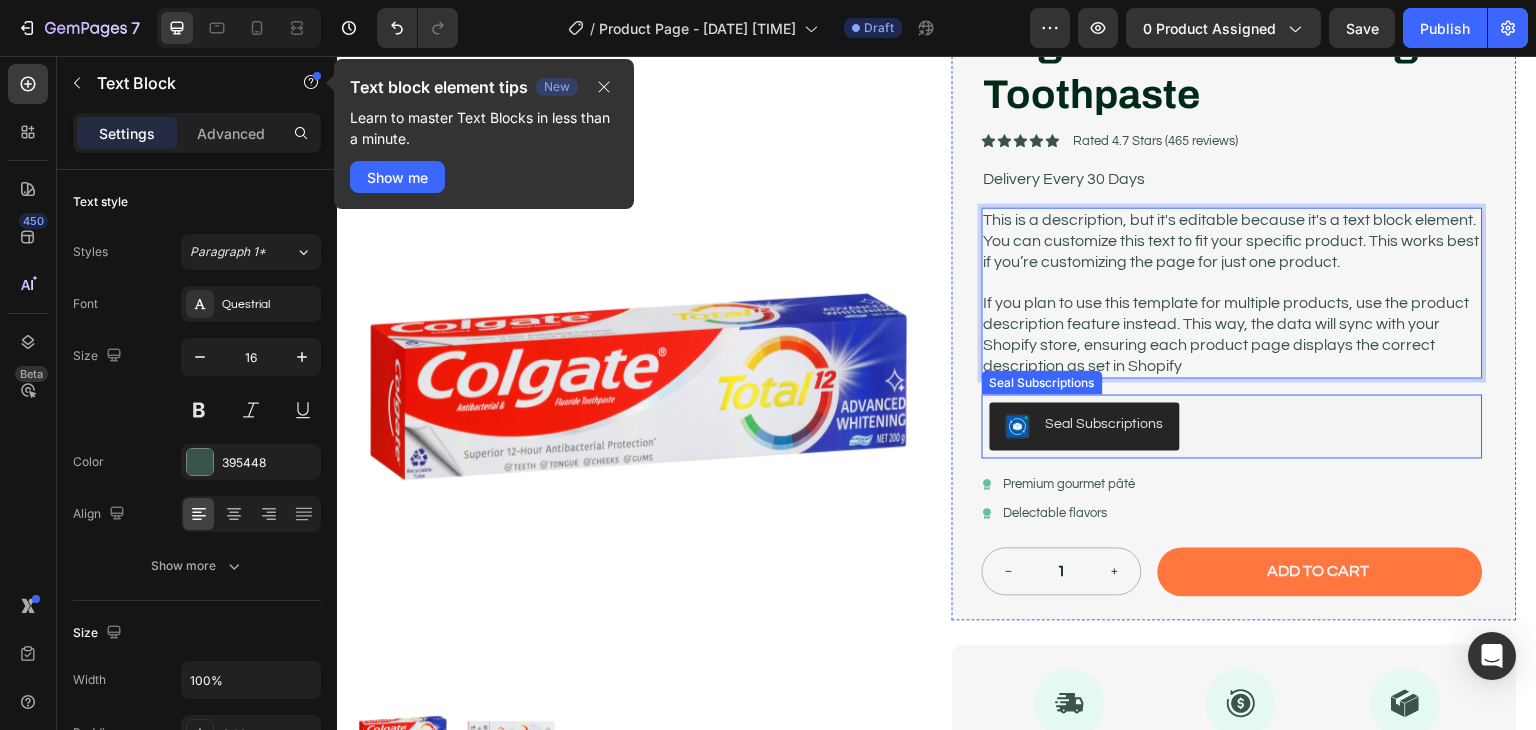 click on "Seal Subscriptions" at bounding box center [1105, 425] 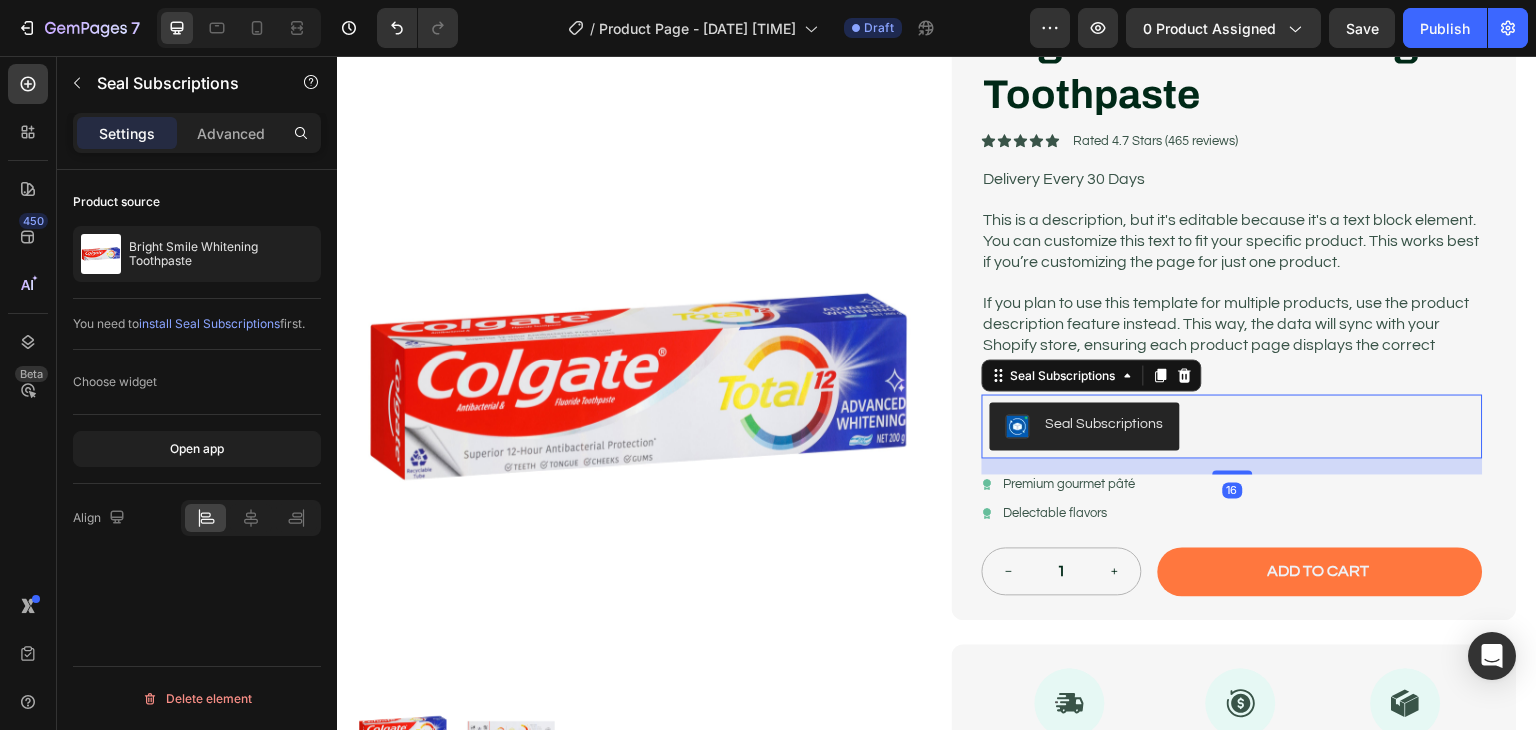 click on "Seal Subscriptions" at bounding box center (1105, 425) 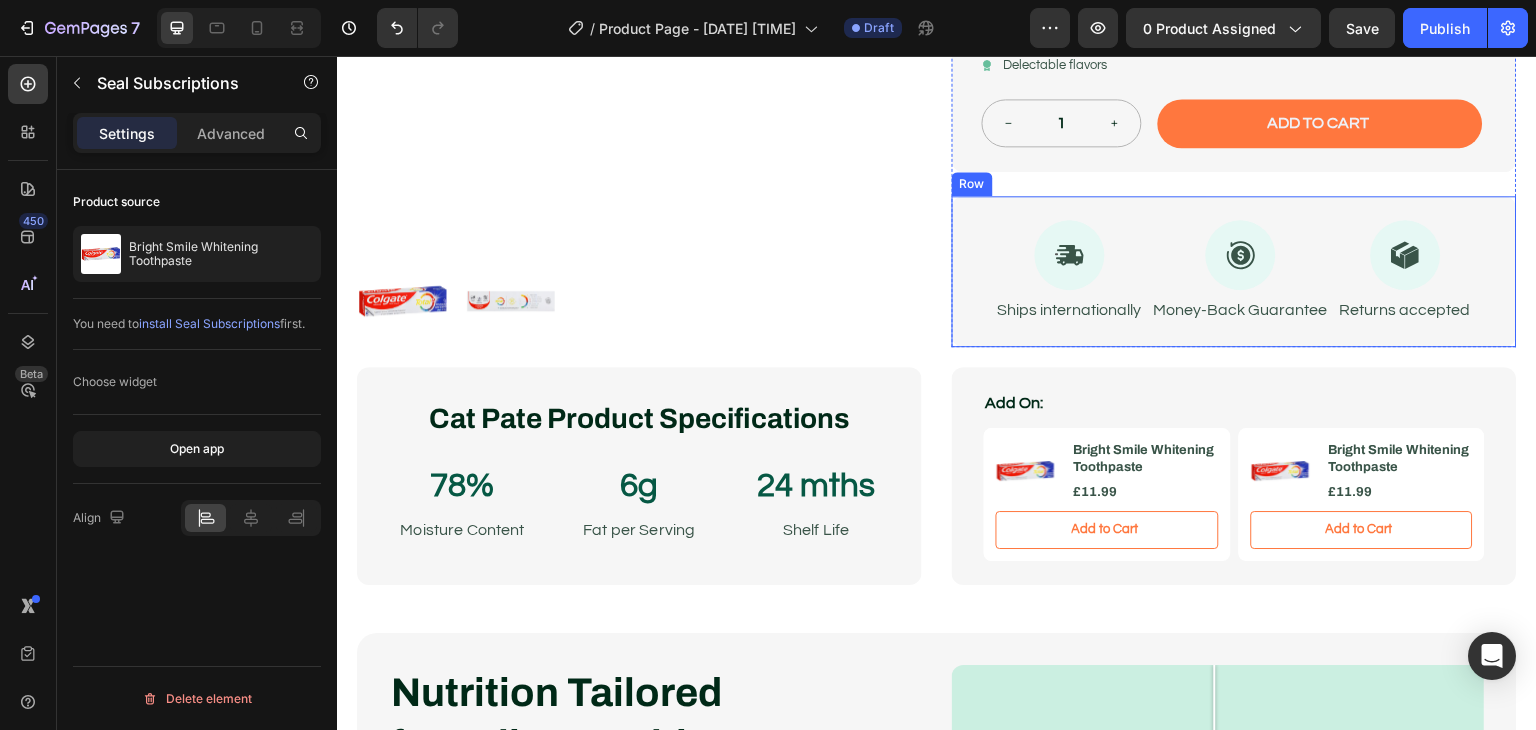 scroll, scrollTop: 688, scrollLeft: 0, axis: vertical 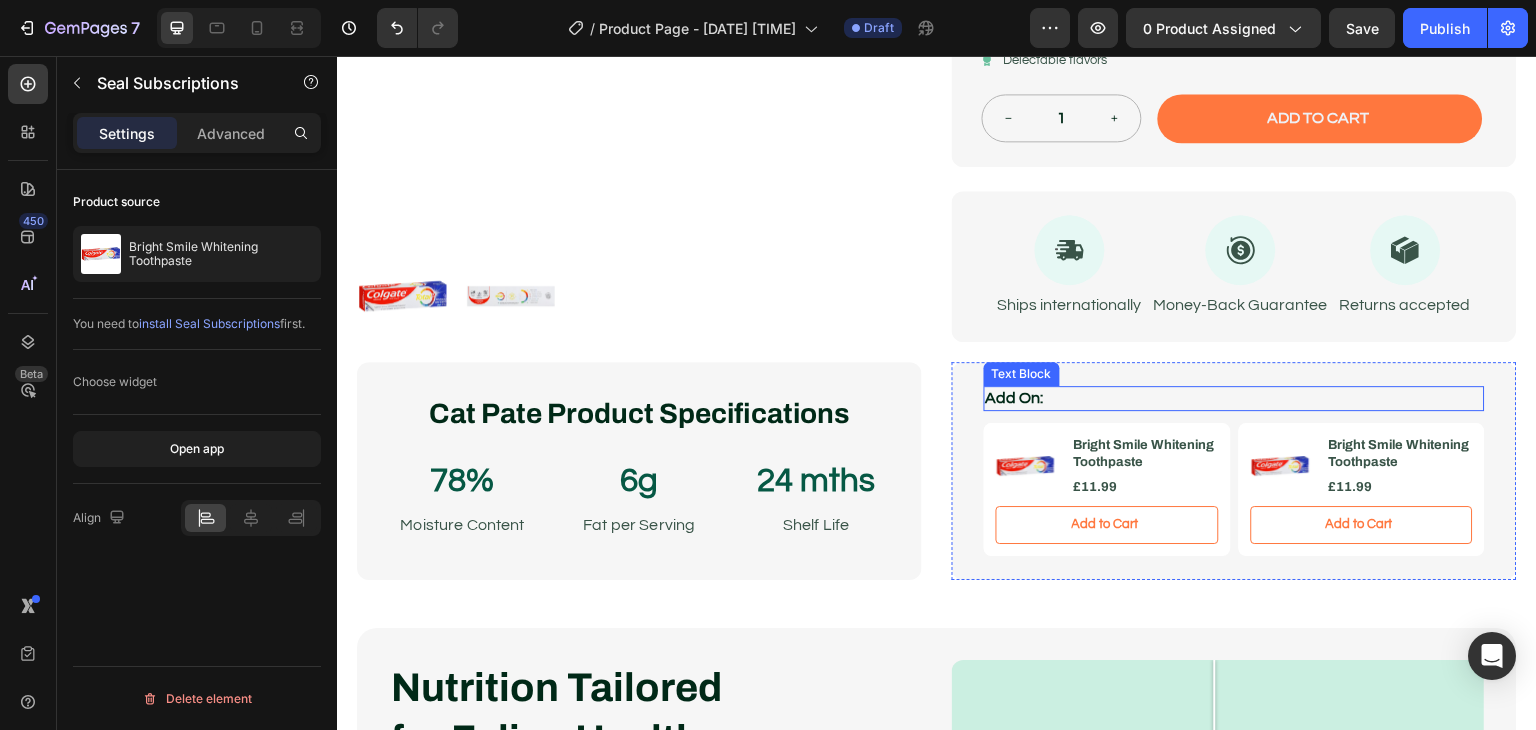 click on "Add On:" at bounding box center (1234, 398) 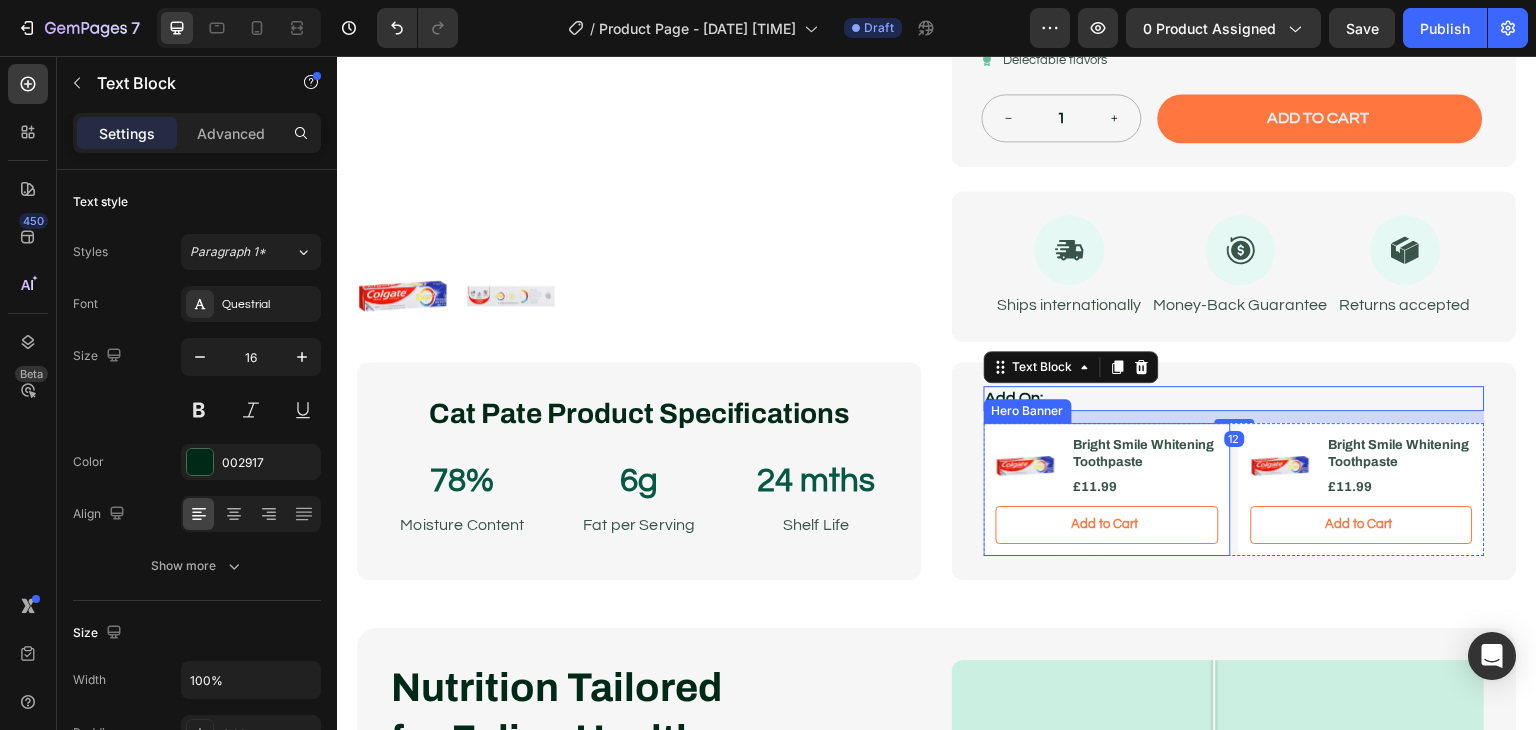 click on "Add On: Text Block   12 Product Images Bright Smile Whitening Toothpaste Product Title £11.99 Product Price Product Price Row Add to Cart Add to Cart Product Hero Banner Product Images Bright Smile Whitening Toothpaste Product Title £11.99 Product Price Product Price Row Add to Cart Add to Cart Product Hero Banner Row Row" at bounding box center (1234, 471) 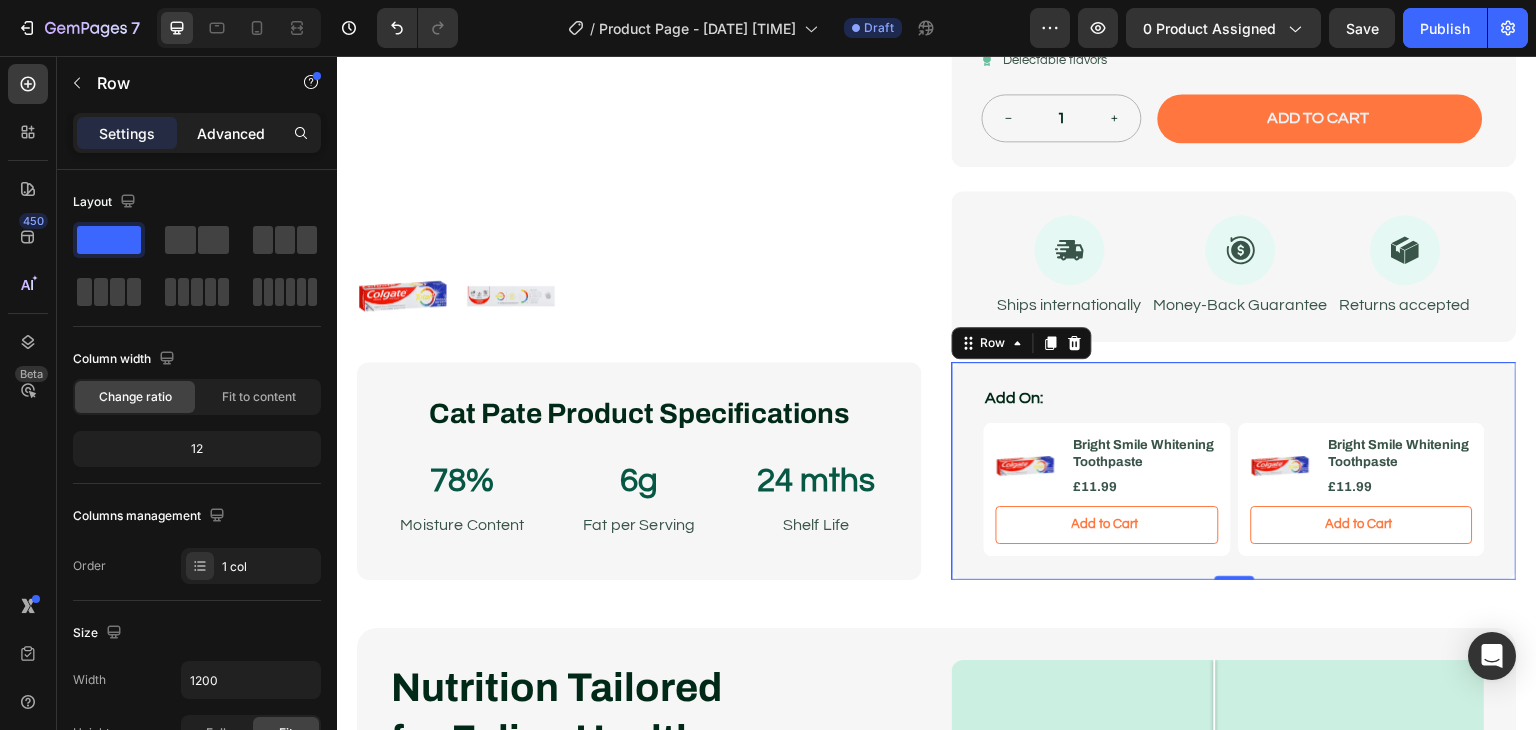 click on "Advanced" at bounding box center [231, 133] 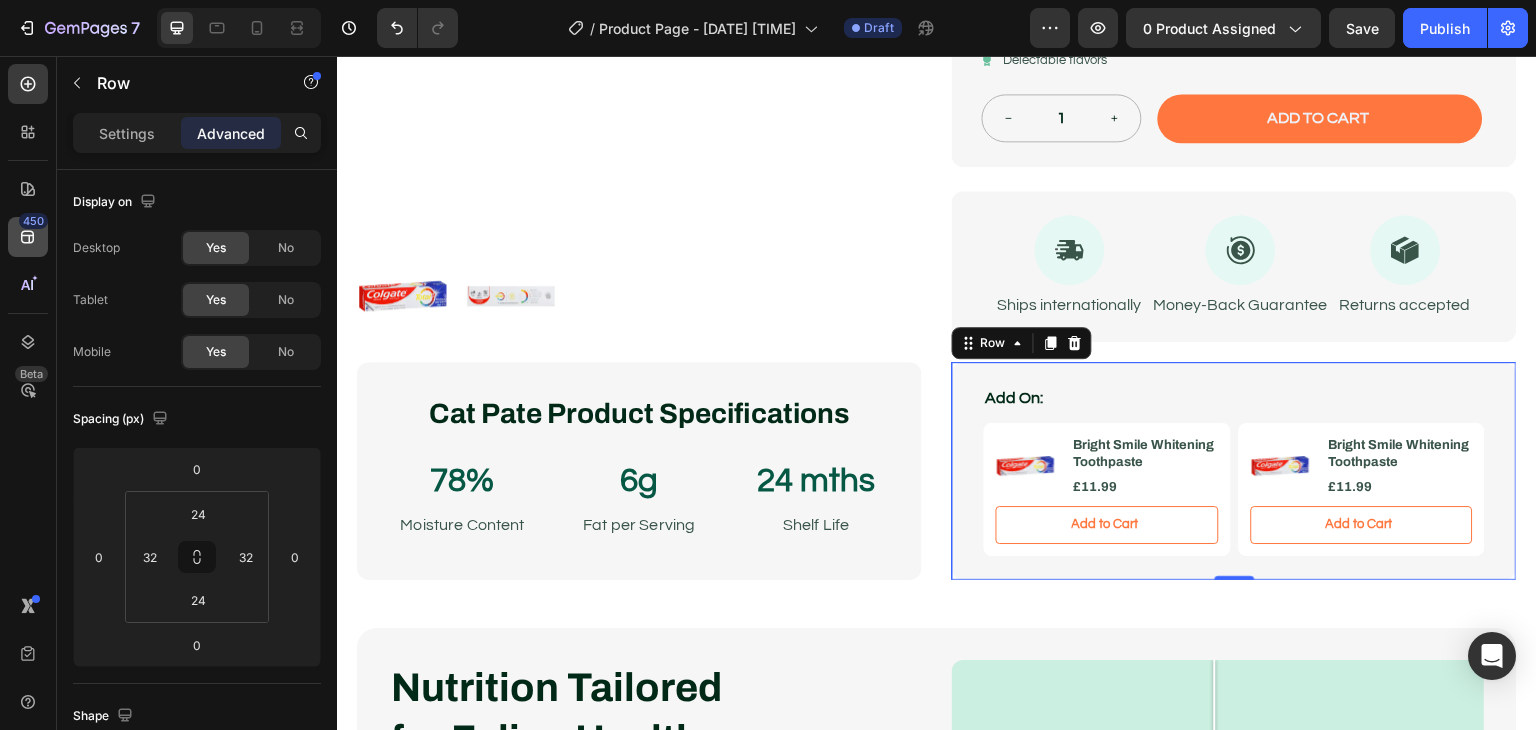 click on "450" 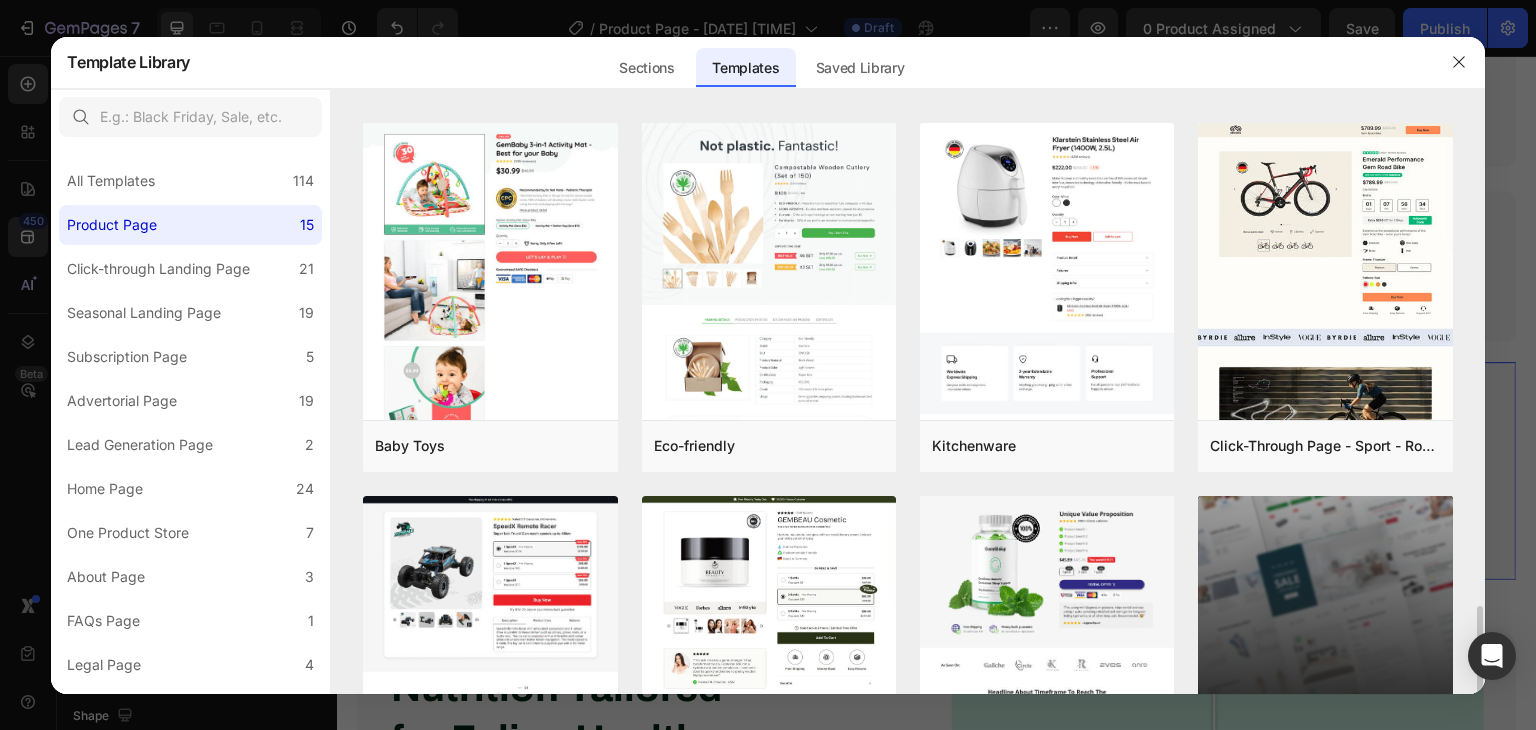 scroll, scrollTop: 908, scrollLeft: 0, axis: vertical 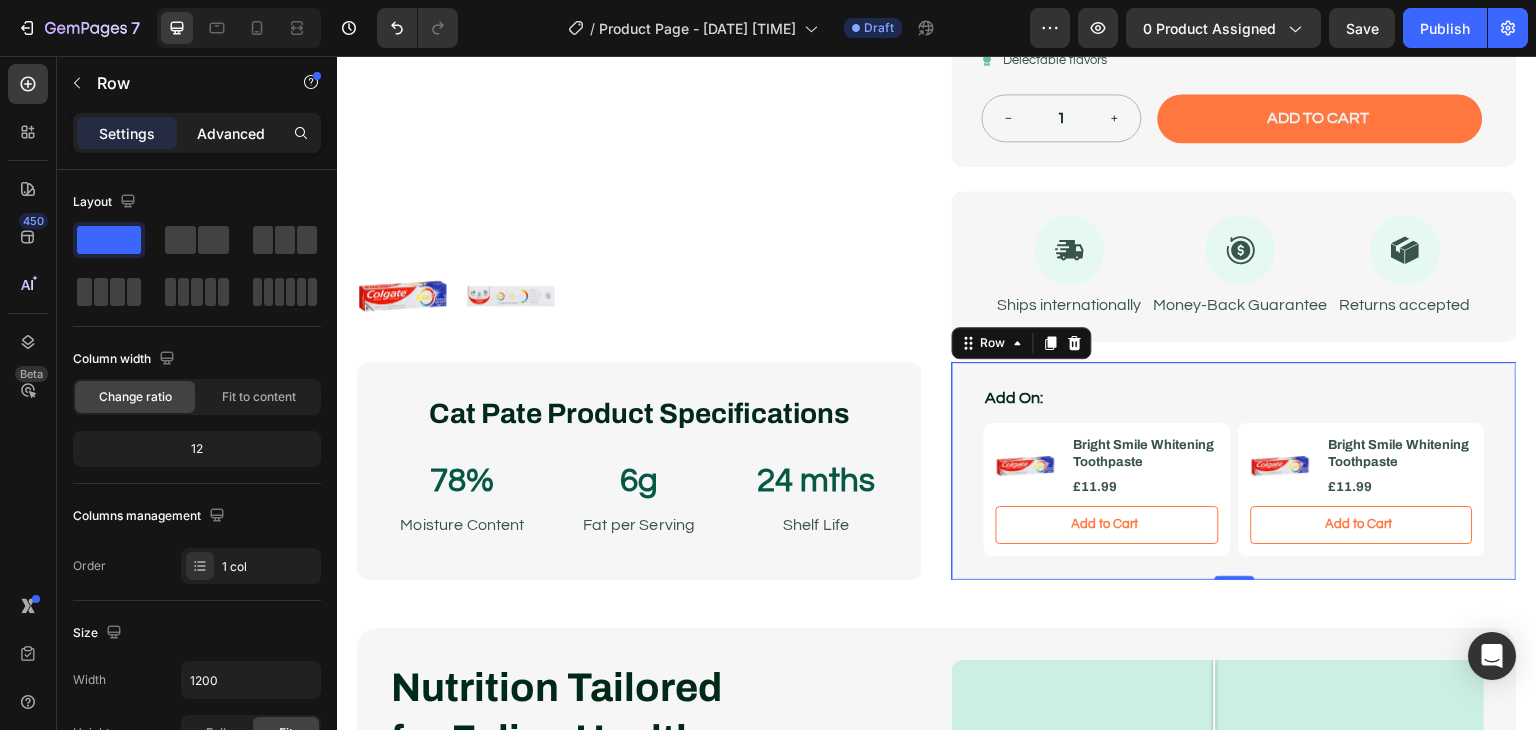 click on "Advanced" at bounding box center (231, 133) 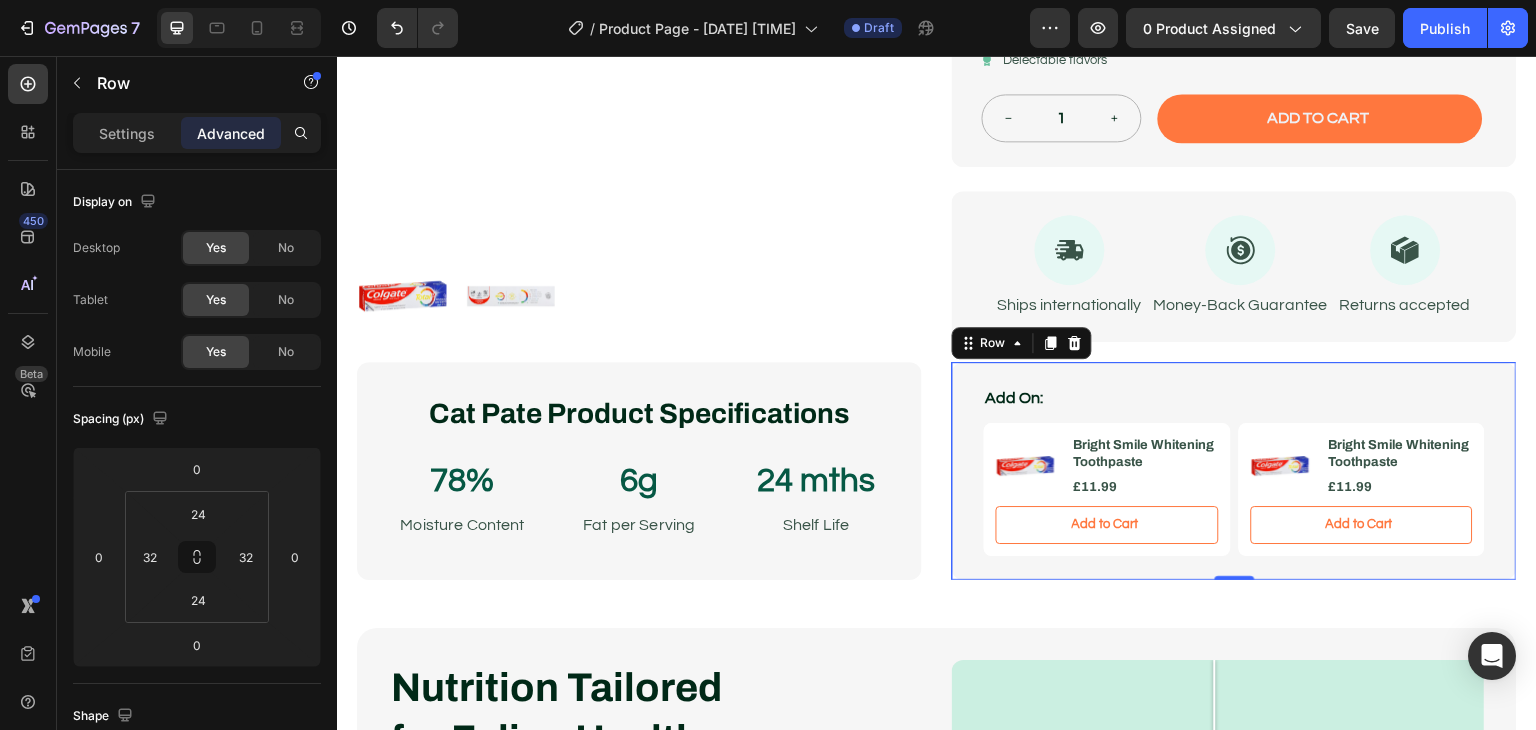 scroll, scrollTop: 769, scrollLeft: 0, axis: vertical 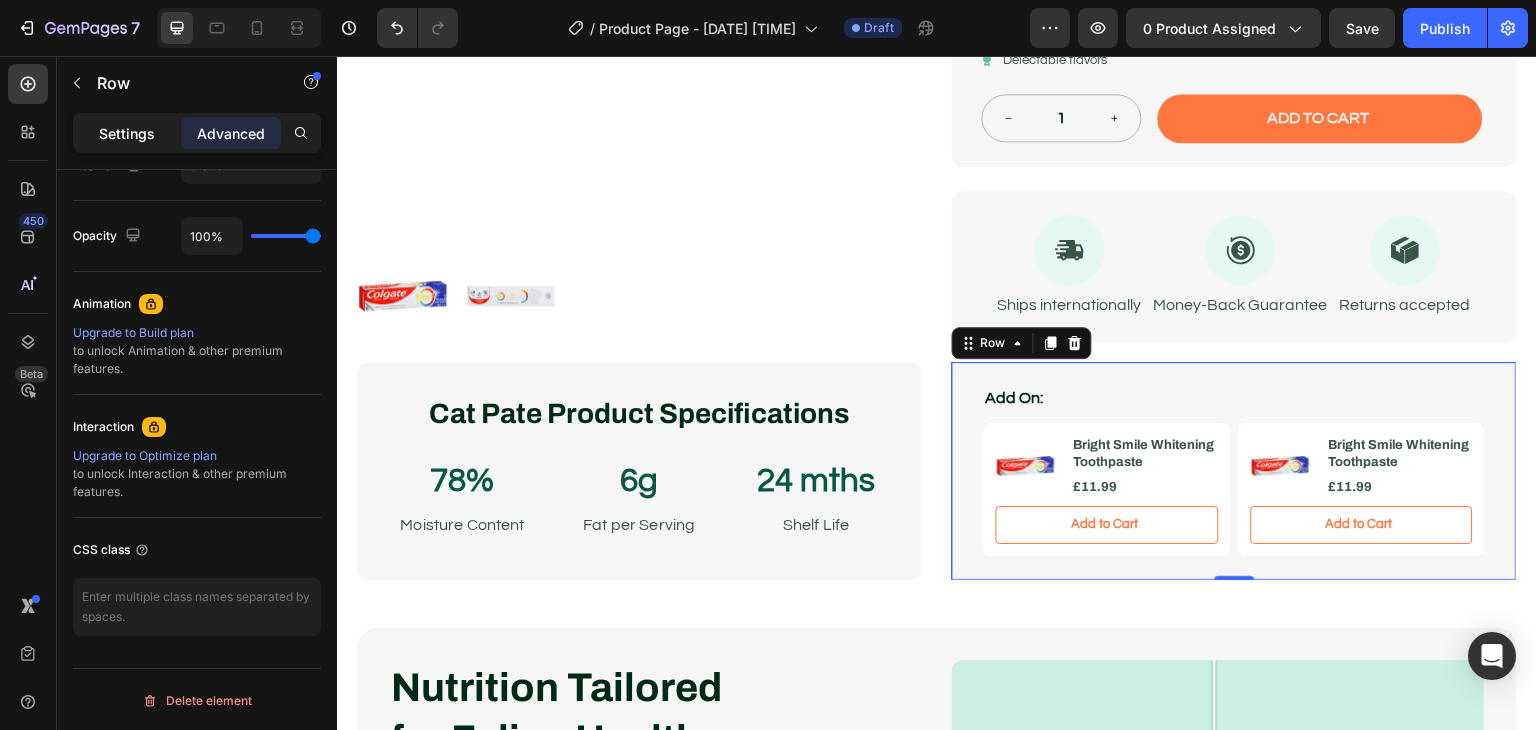click on "Settings" at bounding box center (127, 133) 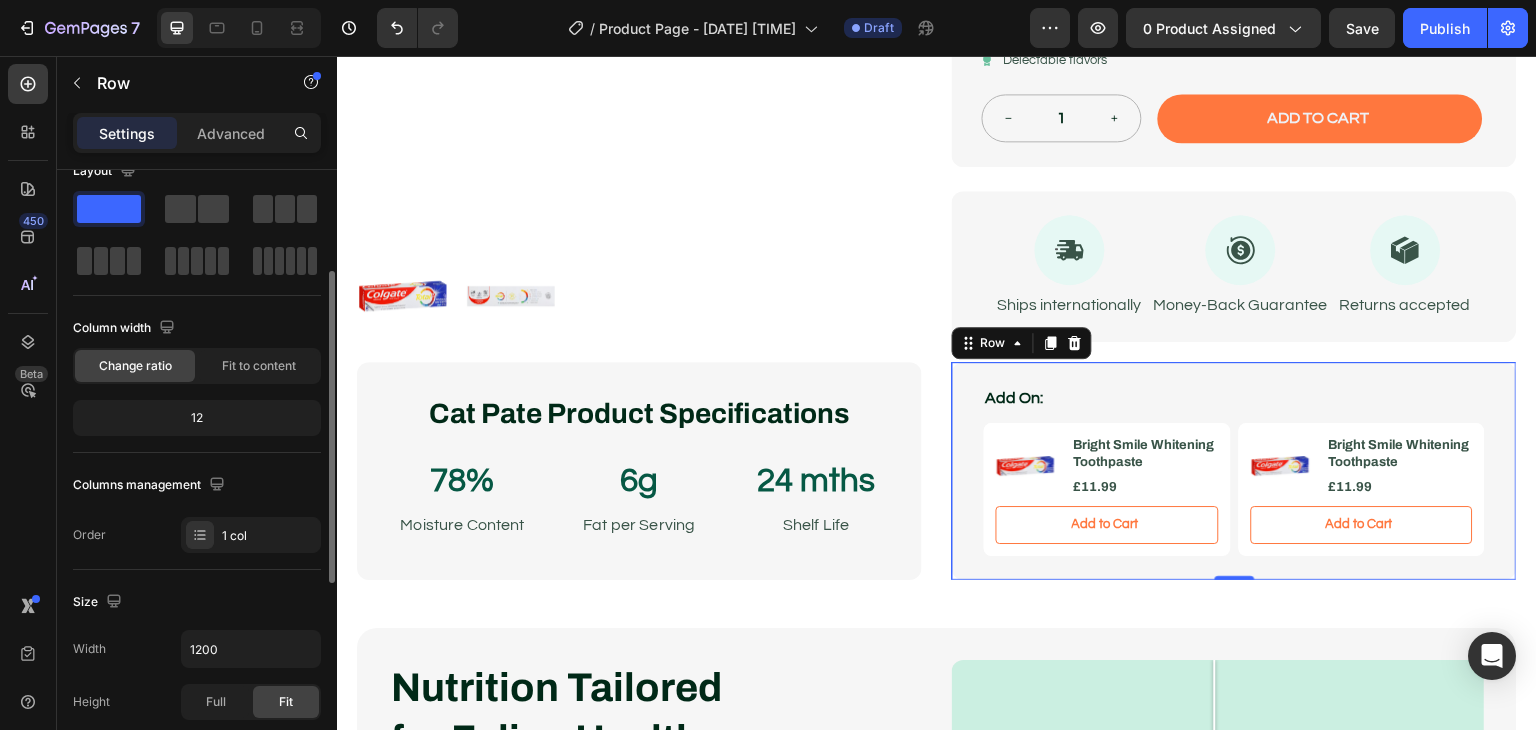 scroll, scrollTop: 0, scrollLeft: 0, axis: both 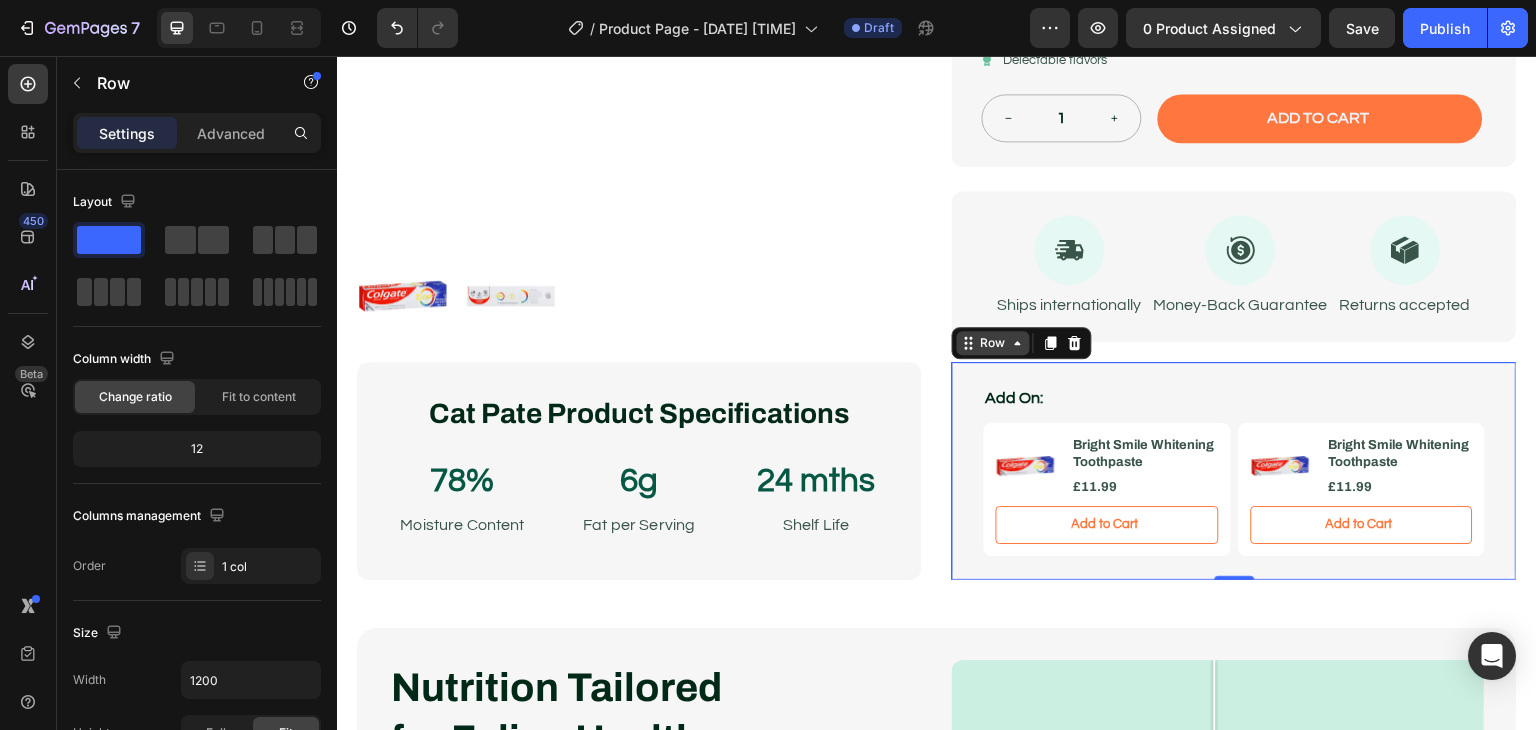 click on "Row" at bounding box center [993, 343] 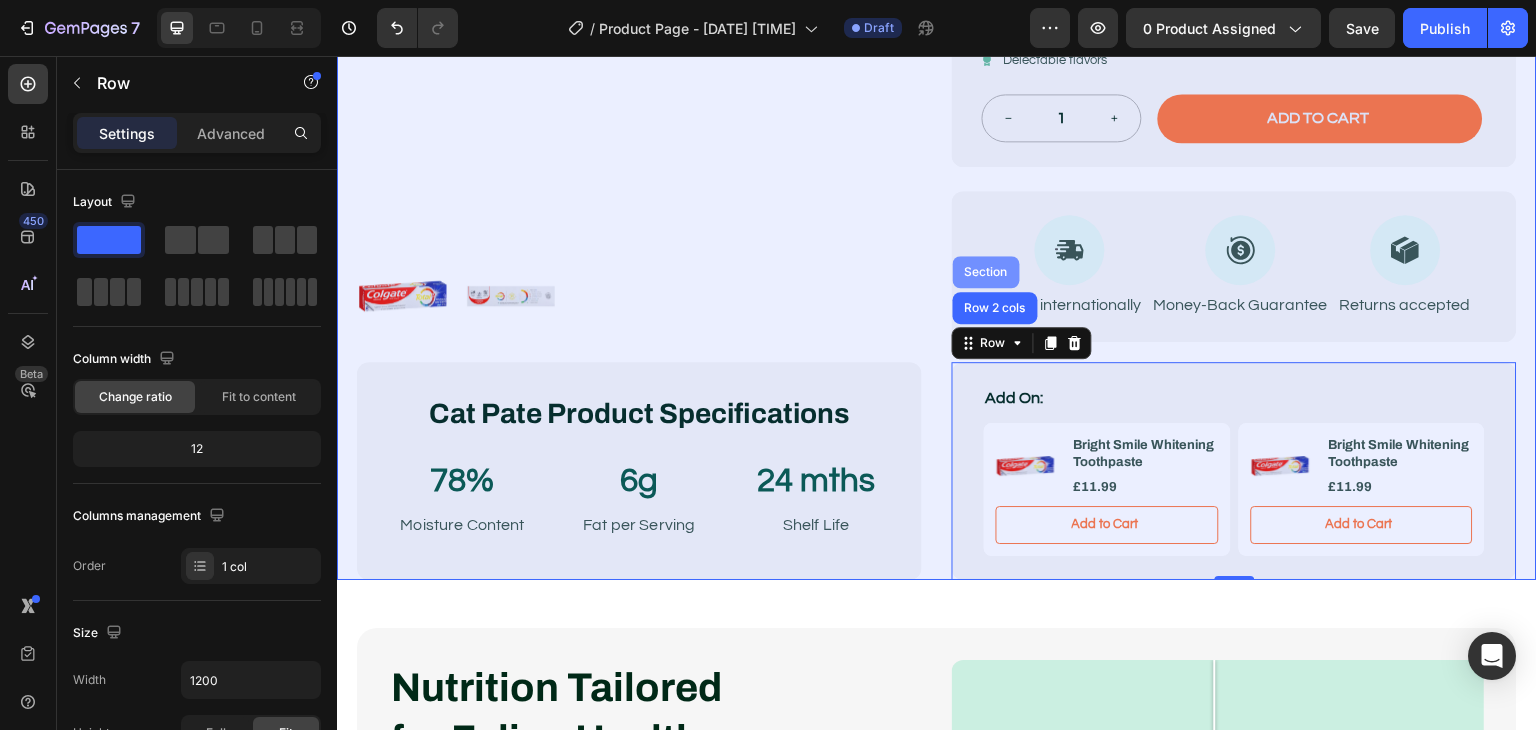 click on "Section" at bounding box center (986, 272) 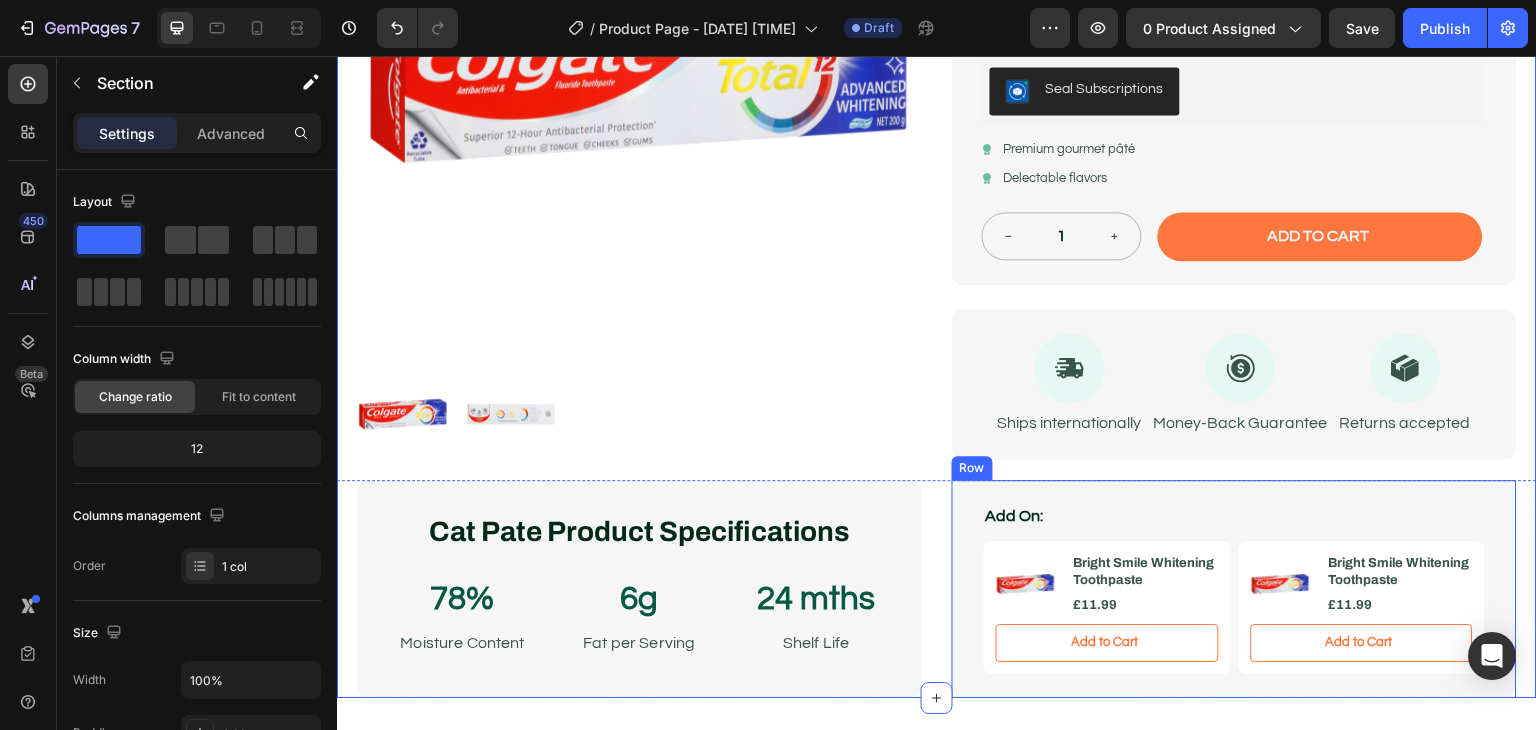 scroll, scrollTop: 566, scrollLeft: 0, axis: vertical 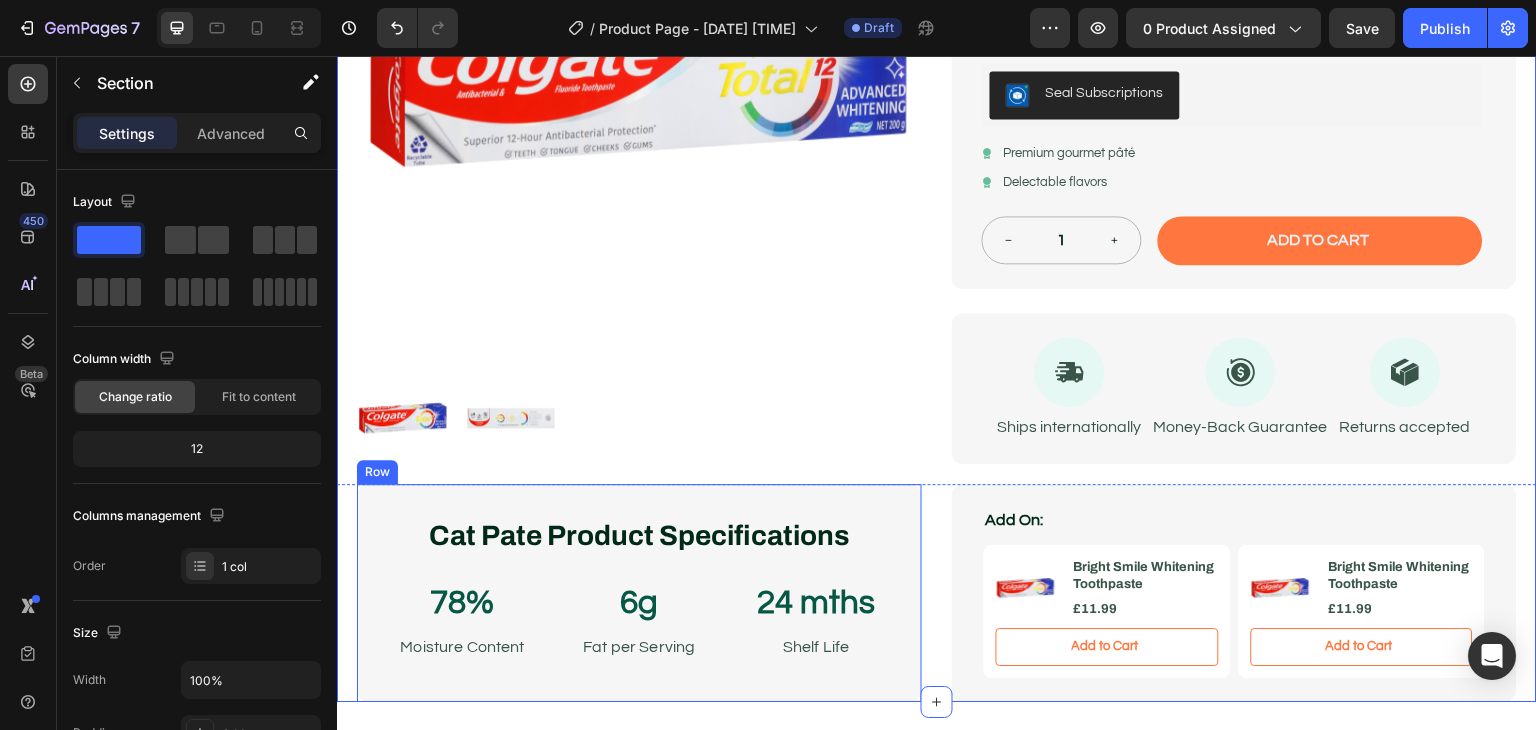click on "Cat Pate Product Specifications  Heading 78% Text Block Moisture Content Text Block 6g Text Block Fat per Serving Text Block 24 mths Text Block Shelf Life Text Block Row Row" at bounding box center [639, 593] 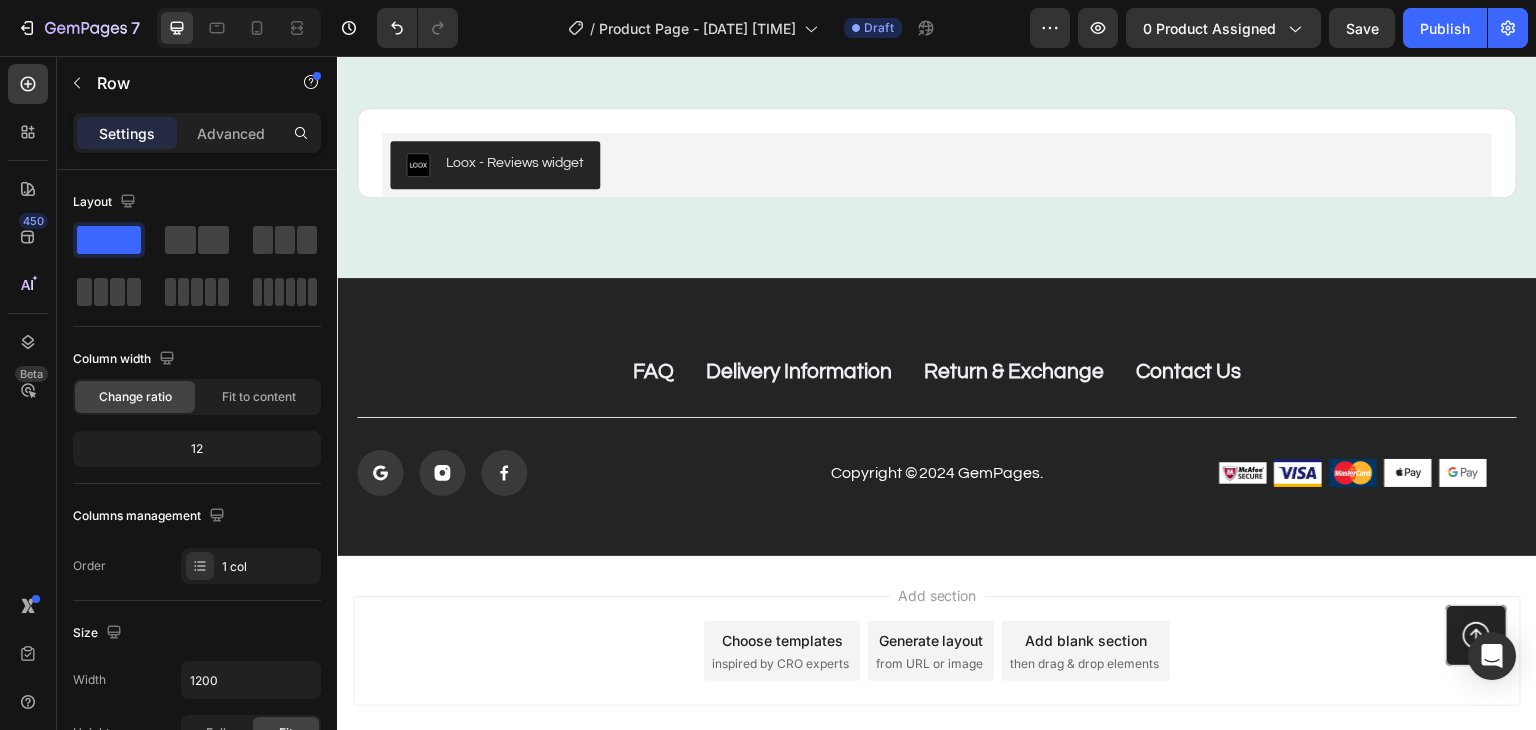scroll, scrollTop: 3320, scrollLeft: 0, axis: vertical 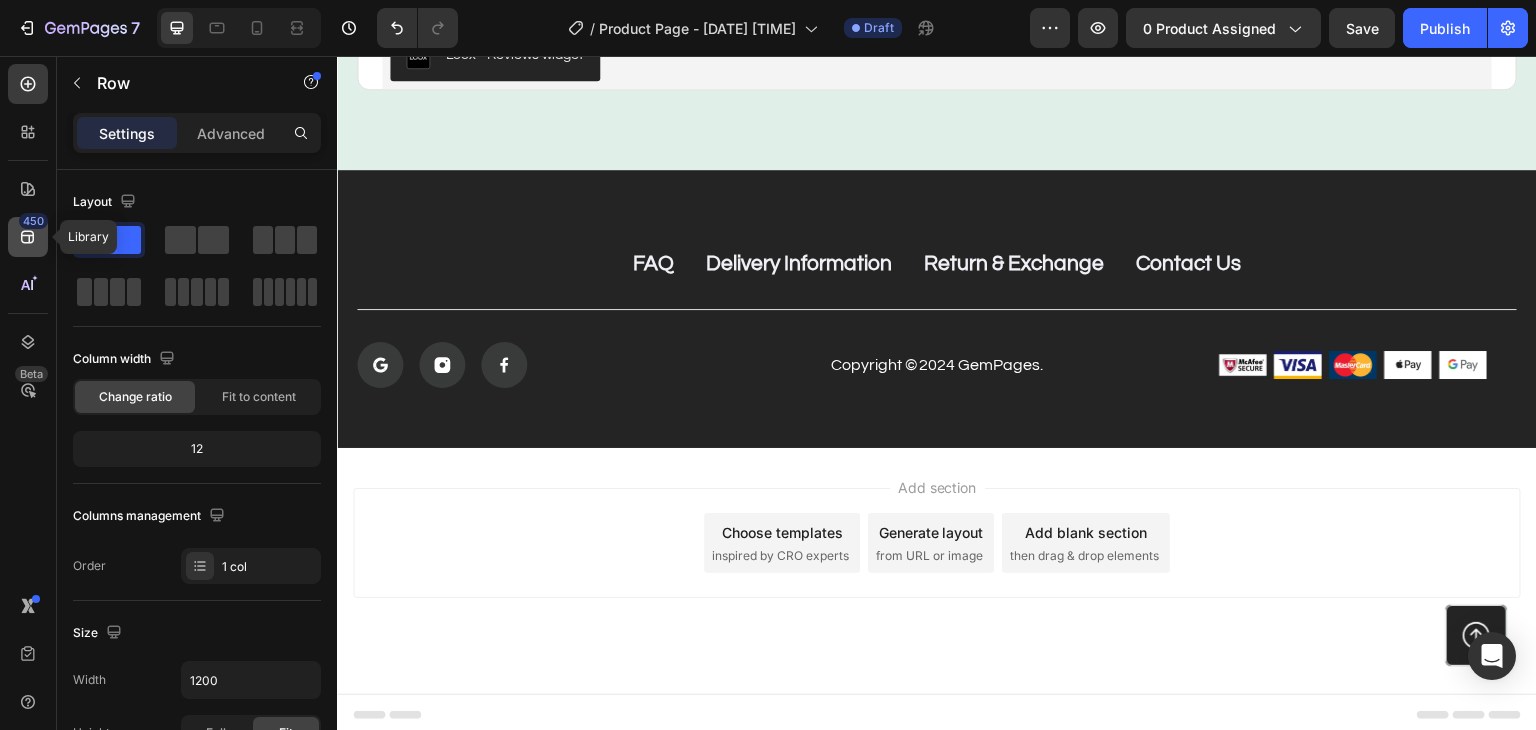 click 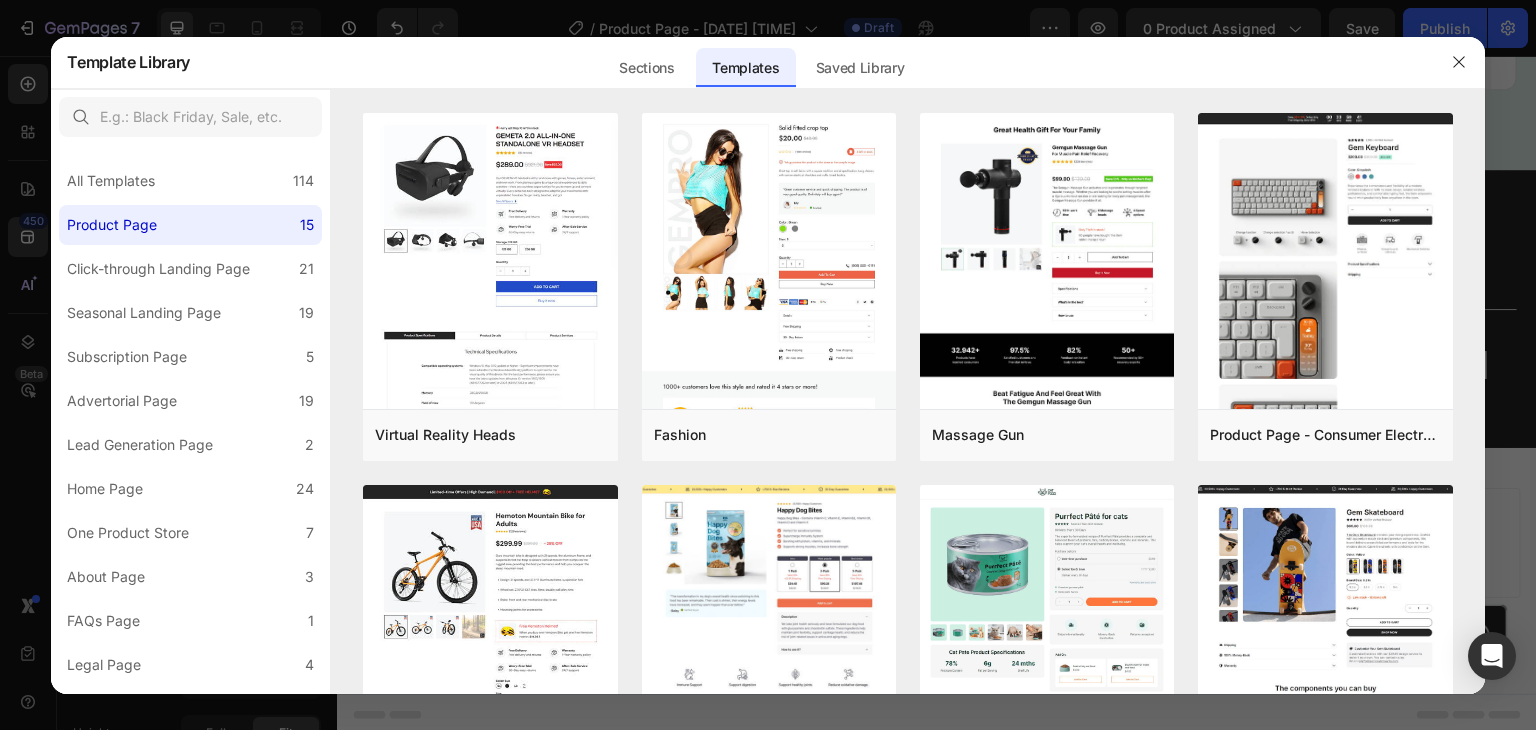 click at bounding box center [768, 365] 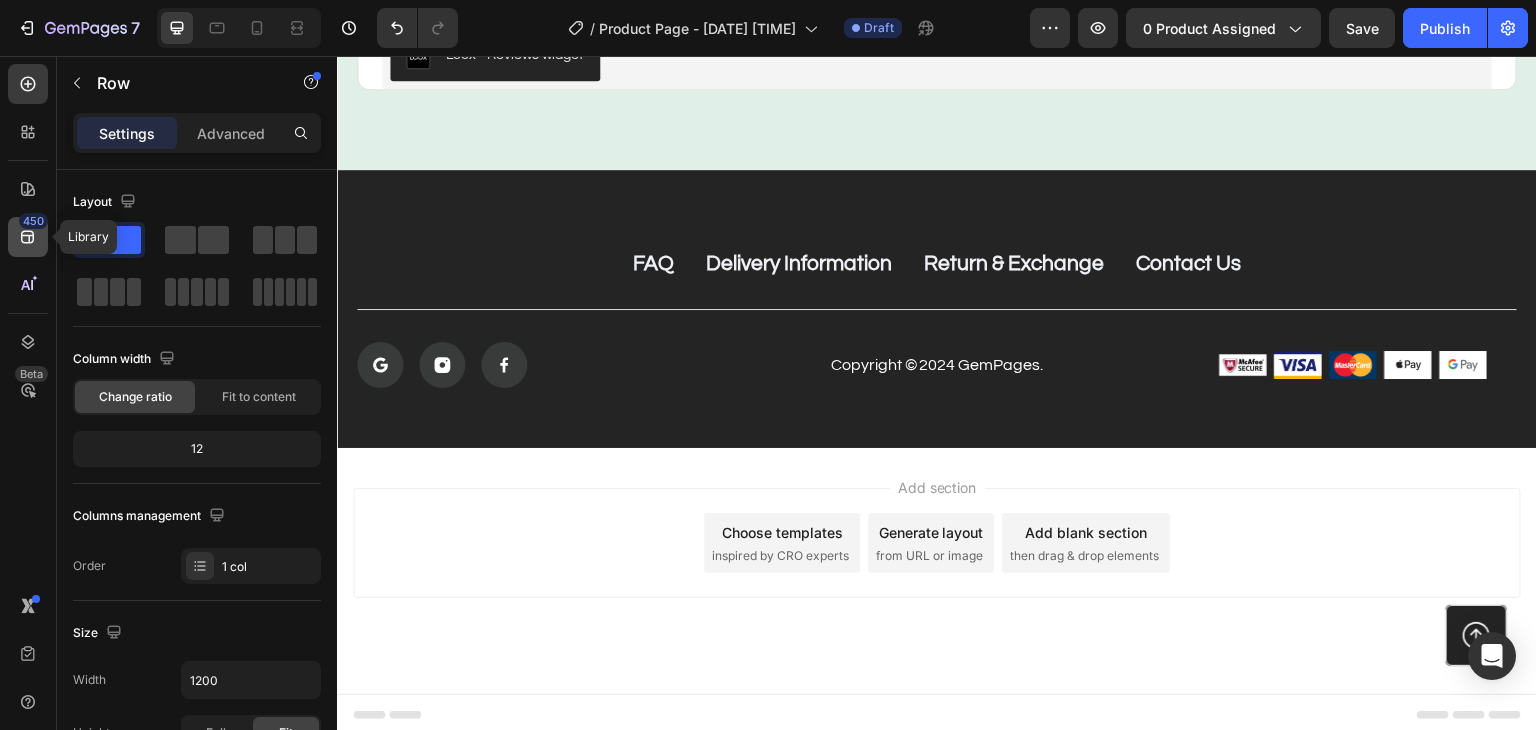 click 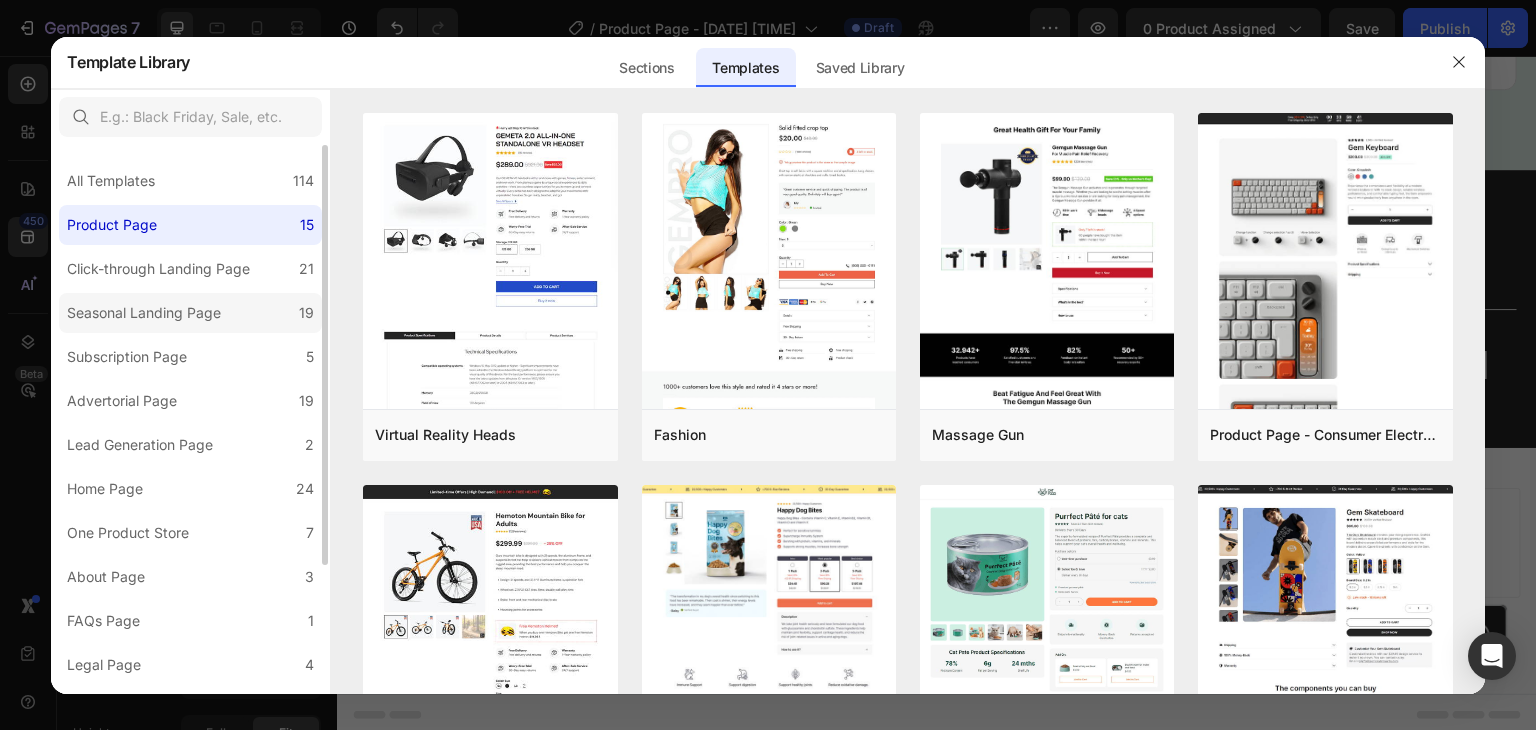 click on "Seasonal Landing Page" at bounding box center (144, 313) 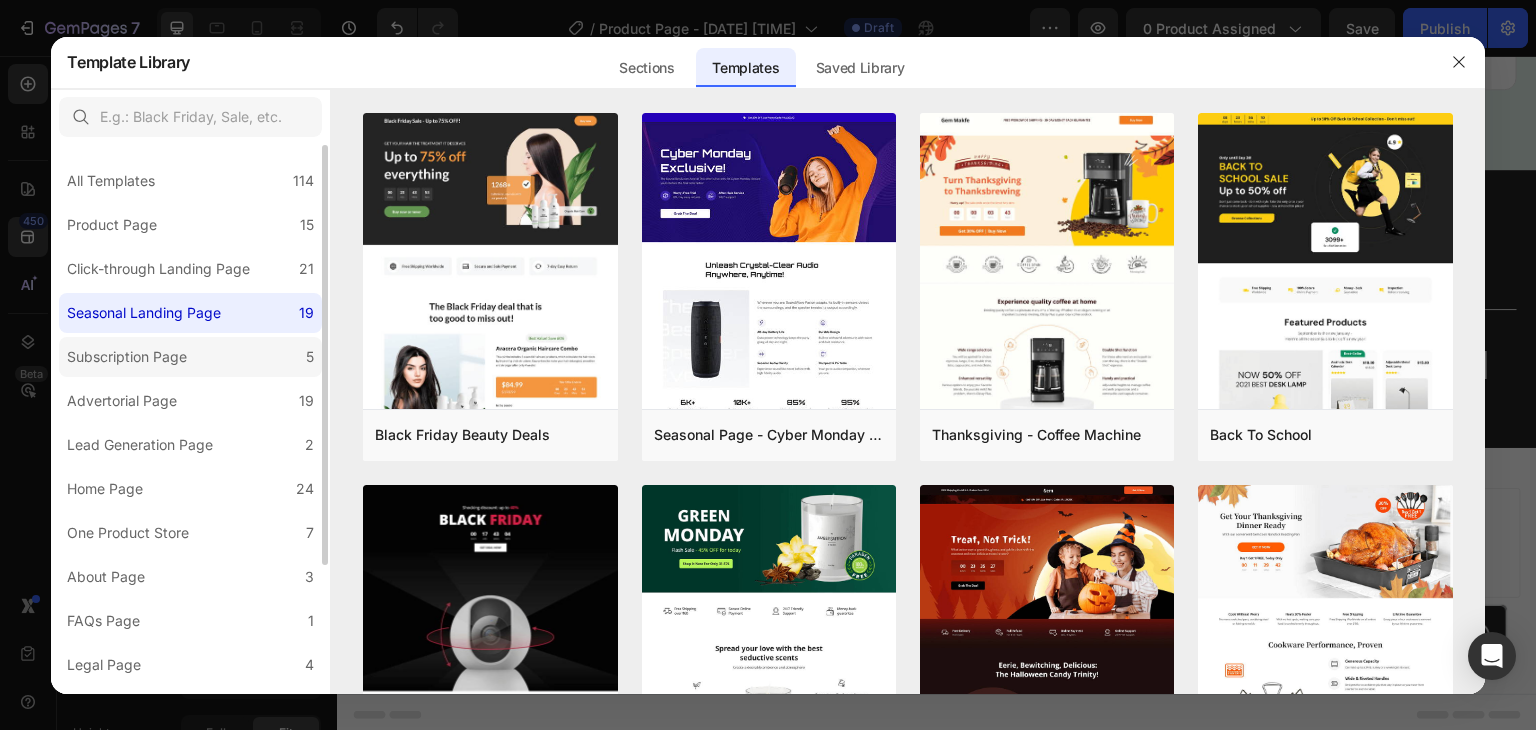 click on "Subscription Page" at bounding box center [127, 357] 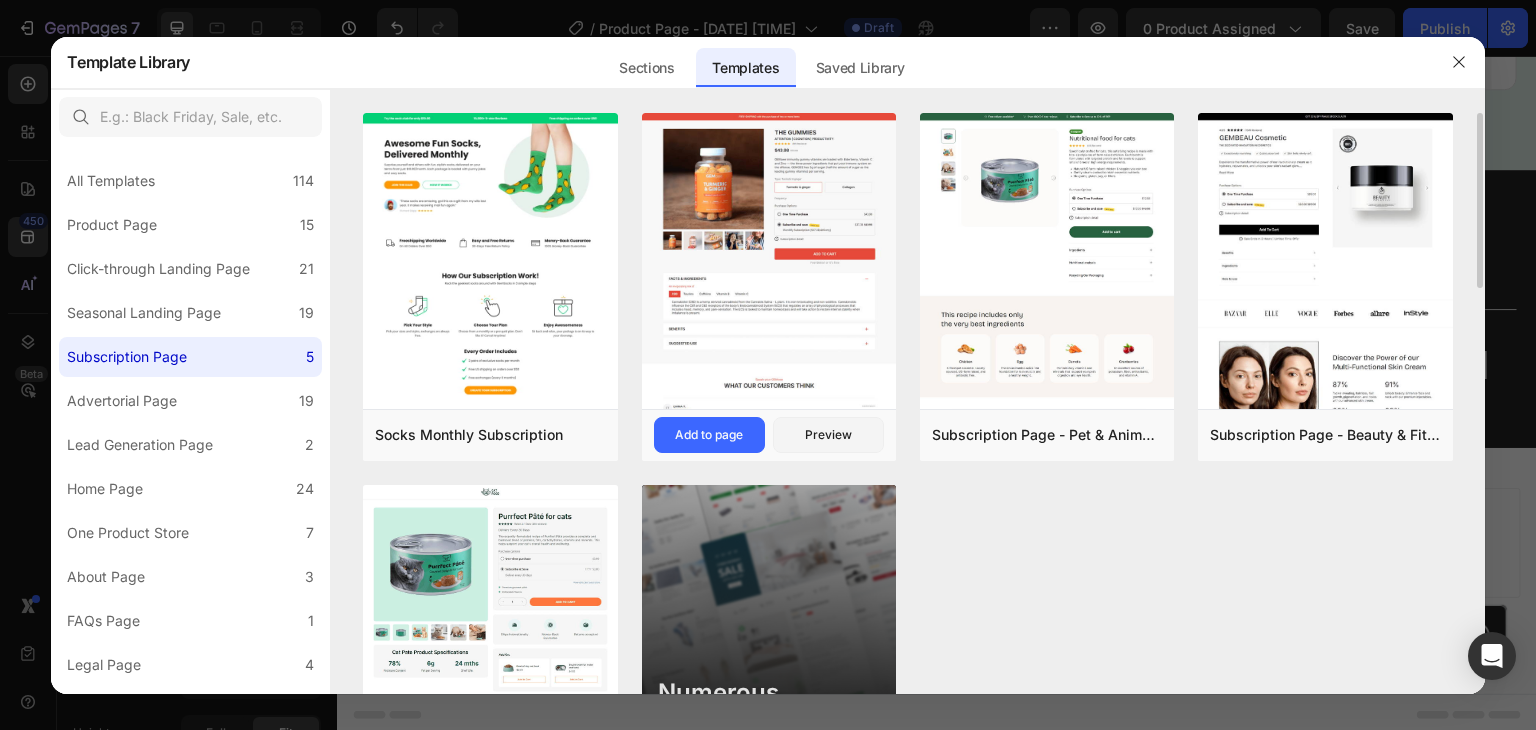 click at bounding box center [769, 261] 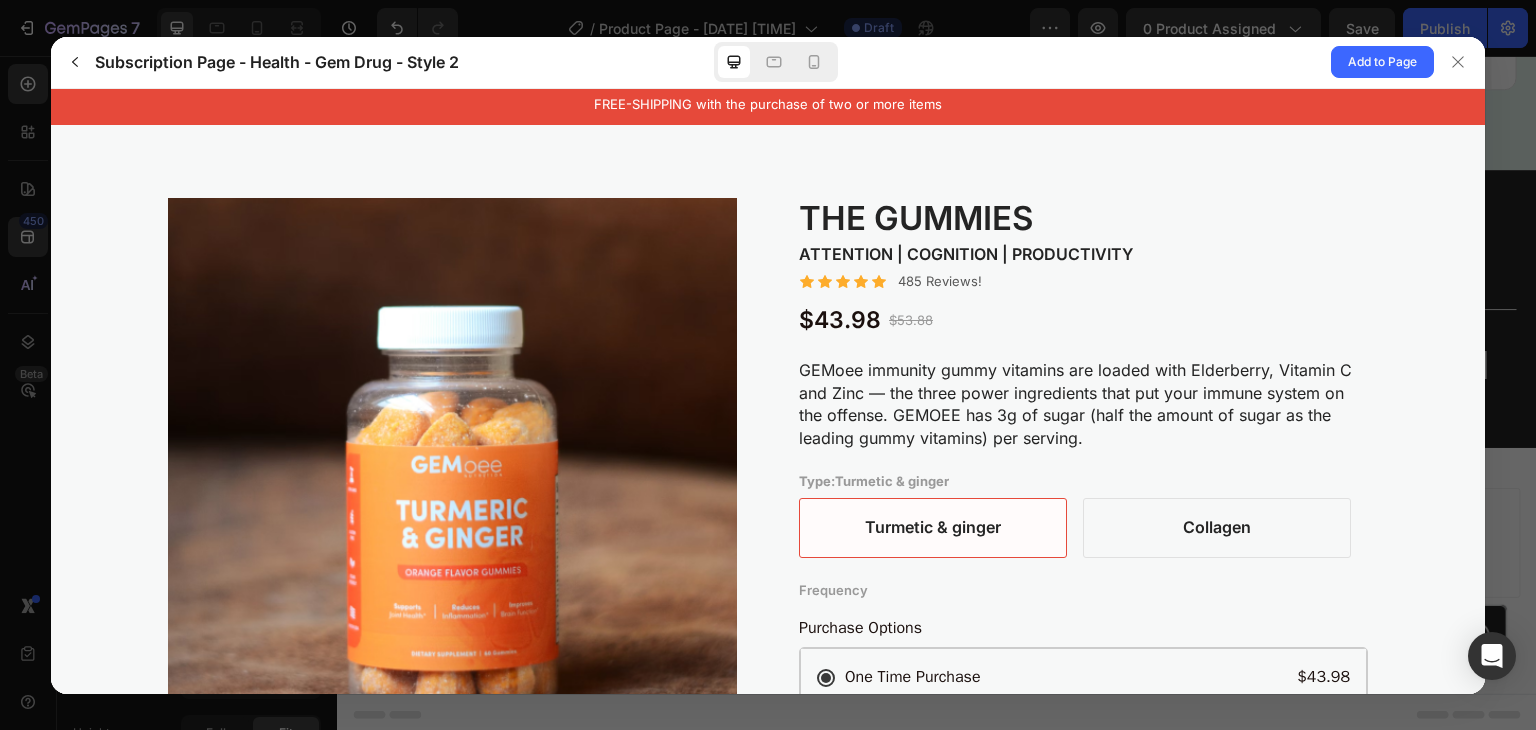 scroll, scrollTop: 0, scrollLeft: 0, axis: both 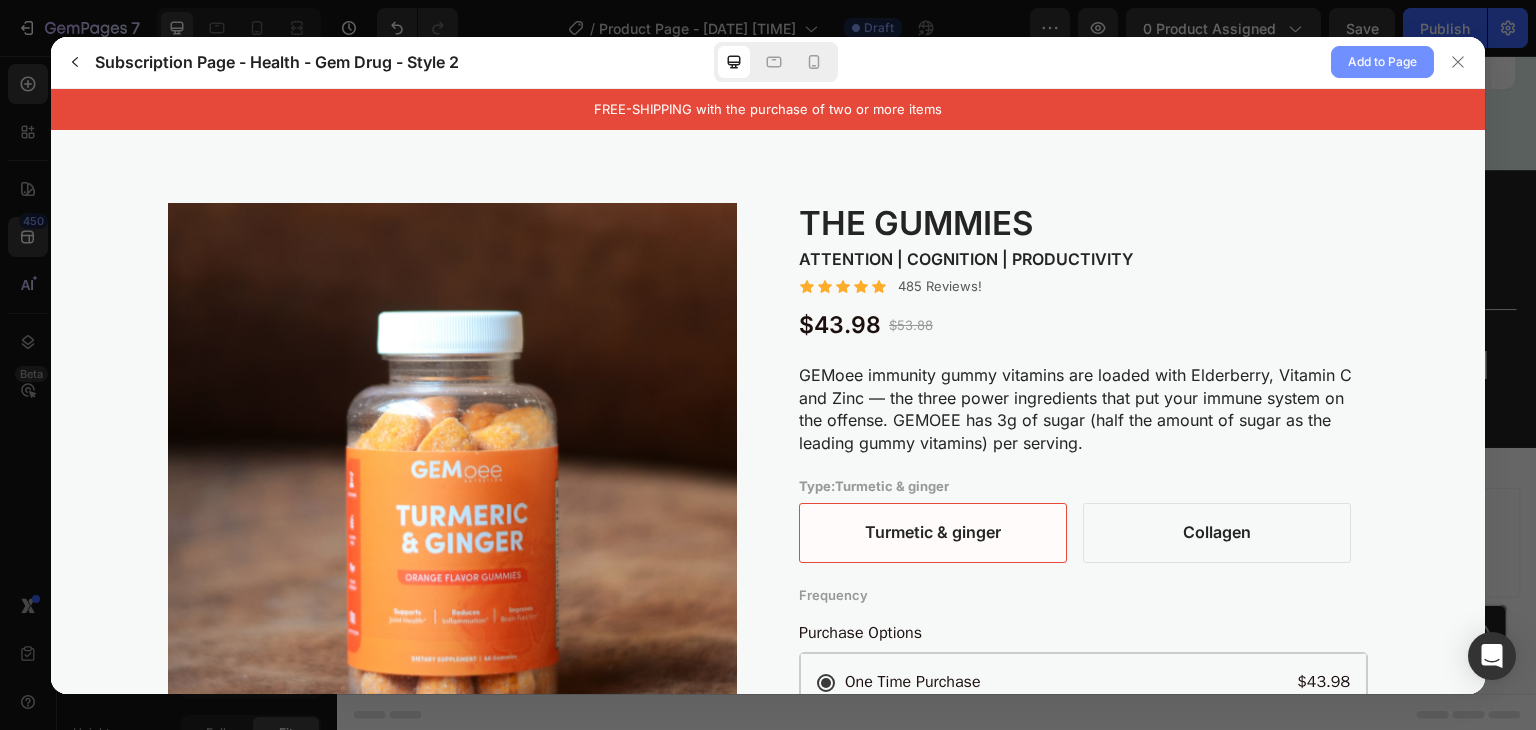 click on "Add to Page" 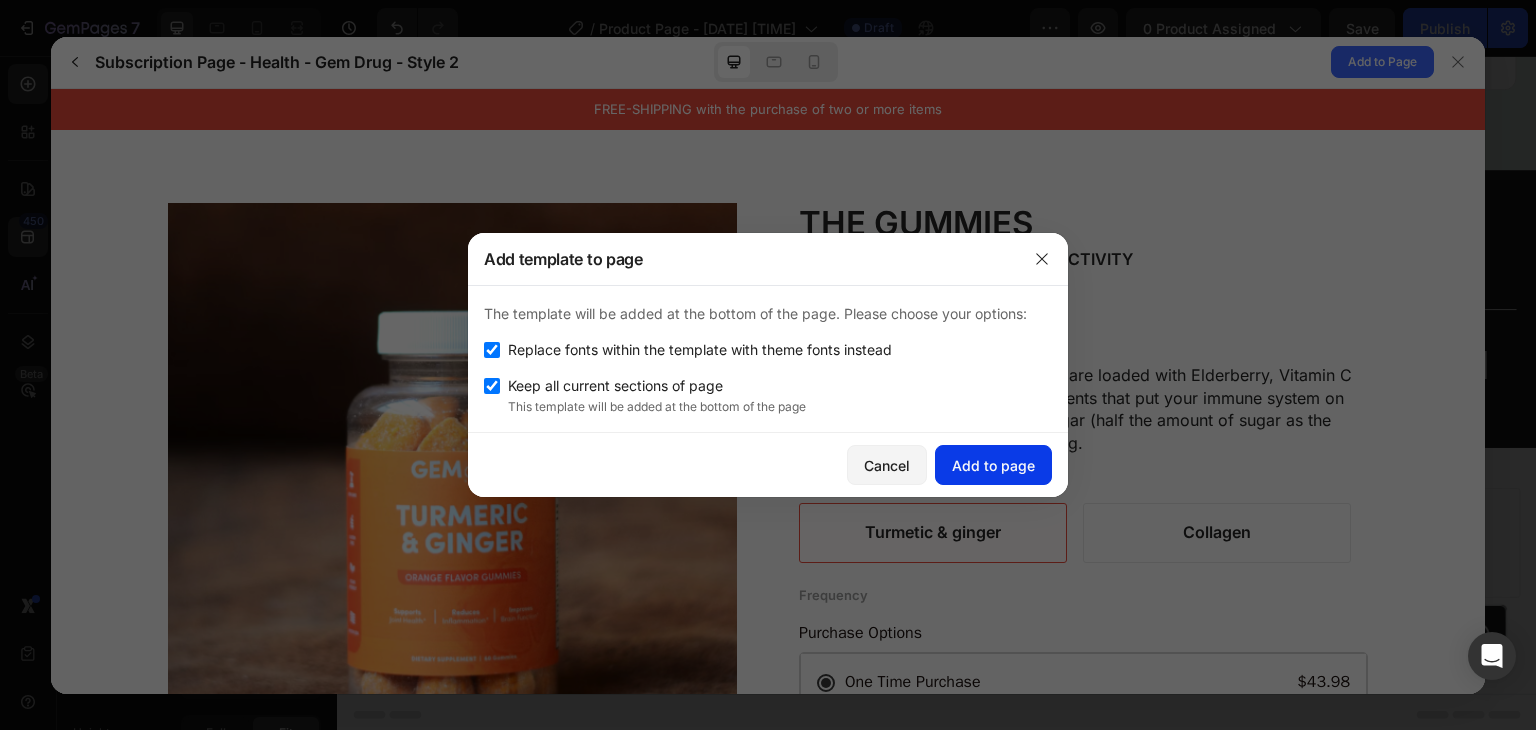 click on "Add to page" 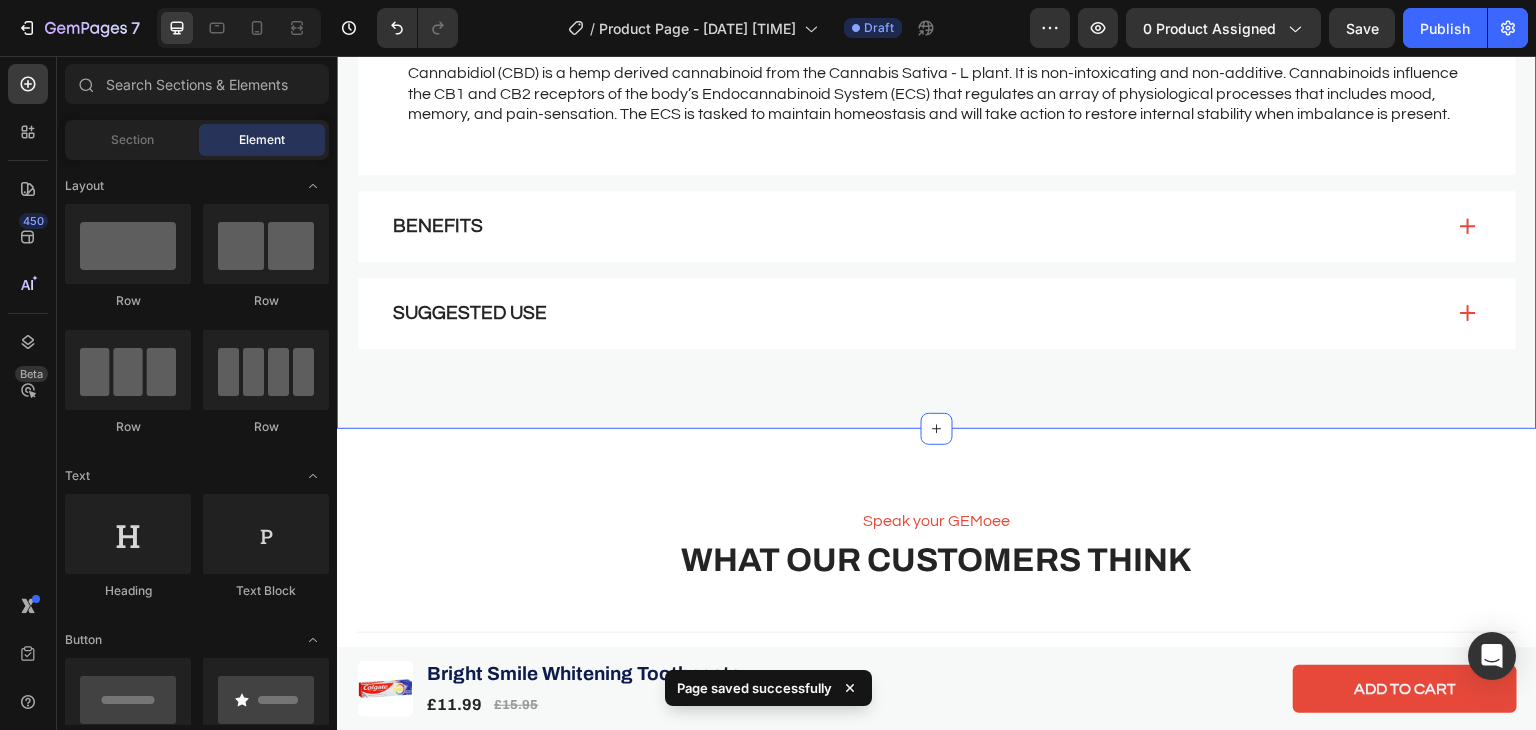 scroll, scrollTop: 4670, scrollLeft: 0, axis: vertical 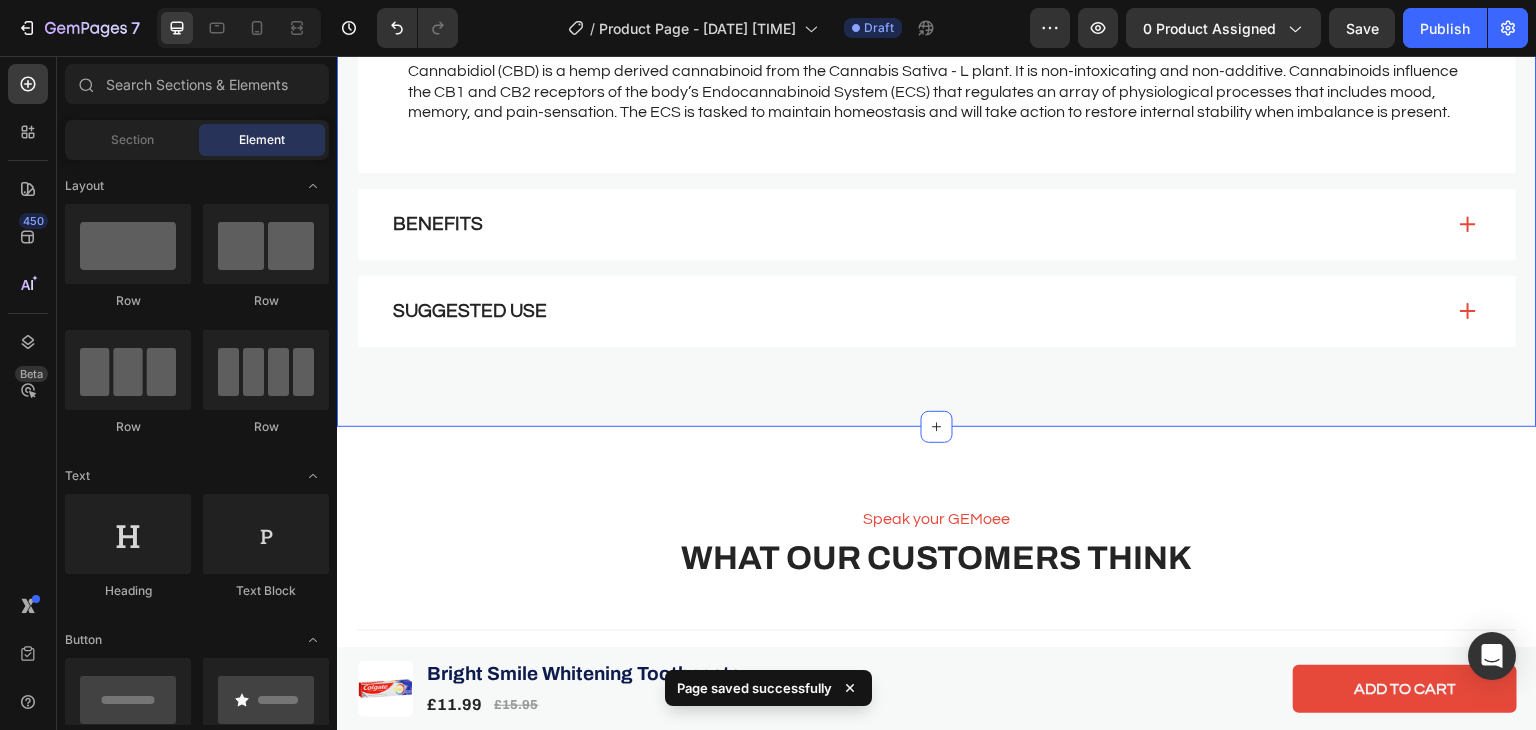 click on "Benefits" at bounding box center (937, 224) 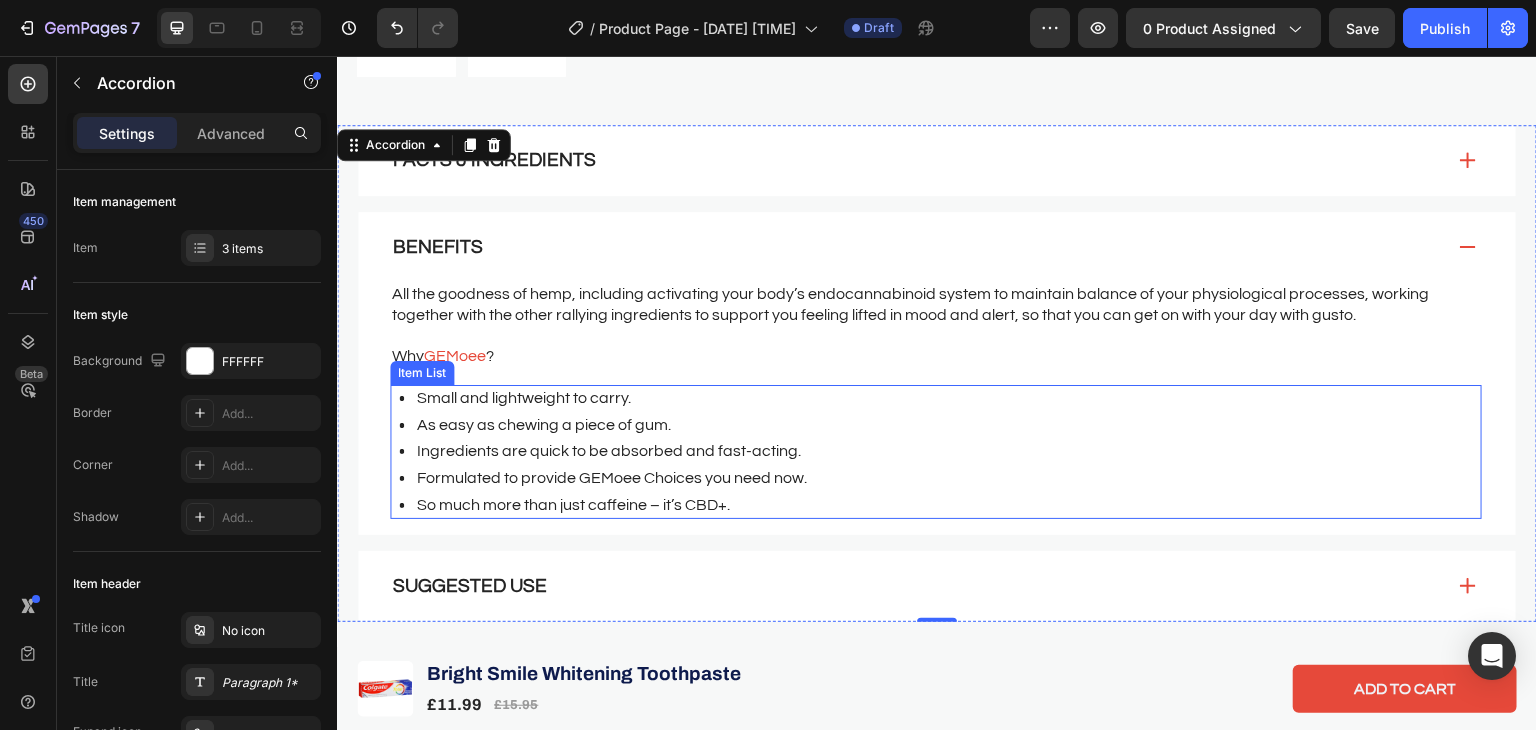 scroll, scrollTop: 4436, scrollLeft: 0, axis: vertical 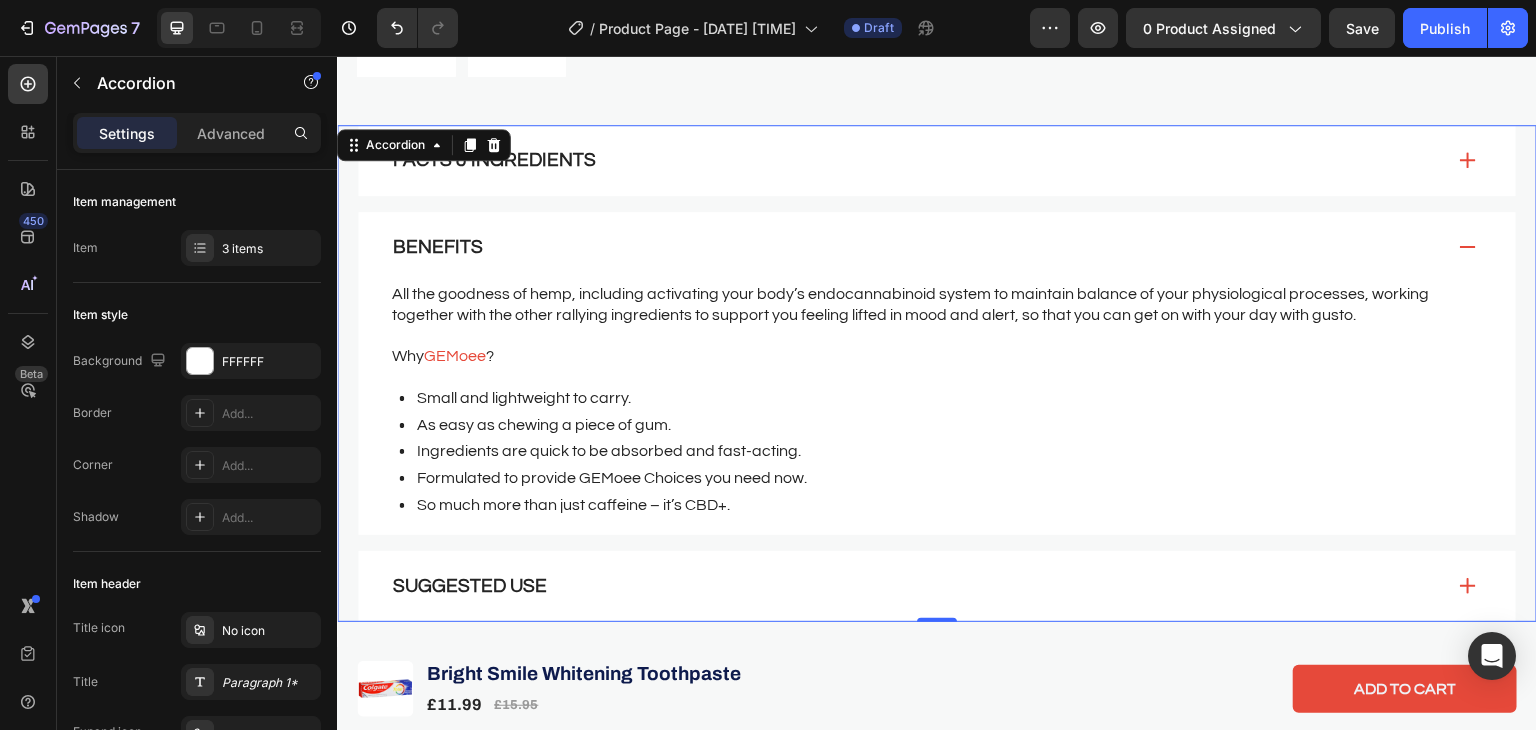 click on "Benefits" at bounding box center (917, 247) 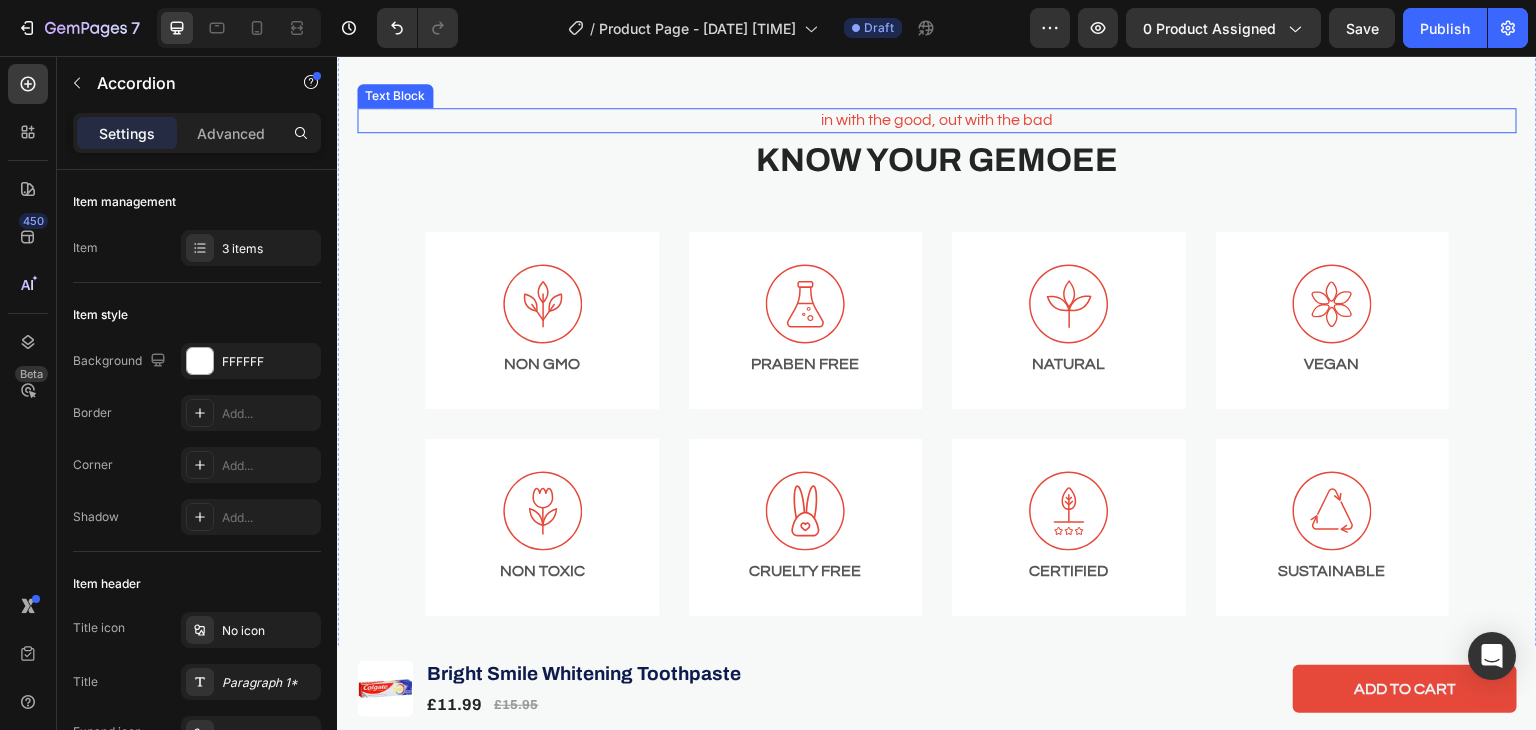 scroll, scrollTop: 5594, scrollLeft: 0, axis: vertical 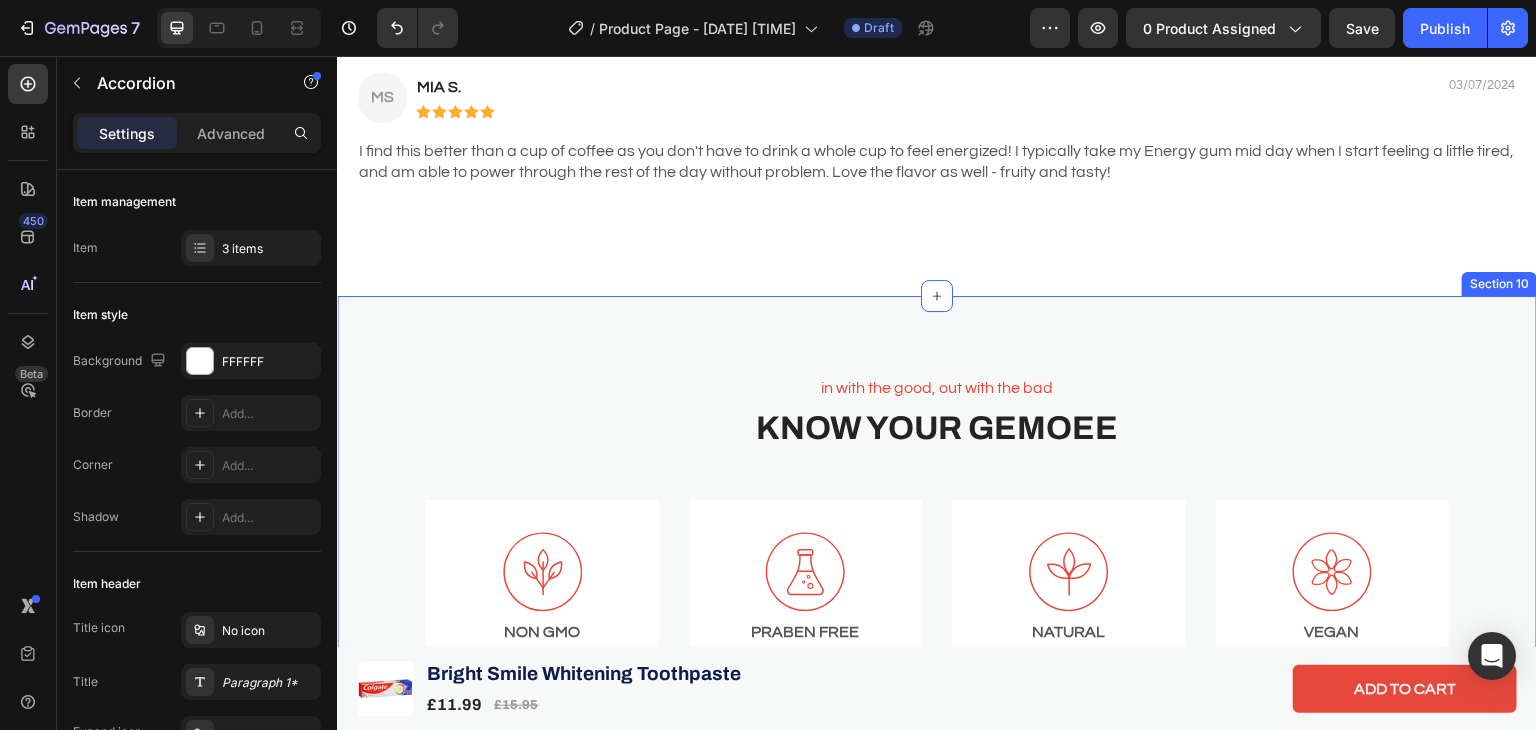 click on "in with the good, out with the bad Text Block KNOW YOUR GEMOEE Heading
Icon NON GMO Text Block Row
Icon PRABEN FREE Text Block Row
Icon NATURAL Text Block Row
Icon VEGAN Text Block Row Row
Icon NON TOXIC Text Block Row
Icon CRUELTY FREE Text Block Row
Icon CERTIFIED Text Block Row
Icon SUSTAINABLE Text Block Row Row Section 10" at bounding box center [937, 629] 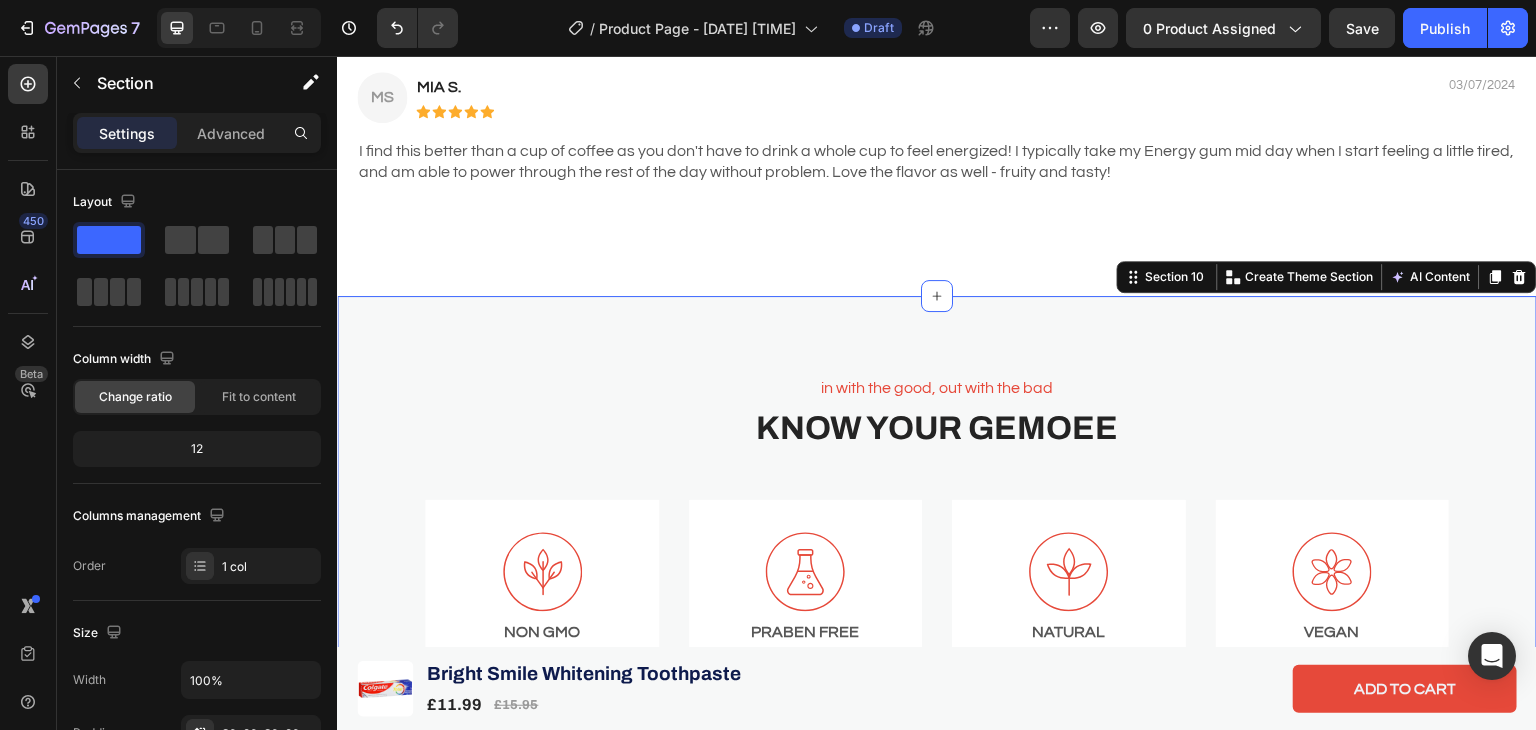 drag, startPoint x: 1515, startPoint y: 278, endPoint x: 1484, endPoint y: 358, distance: 85.79627 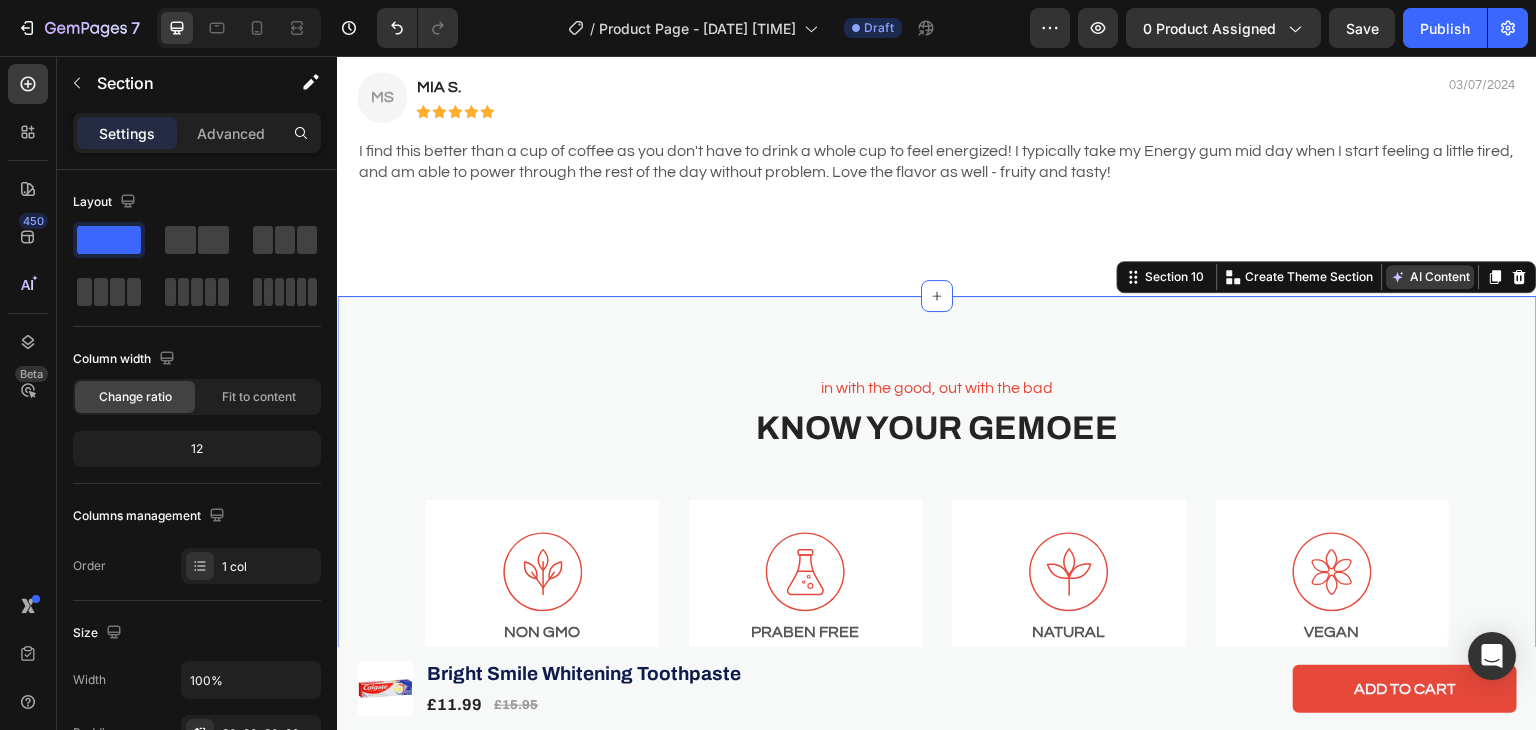 click on "AI Content" at bounding box center [1431, 277] 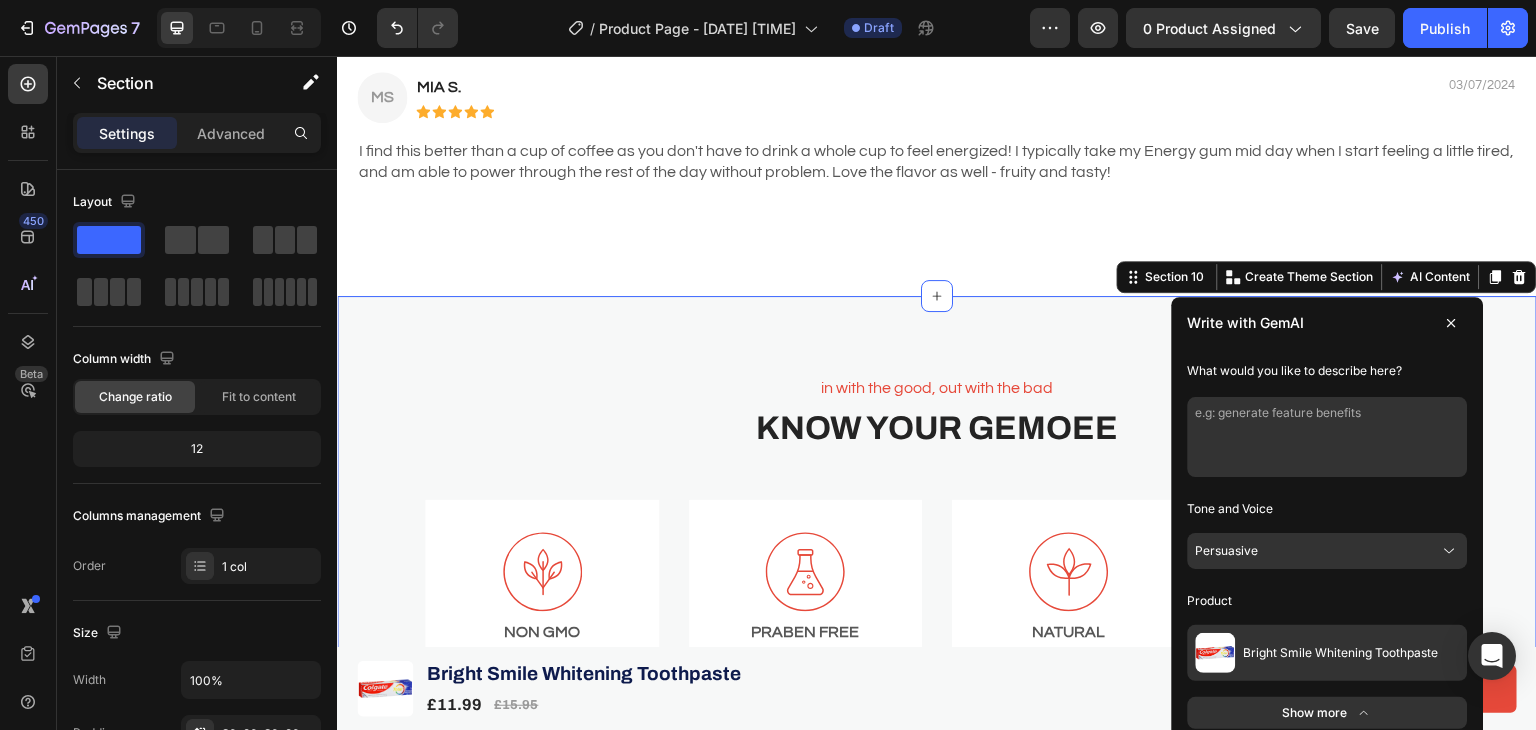 click at bounding box center [1328, 437] 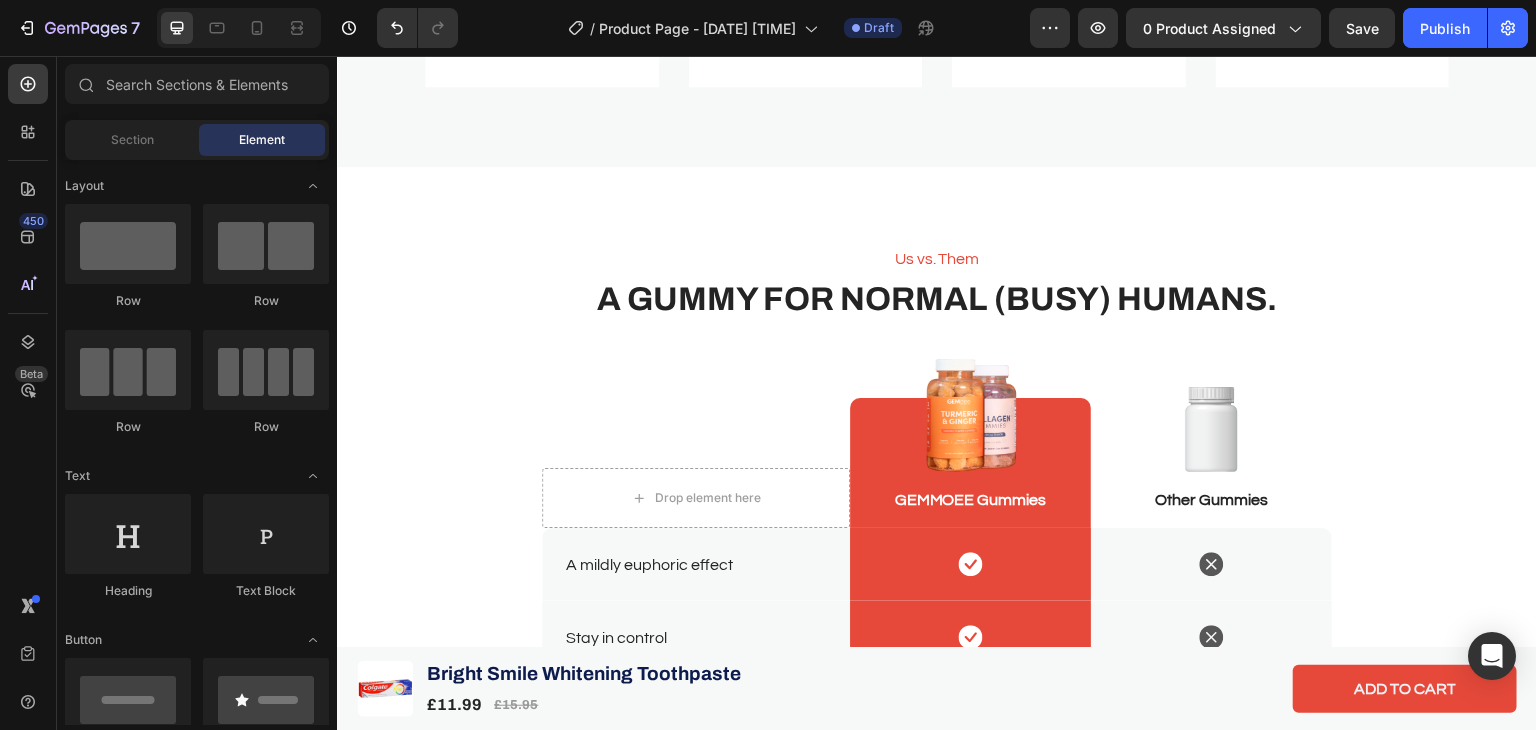 scroll, scrollTop: 6370, scrollLeft: 0, axis: vertical 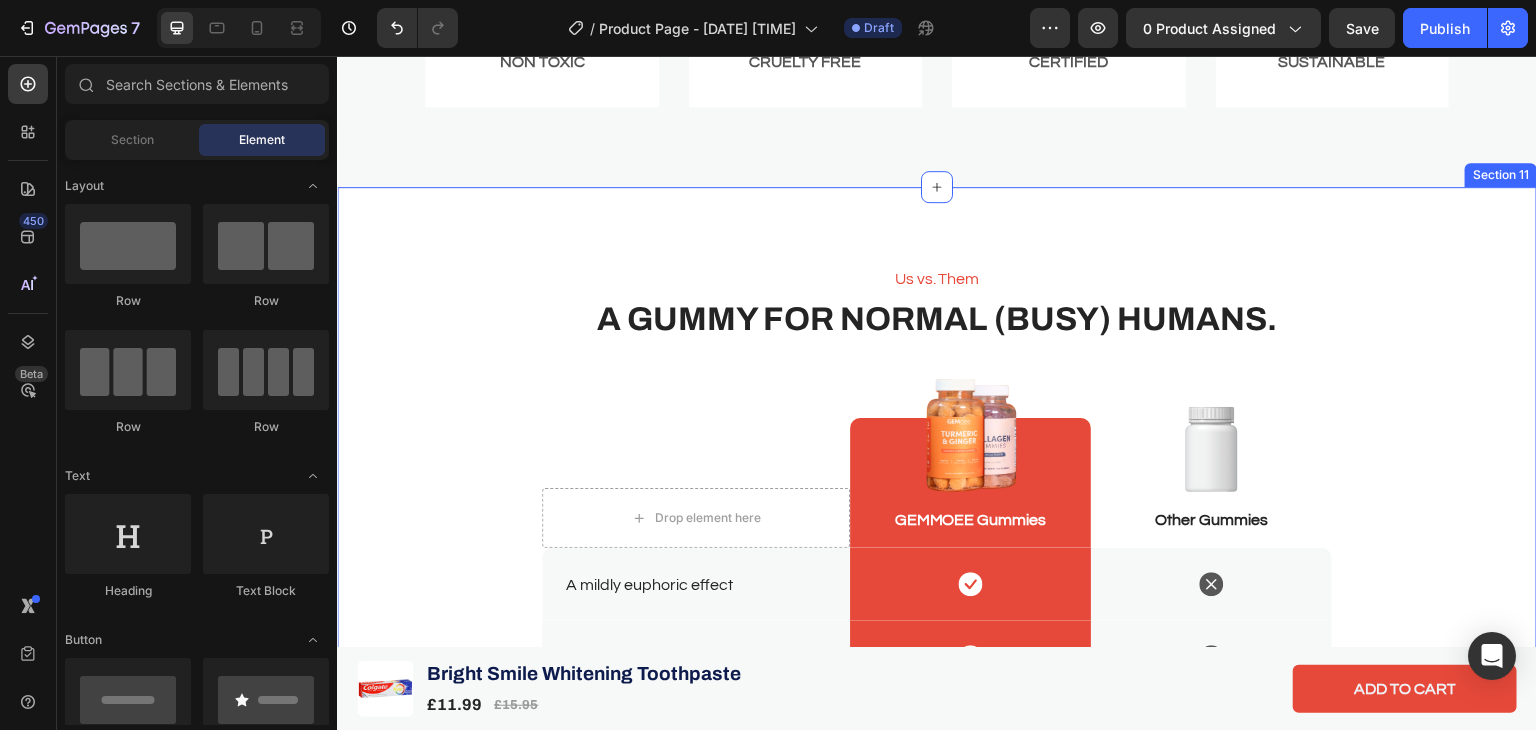 click on "Us vs. Them Text Block A gummy for normal (busy) humans. Heading
Drop element here Row Image GEMMOEE Gummies Text Block Row Image Other Gummies Text Block Row Row A mildly euphoric effect  Text Block
Icon Row
Icon Row Row Stay in control Text Block
Icon Row
Icon Row Row Award-winning flavor Text Block
Icon Row
Icon Row Row Low sugar (2g) Text Block
Icon Row
Icon Row Row Vegan, Non-GMO, Gluten Free Text Block
Icon Row
Icon Row Row Row Section 11" at bounding box center (937, 590) 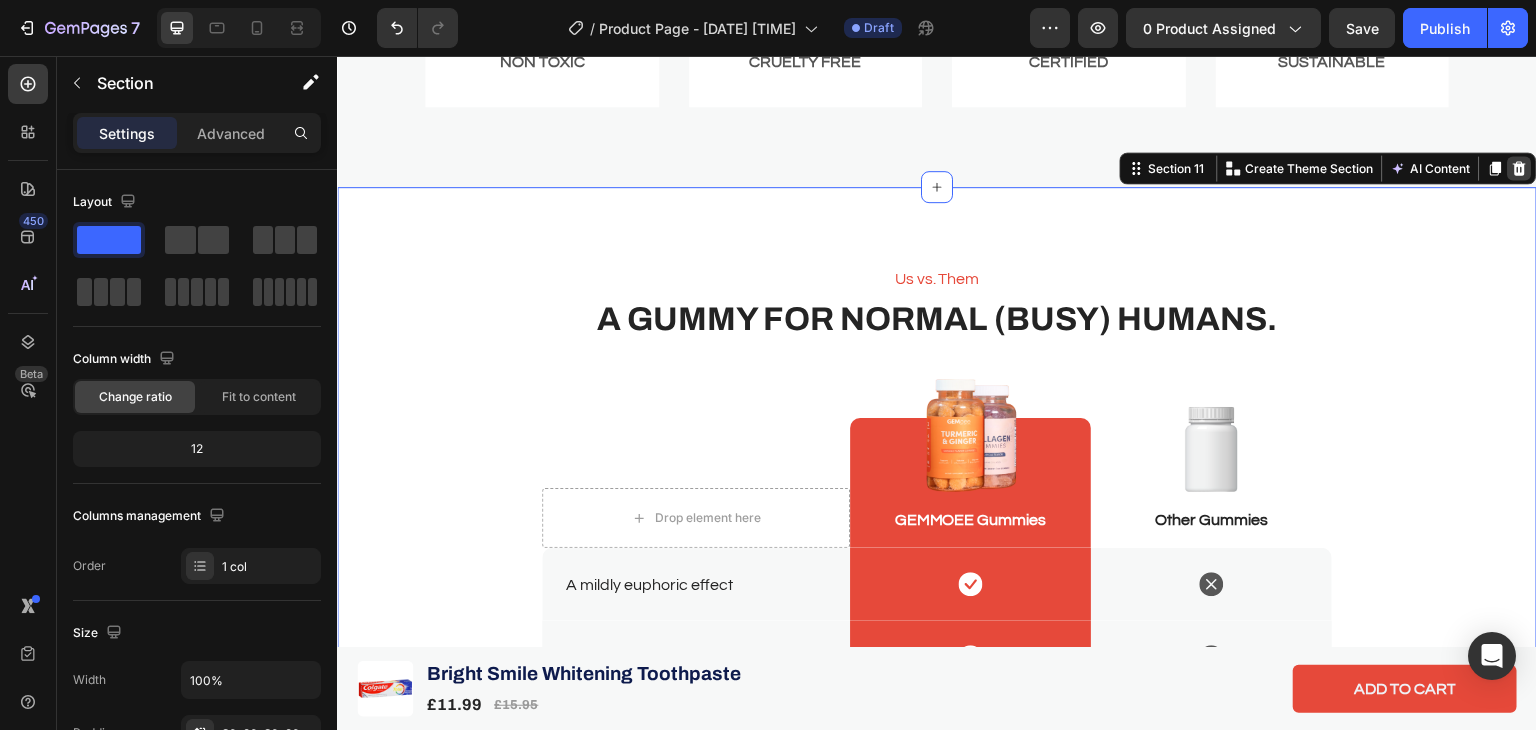 click 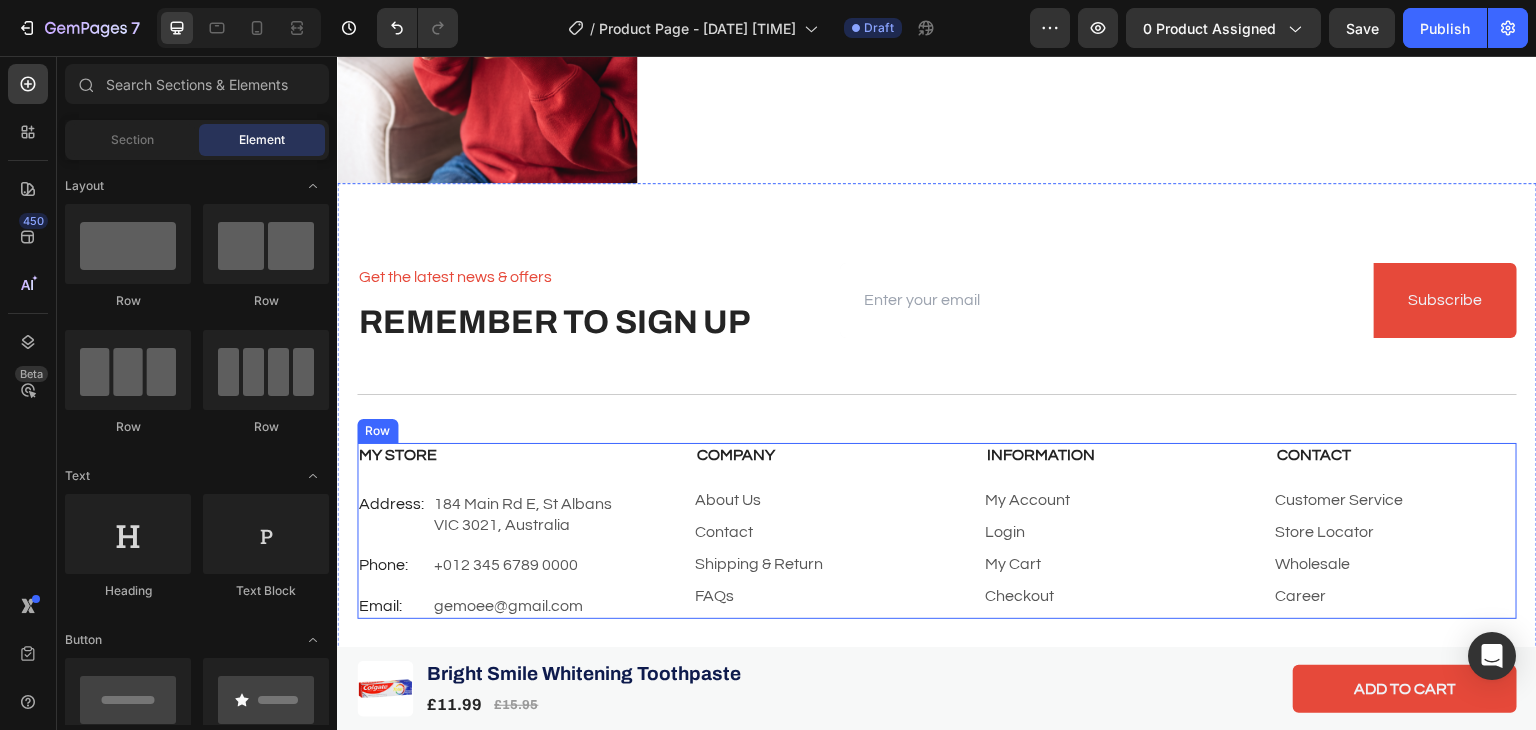 scroll, scrollTop: 8280, scrollLeft: 0, axis: vertical 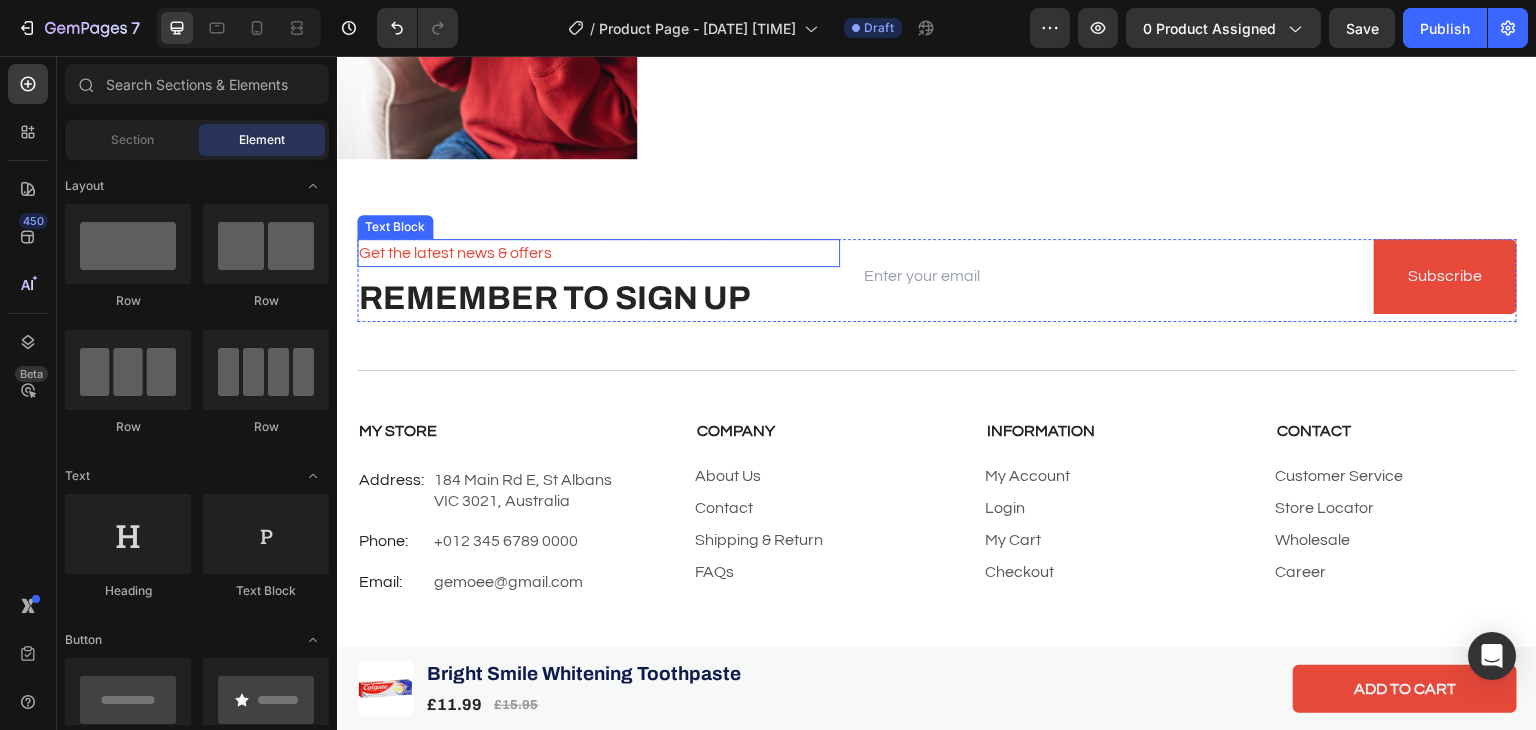 click on "Get the latest news & offers" at bounding box center (598, 253) 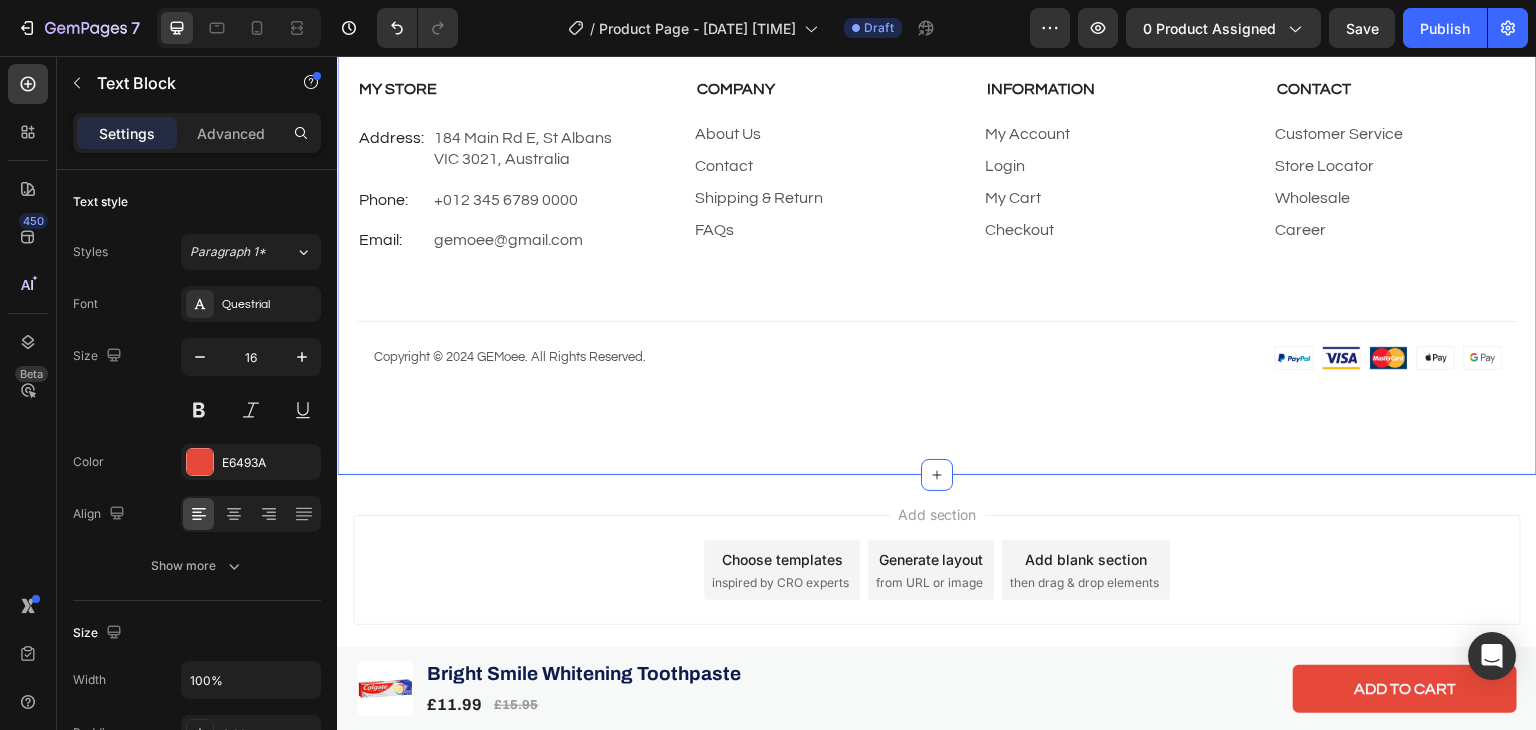 scroll, scrollTop: 8649, scrollLeft: 0, axis: vertical 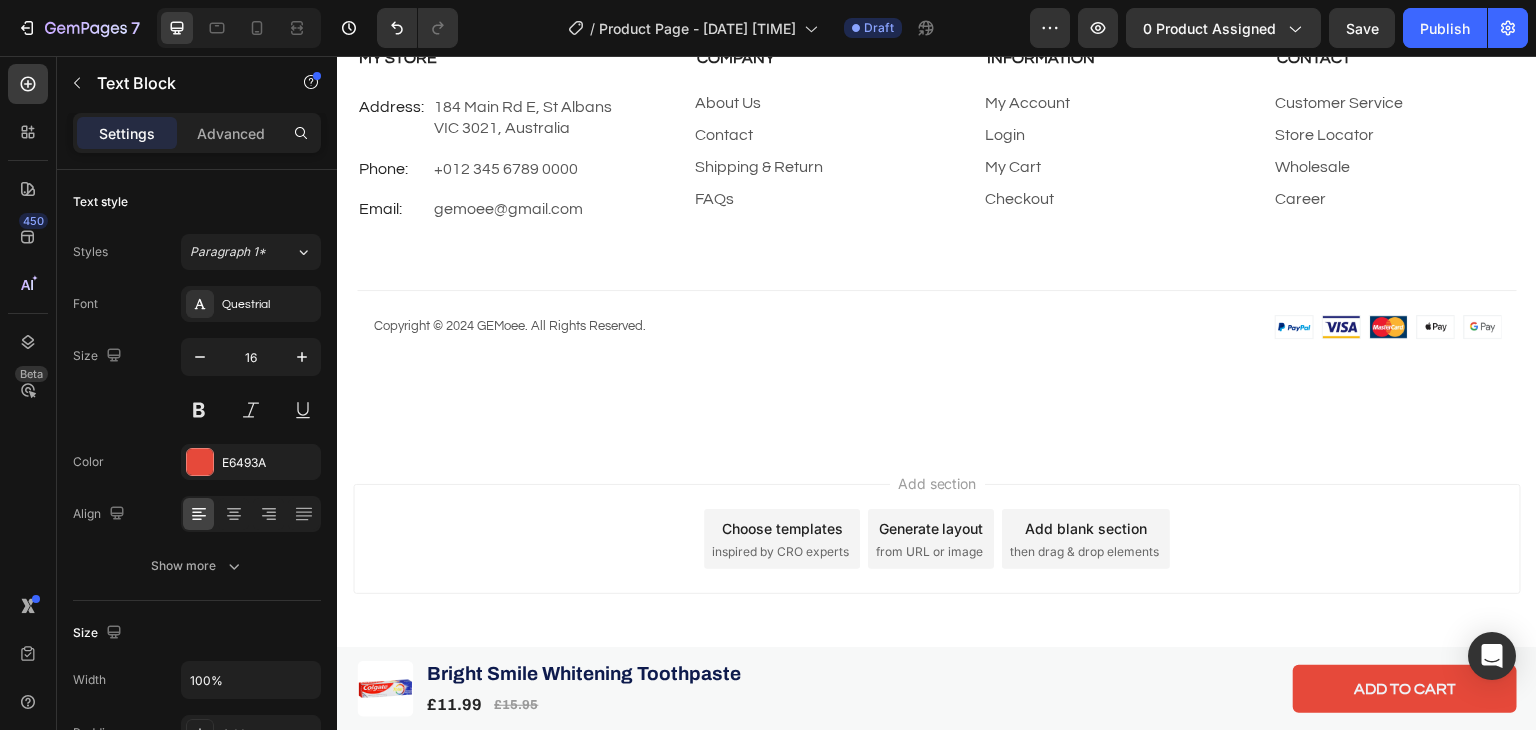 click on "Generate layout" at bounding box center [931, 528] 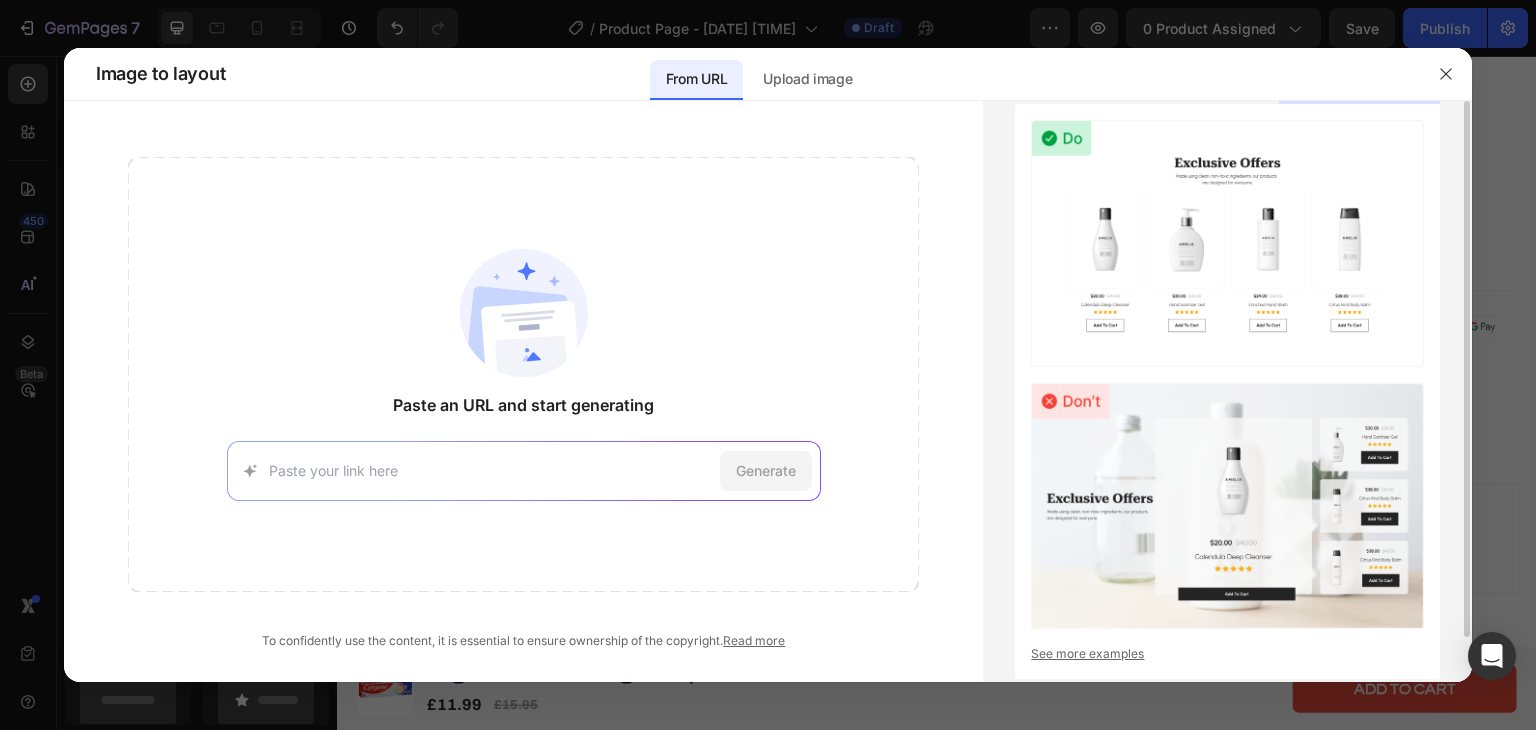 click at bounding box center (1227, 243) 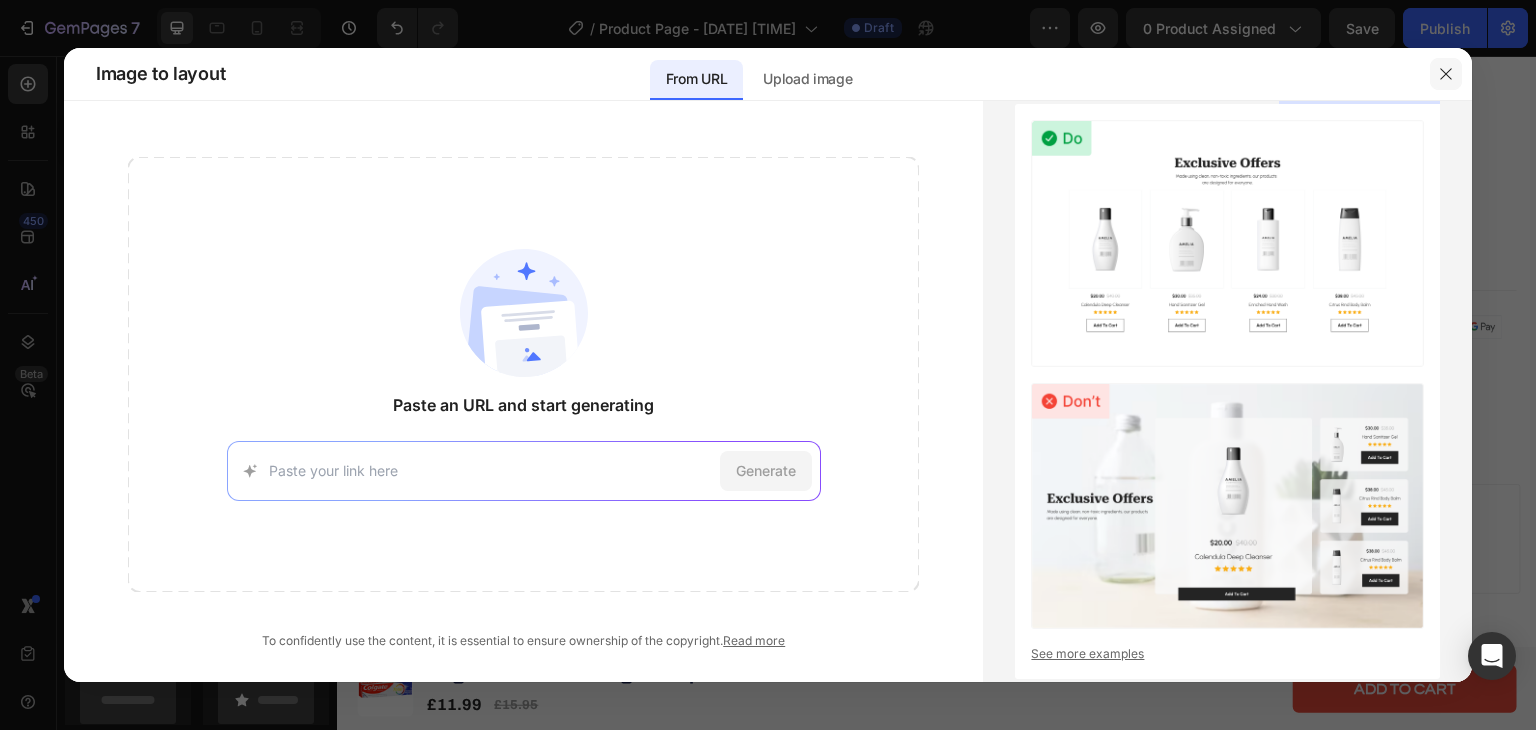 click 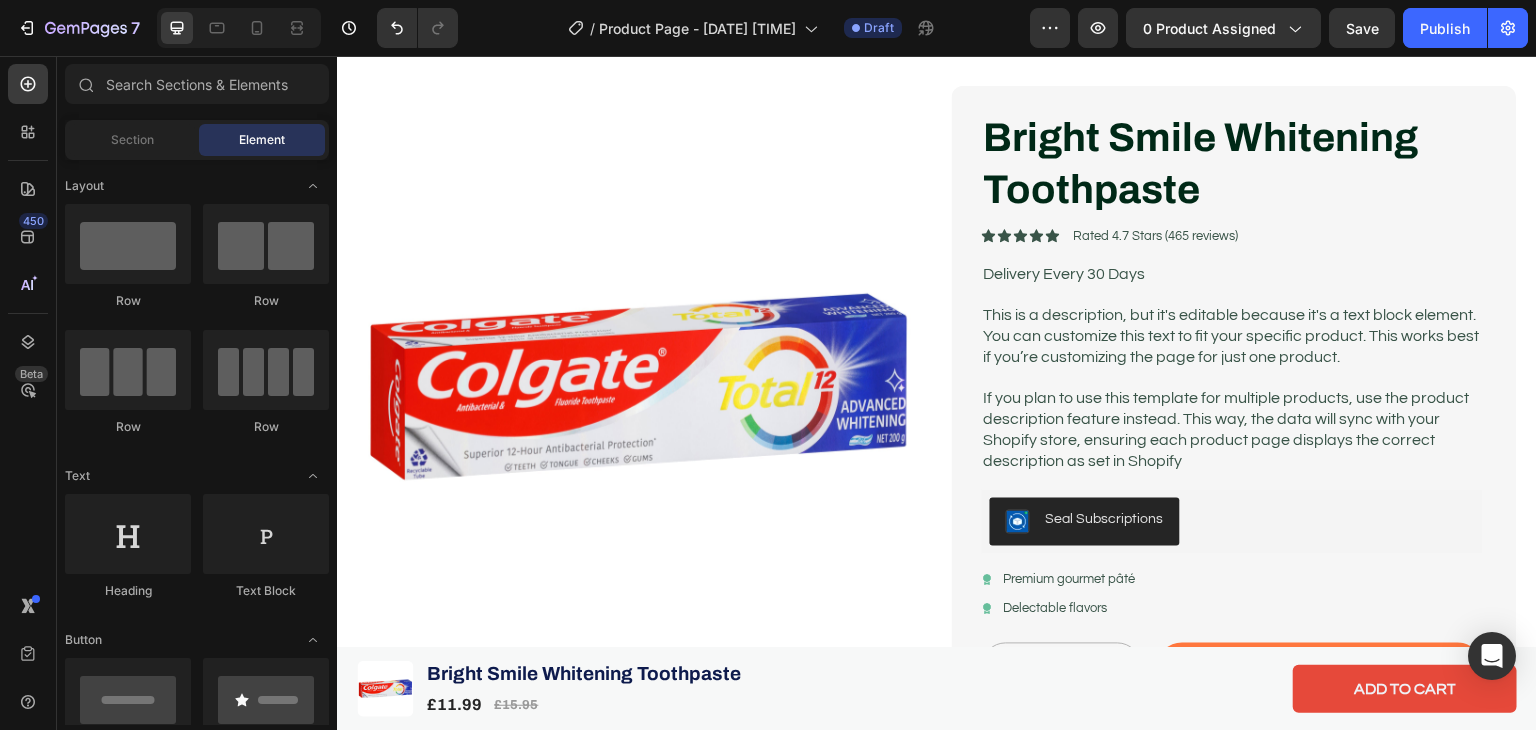 scroll, scrollTop: 0, scrollLeft: 0, axis: both 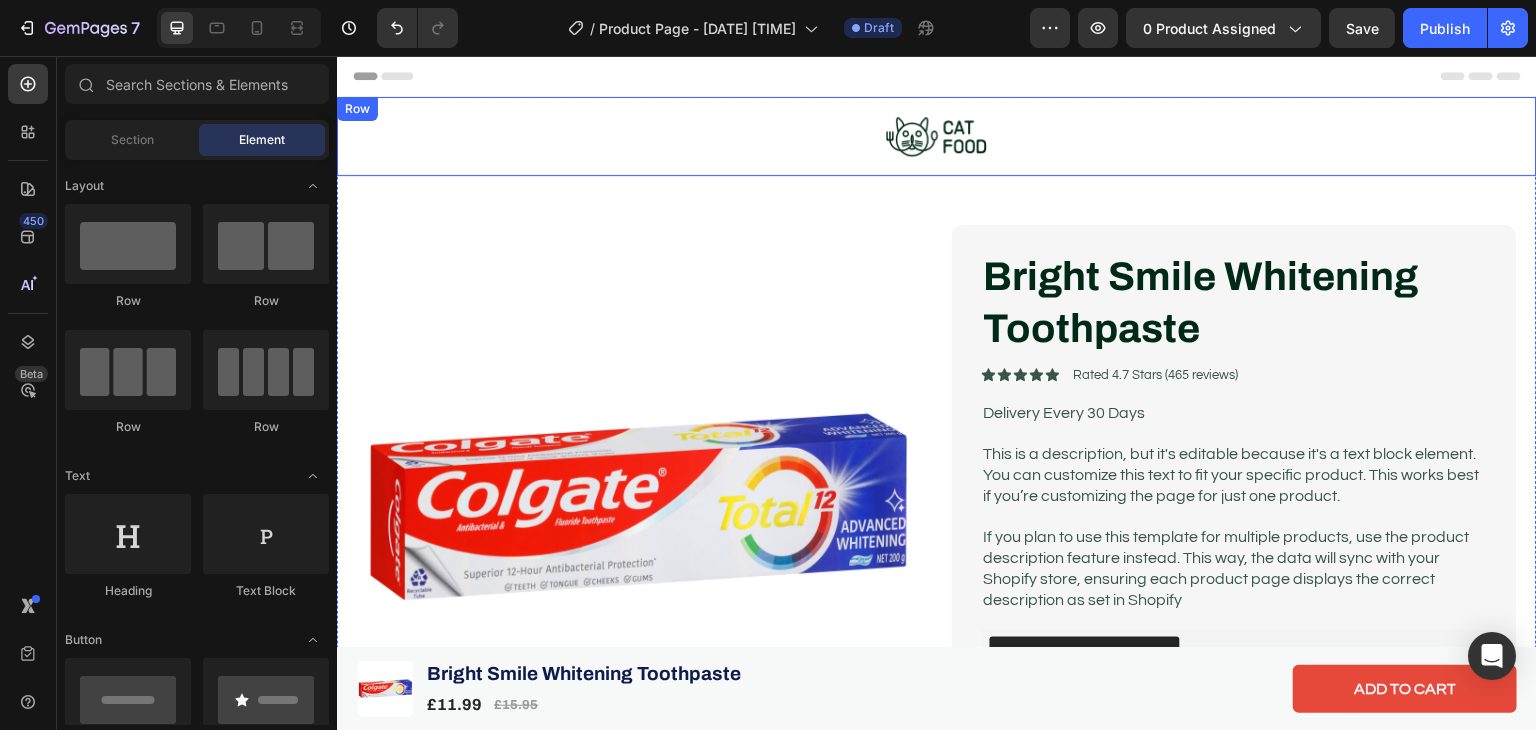 click at bounding box center [937, 136] 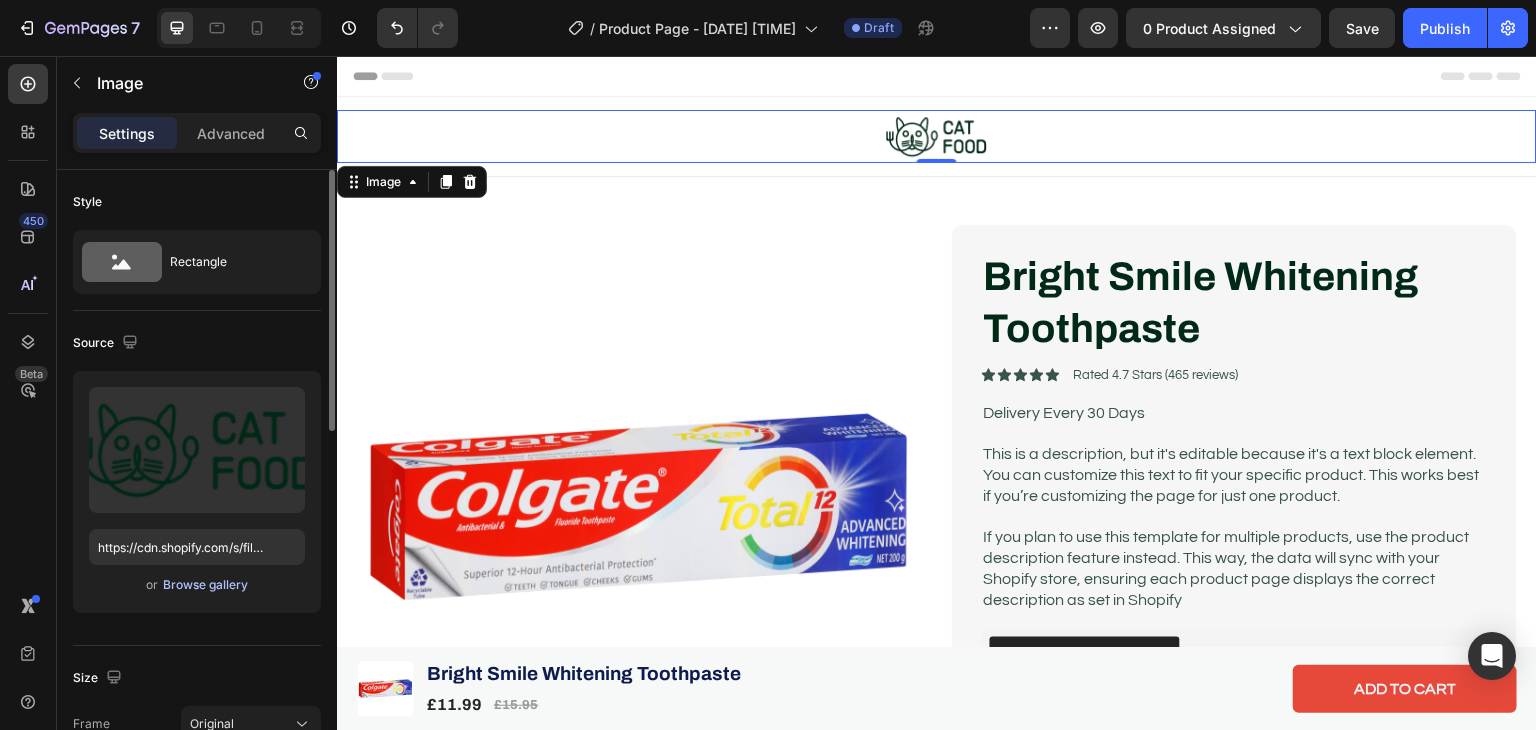 click on "Browse gallery" at bounding box center [205, 585] 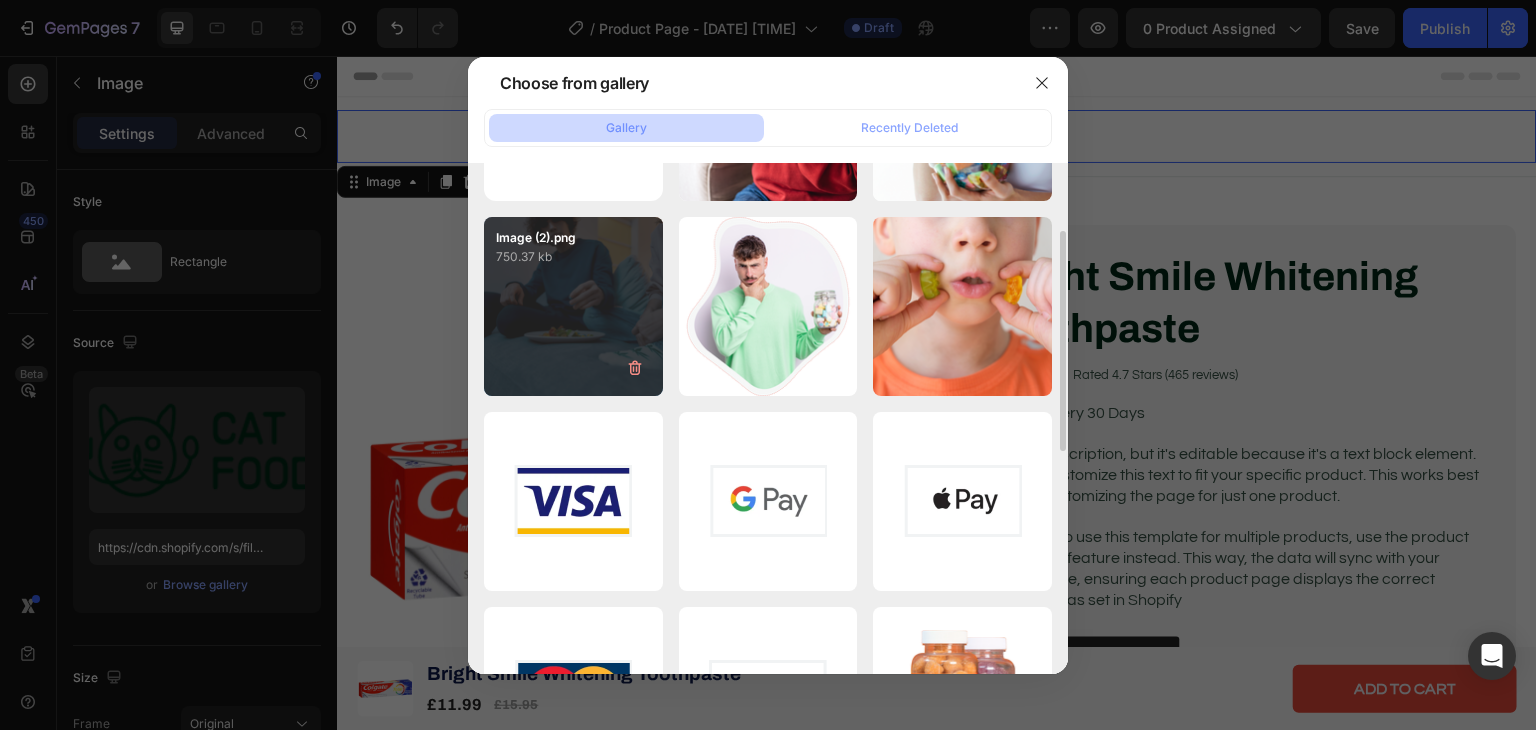 scroll, scrollTop: 0, scrollLeft: 0, axis: both 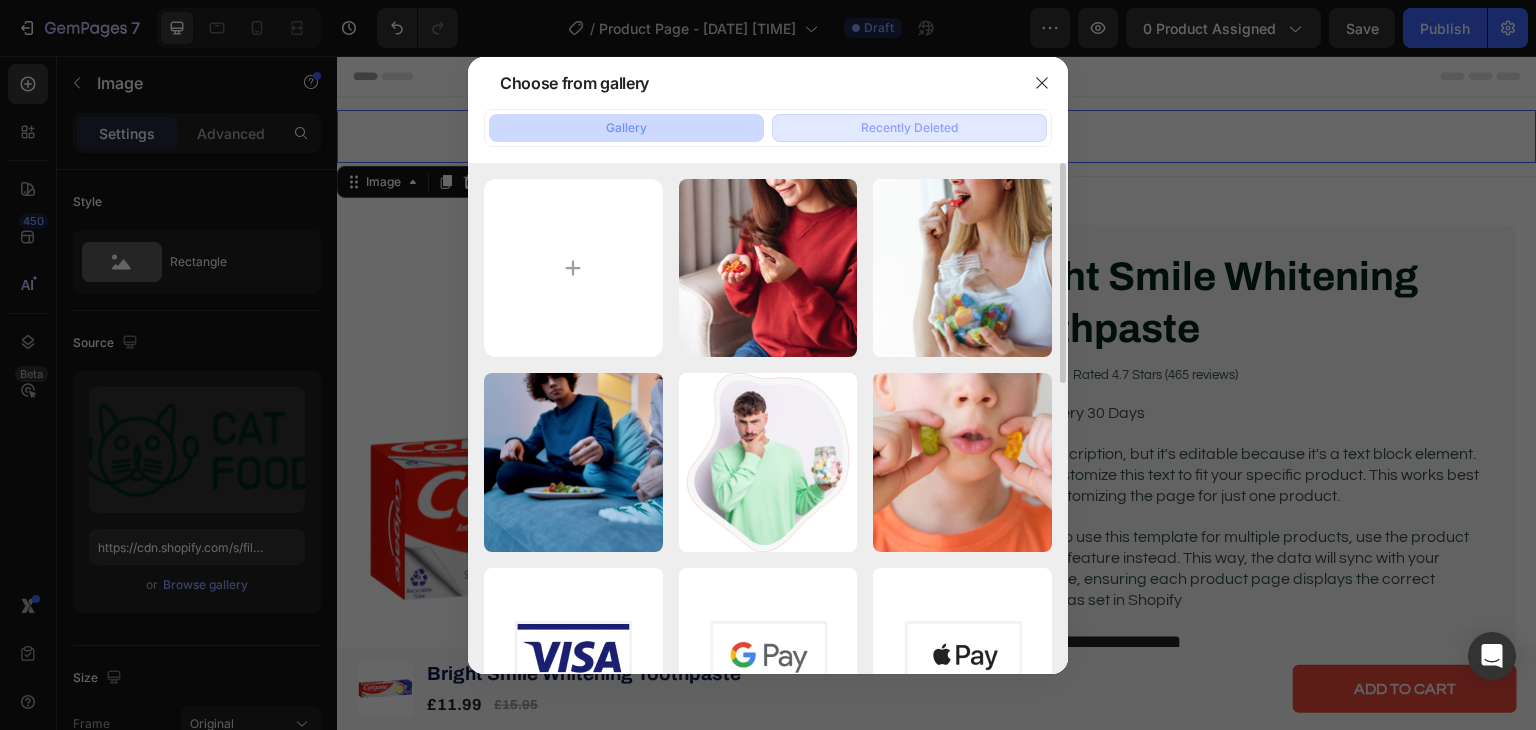 click on "Recently Deleted" at bounding box center (909, 128) 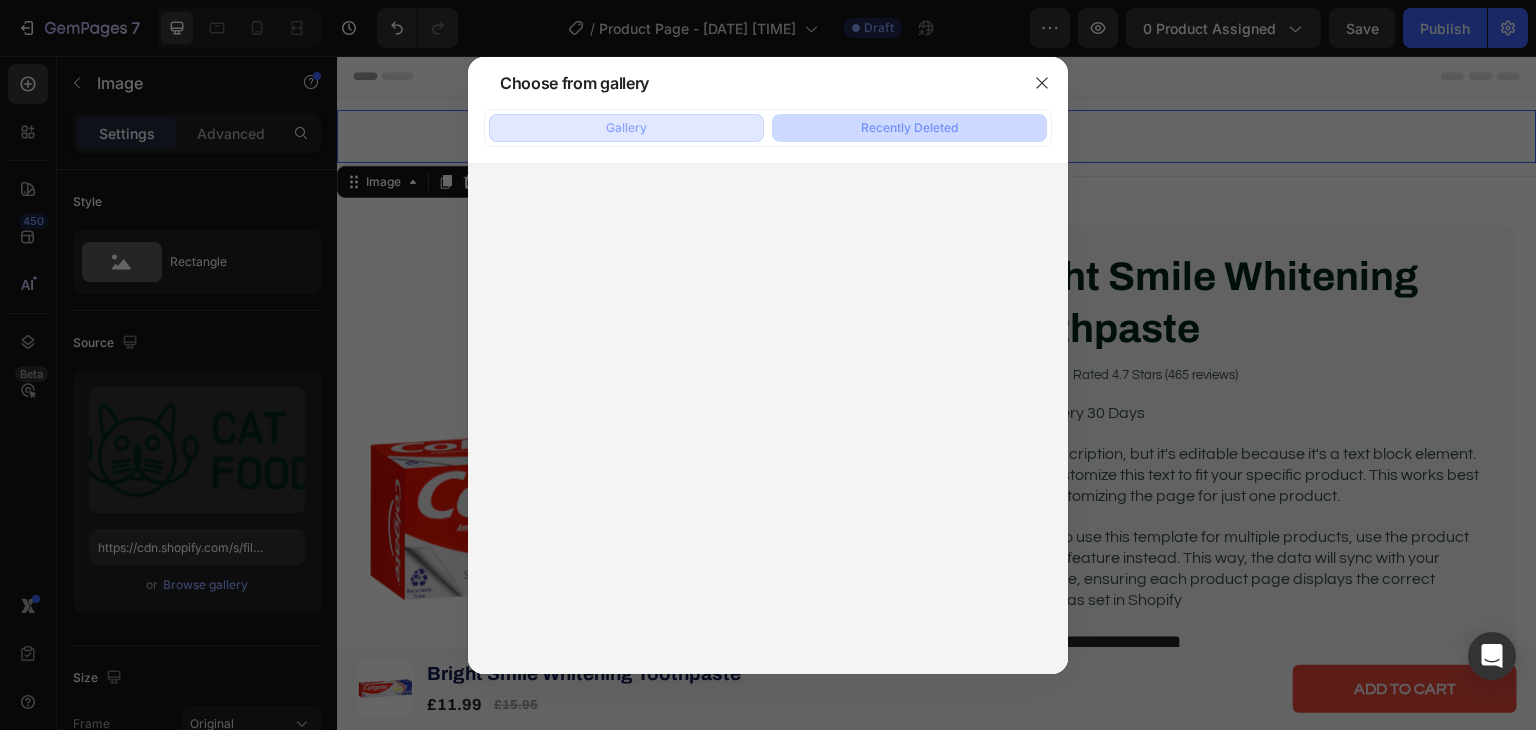 click on "Gallery" 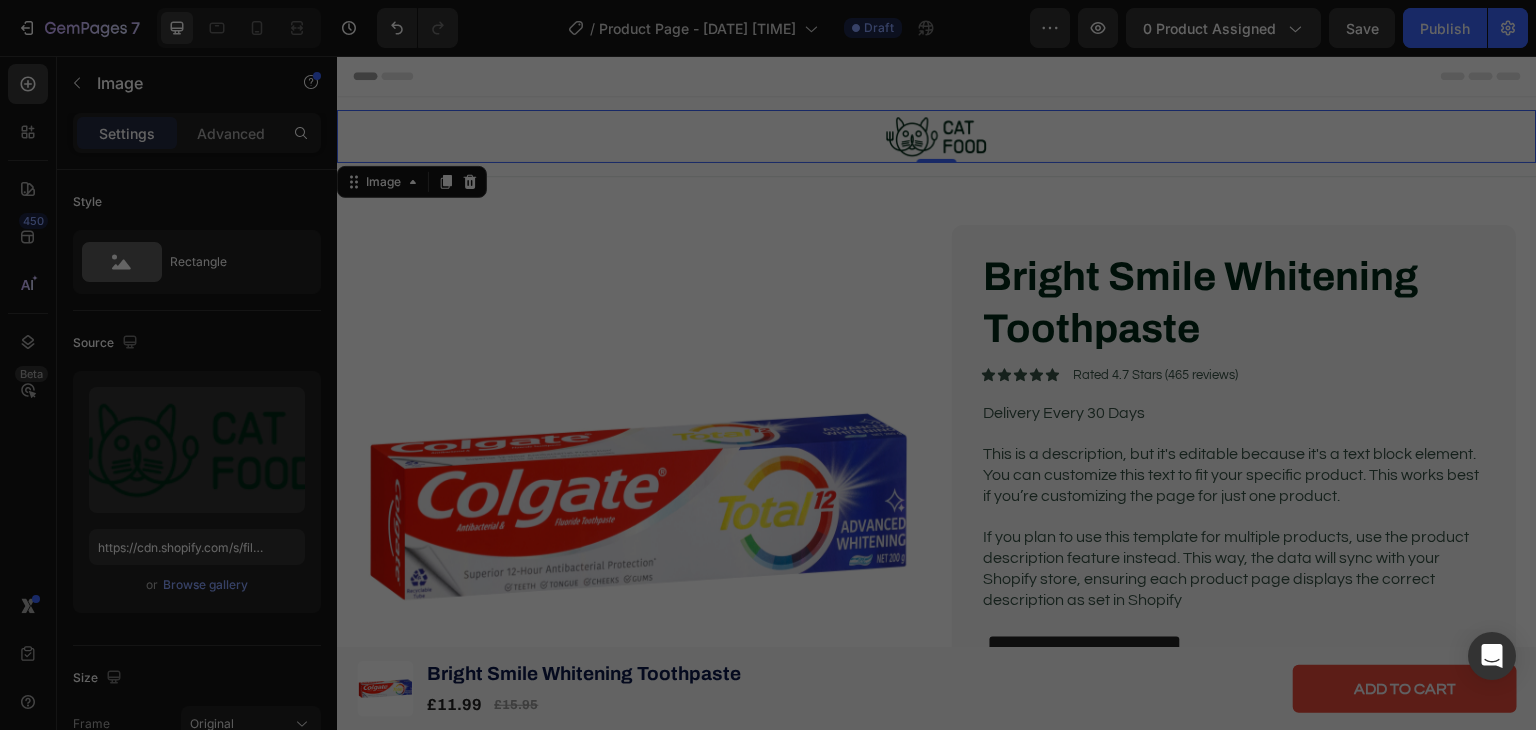 scroll, scrollTop: 0, scrollLeft: 0, axis: both 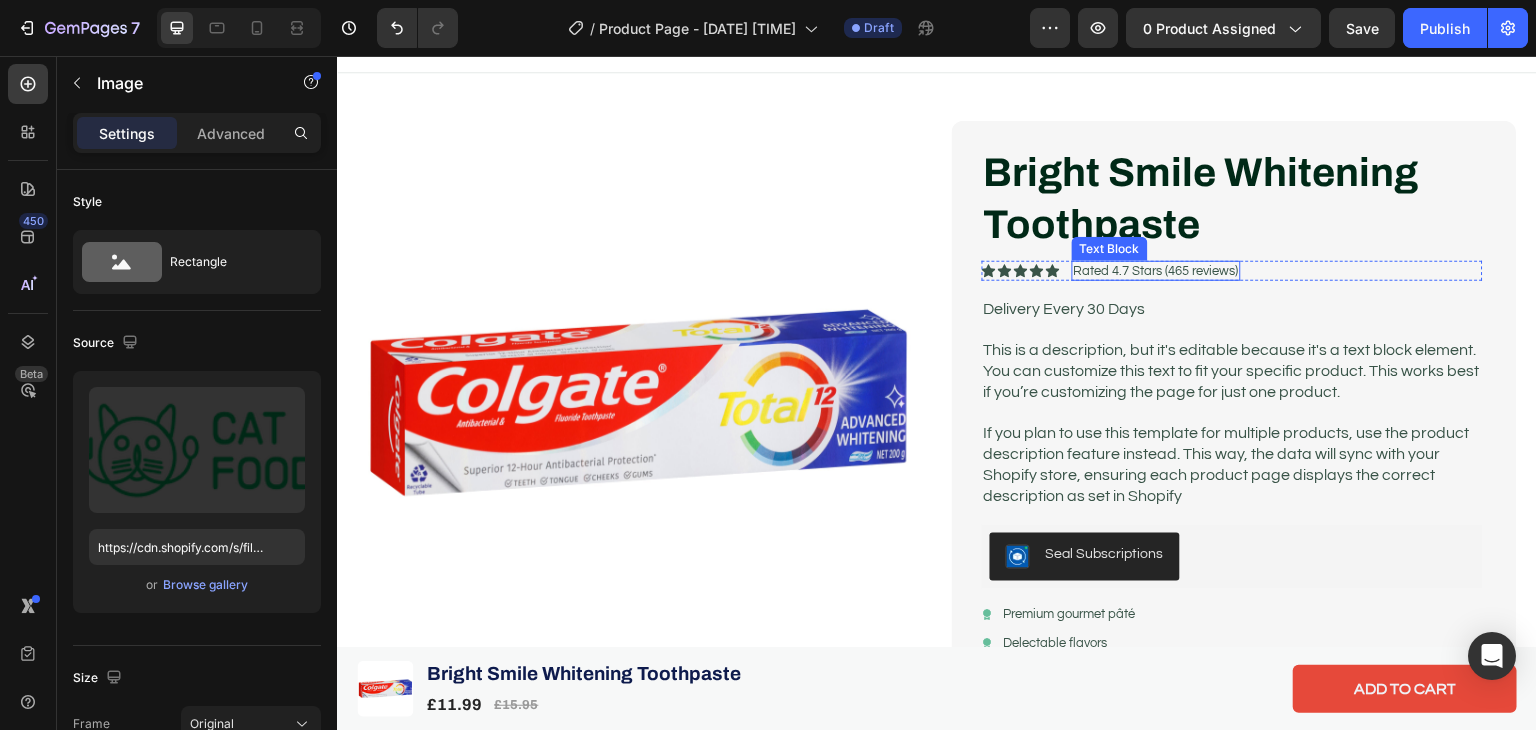click on "Rated 4.7 Stars (465 reviews)" at bounding box center [1156, 271] 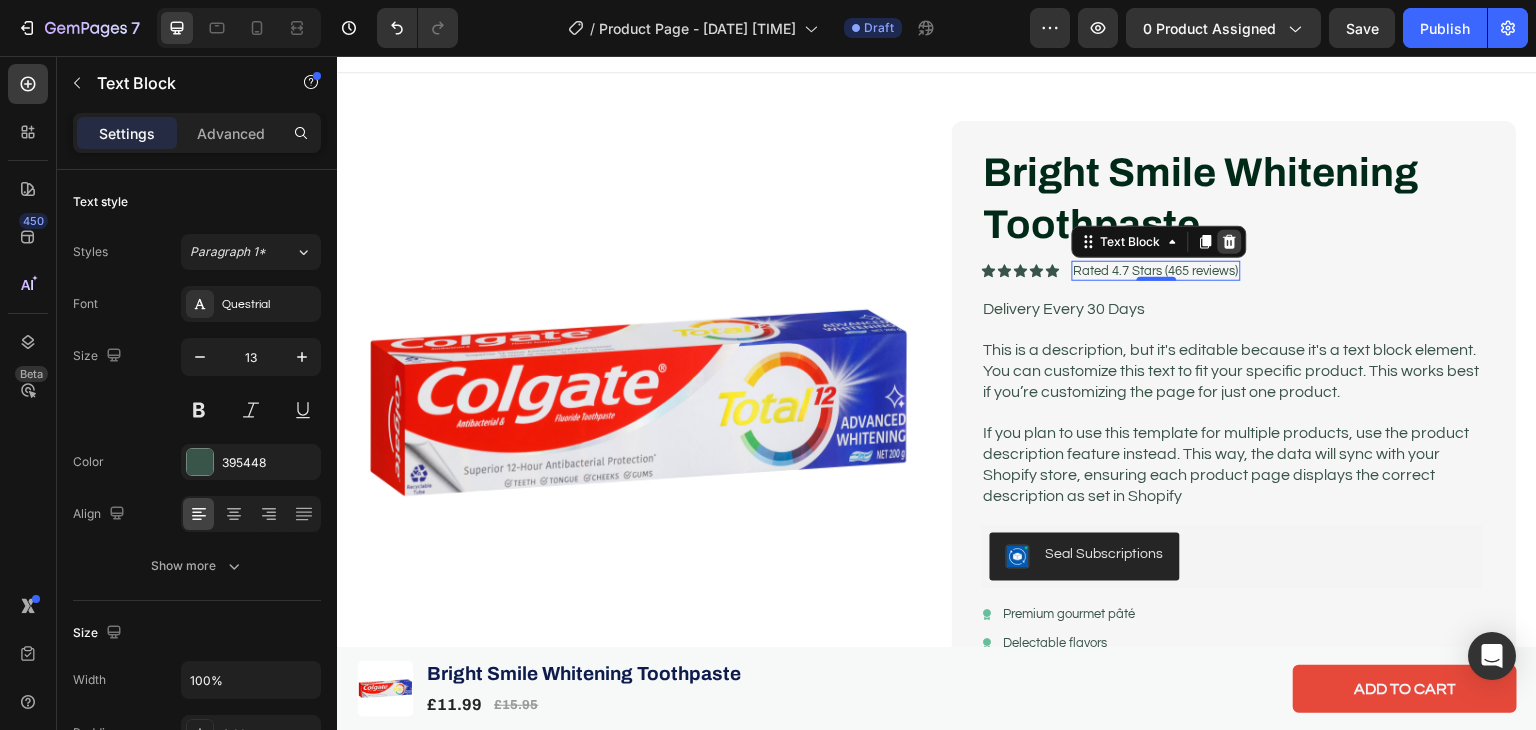 click 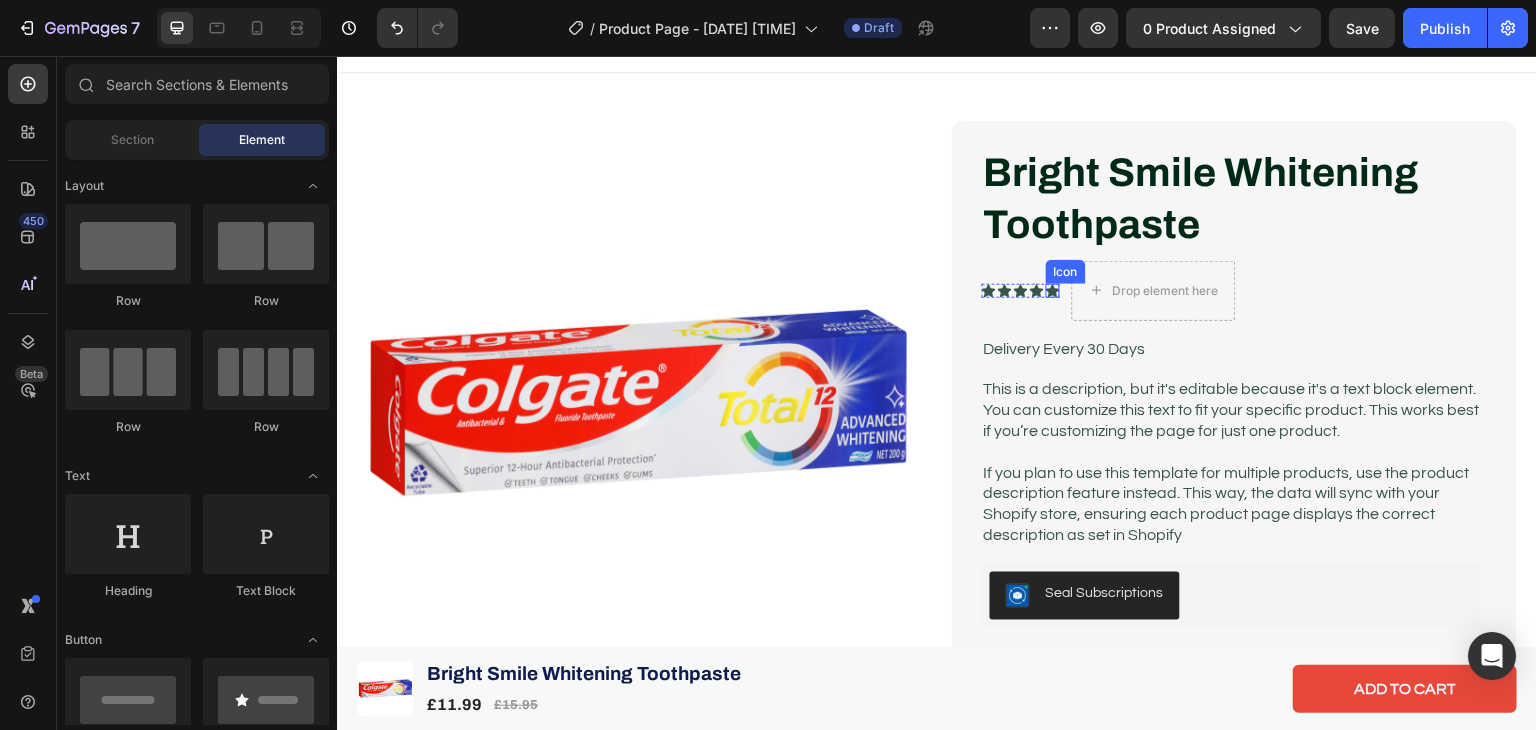 click 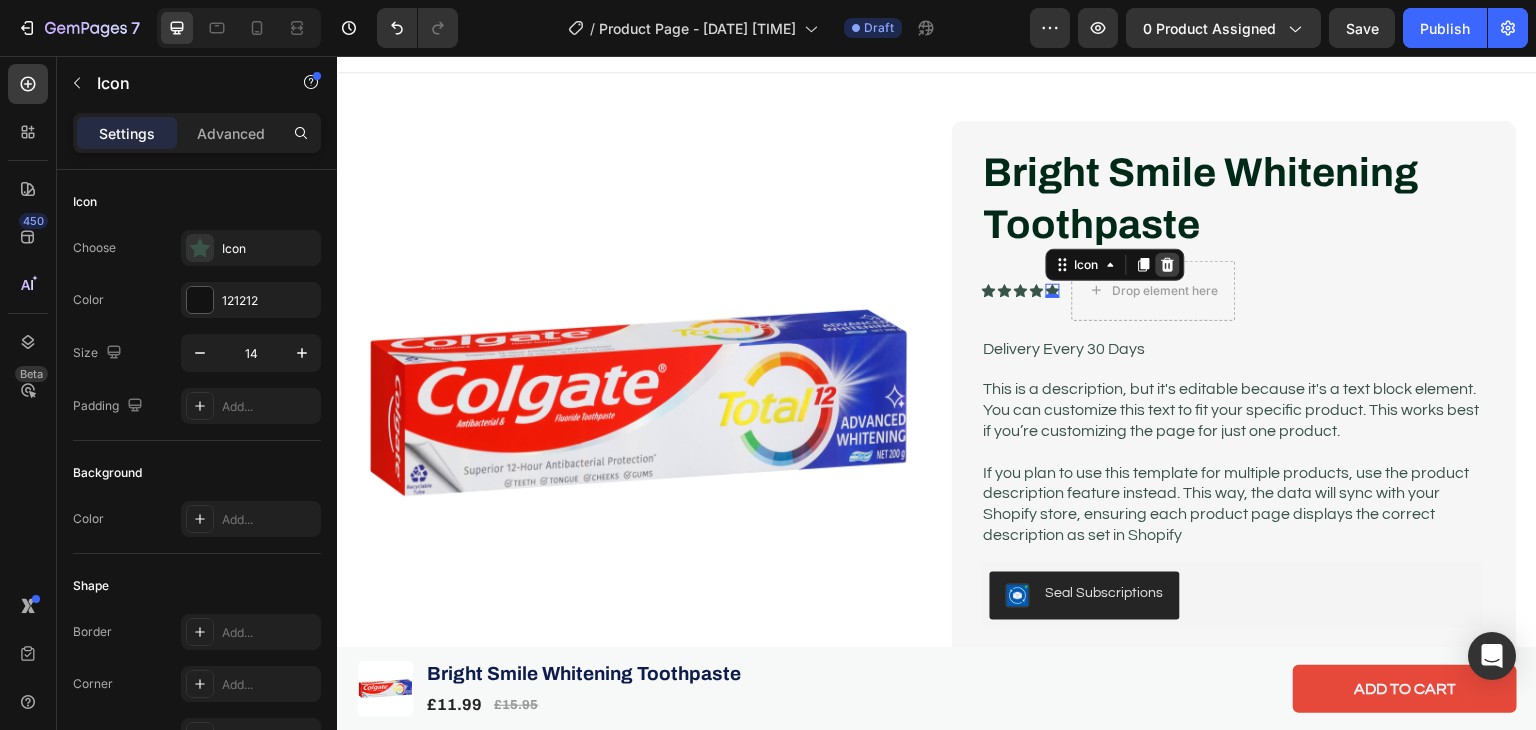 click 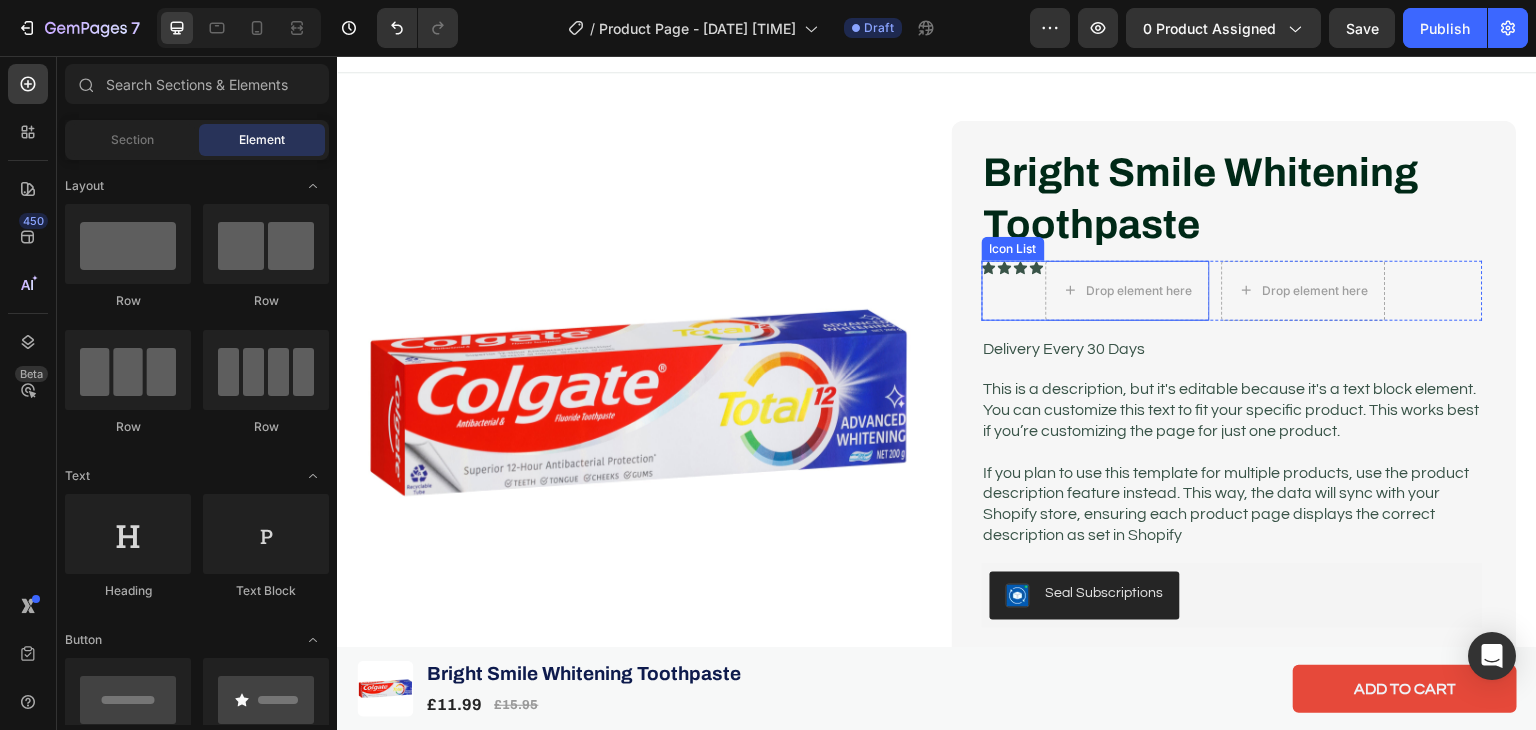 click on "Icon" at bounding box center [1021, 291] 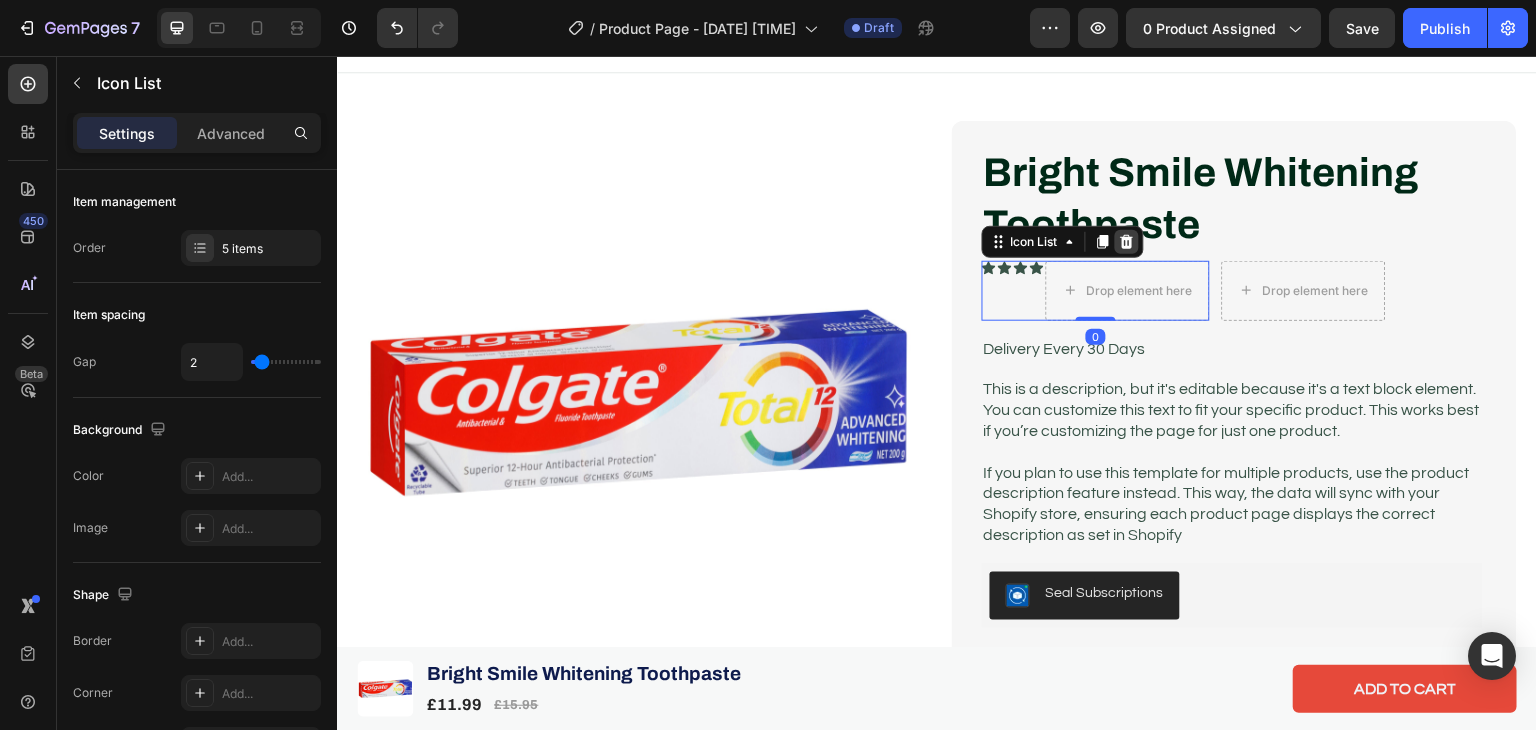 click 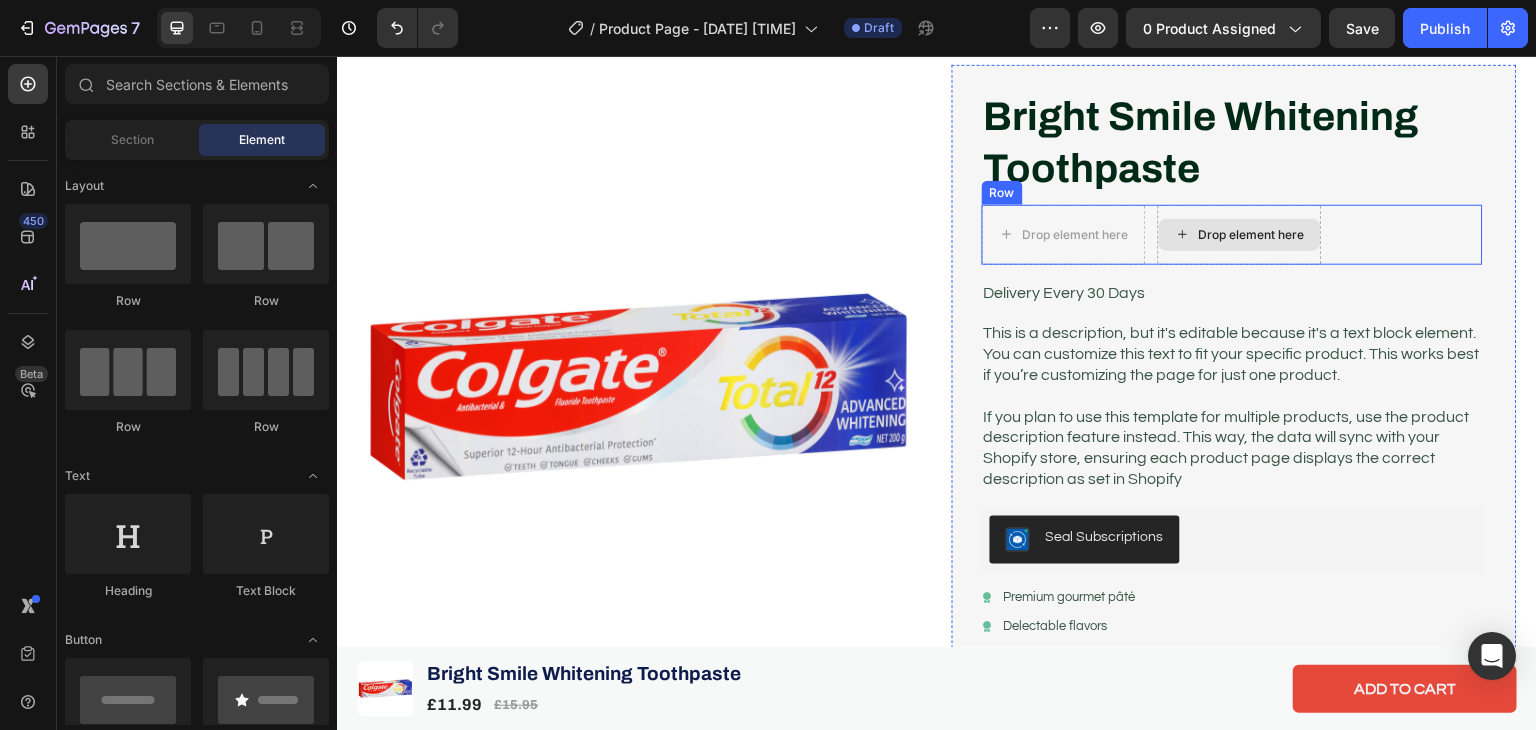 scroll, scrollTop: 164, scrollLeft: 0, axis: vertical 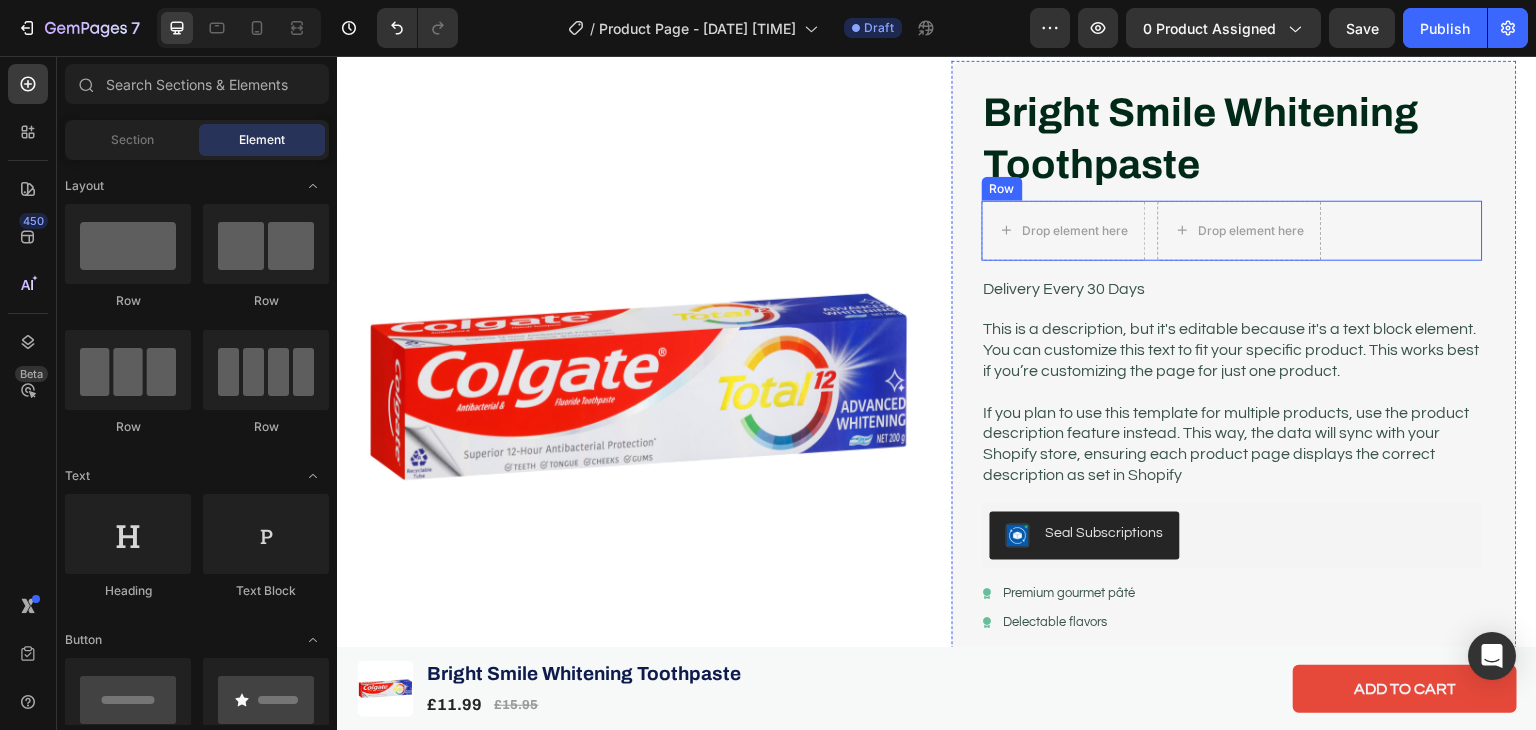 click on "Drop element here
Drop element here Row" at bounding box center [1232, 231] 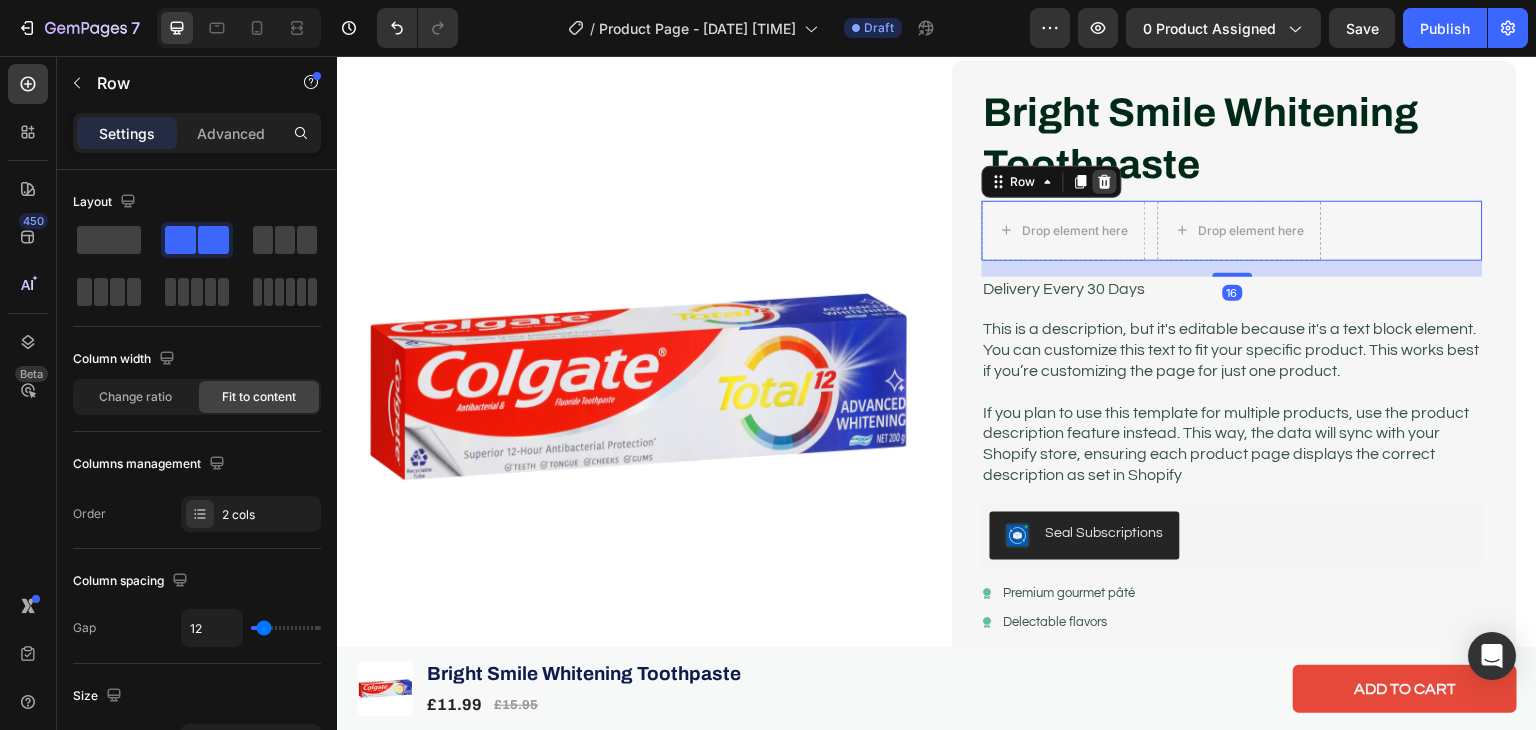 click 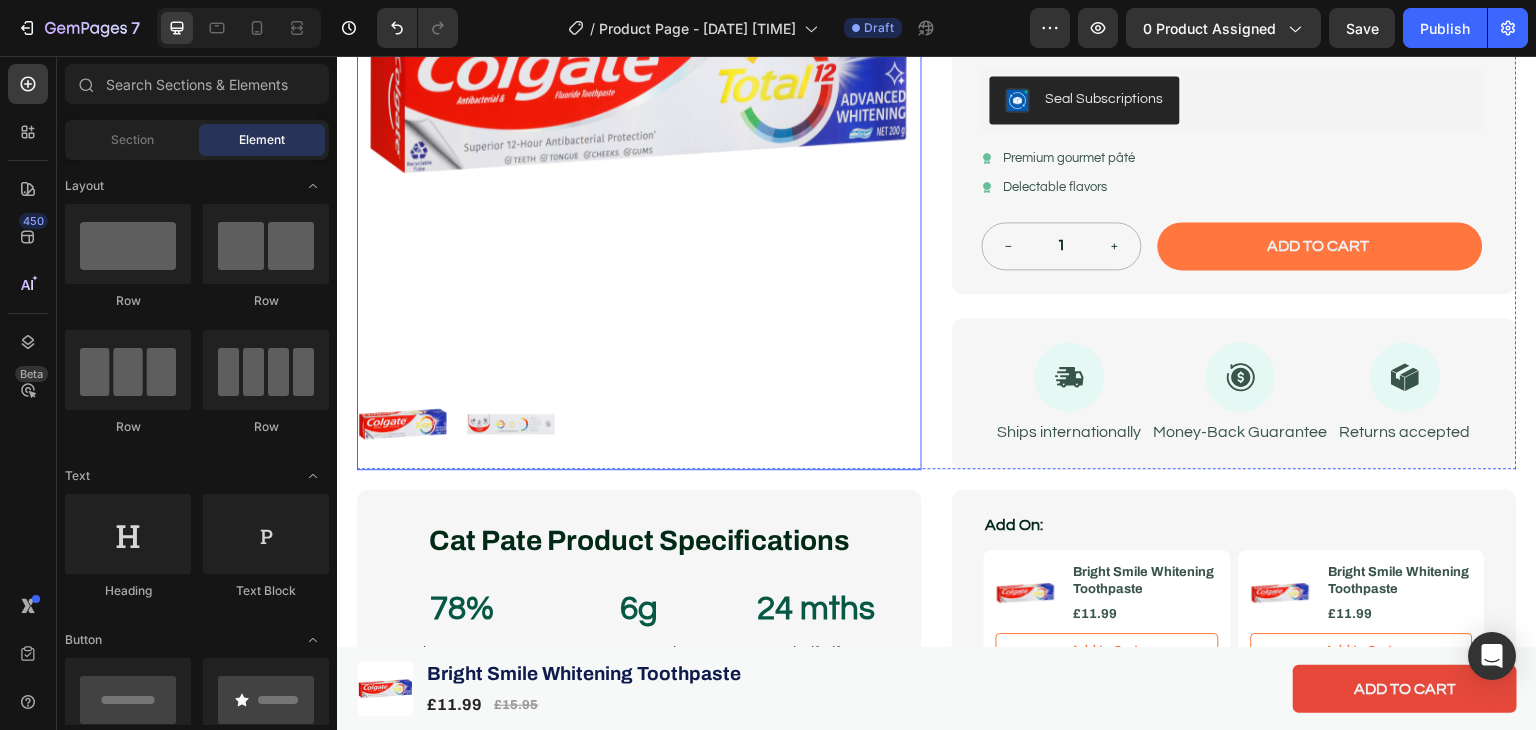 scroll, scrollTop: 523, scrollLeft: 0, axis: vertical 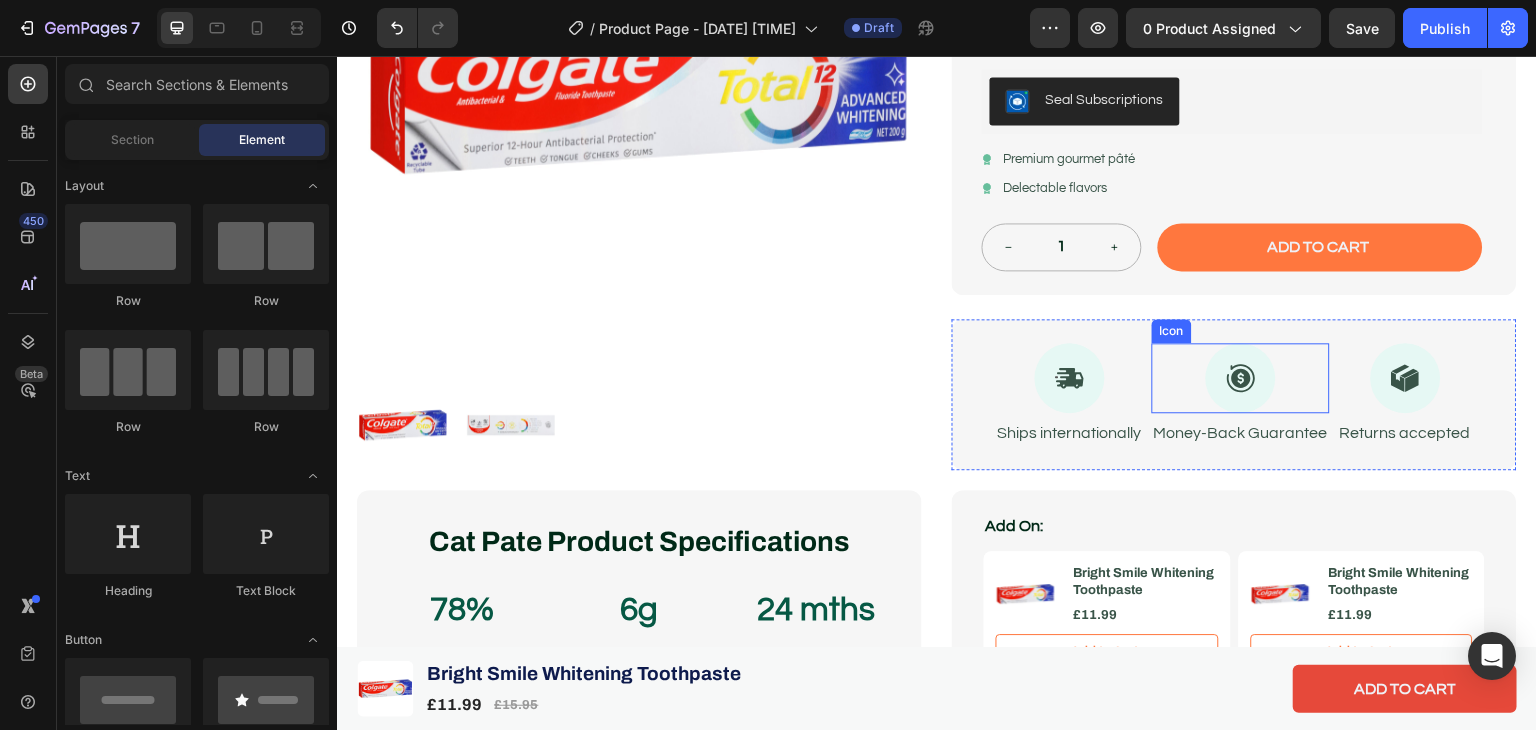 click at bounding box center [1241, 378] 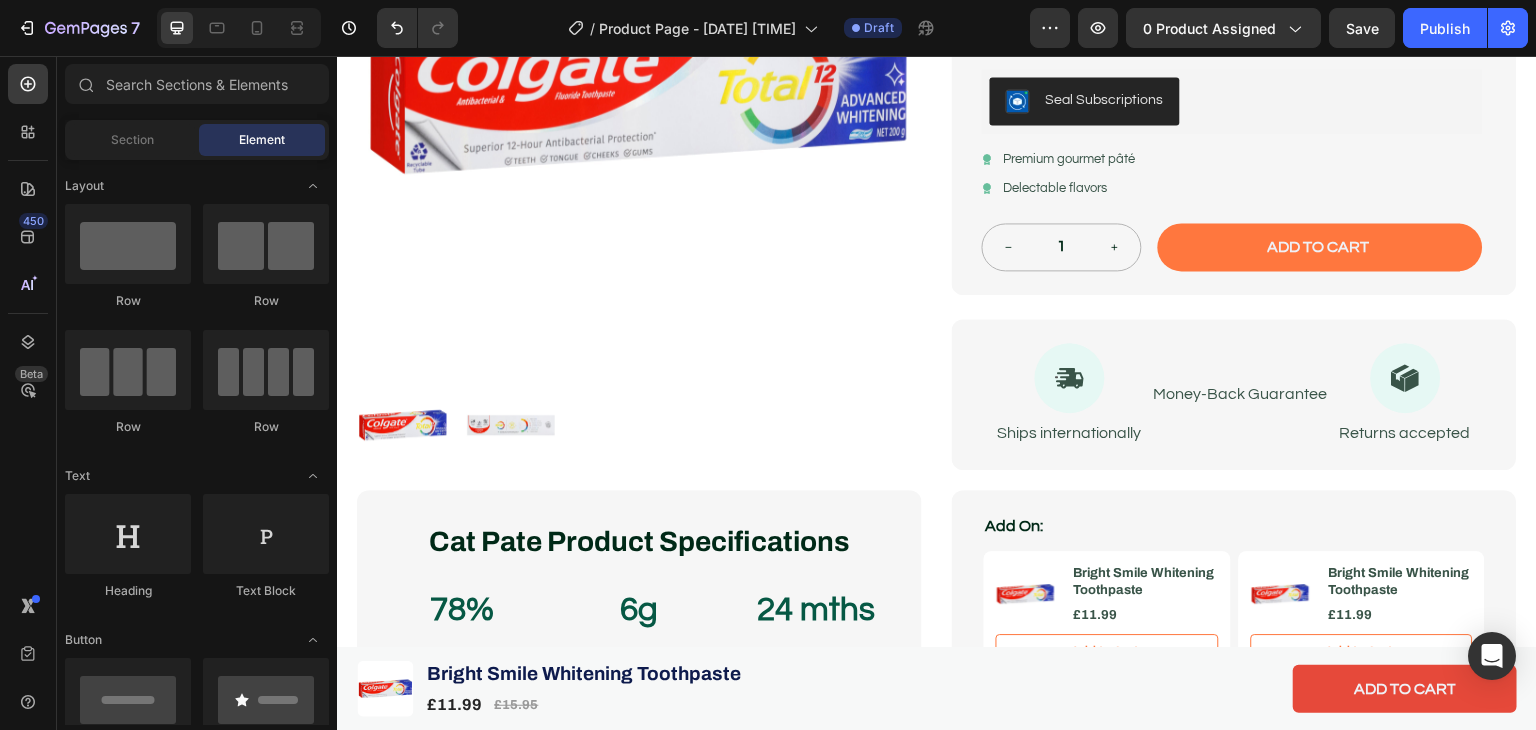 click on "Money-Back Guarantee" at bounding box center [1241, 394] 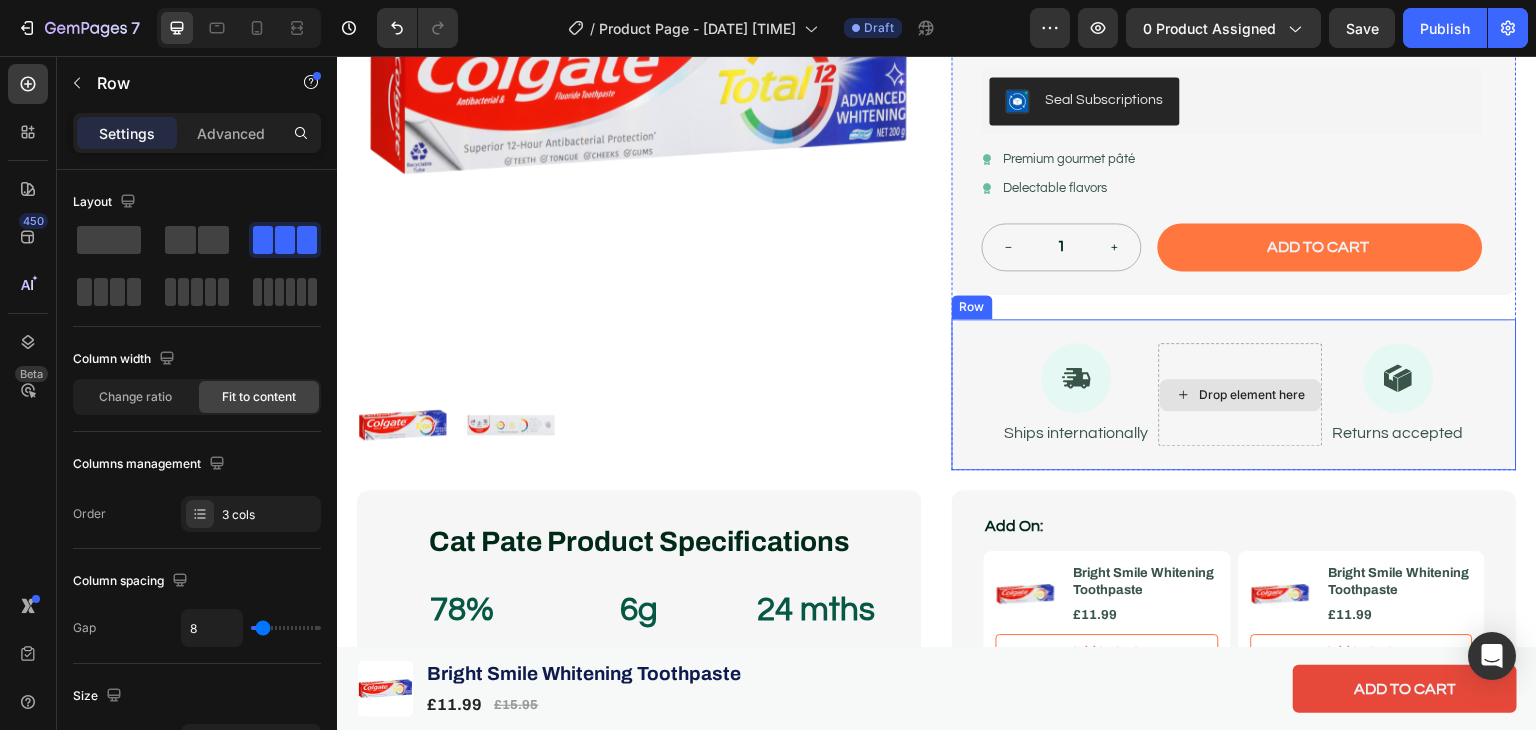 click on "Drop element here" at bounding box center (1241, 394) 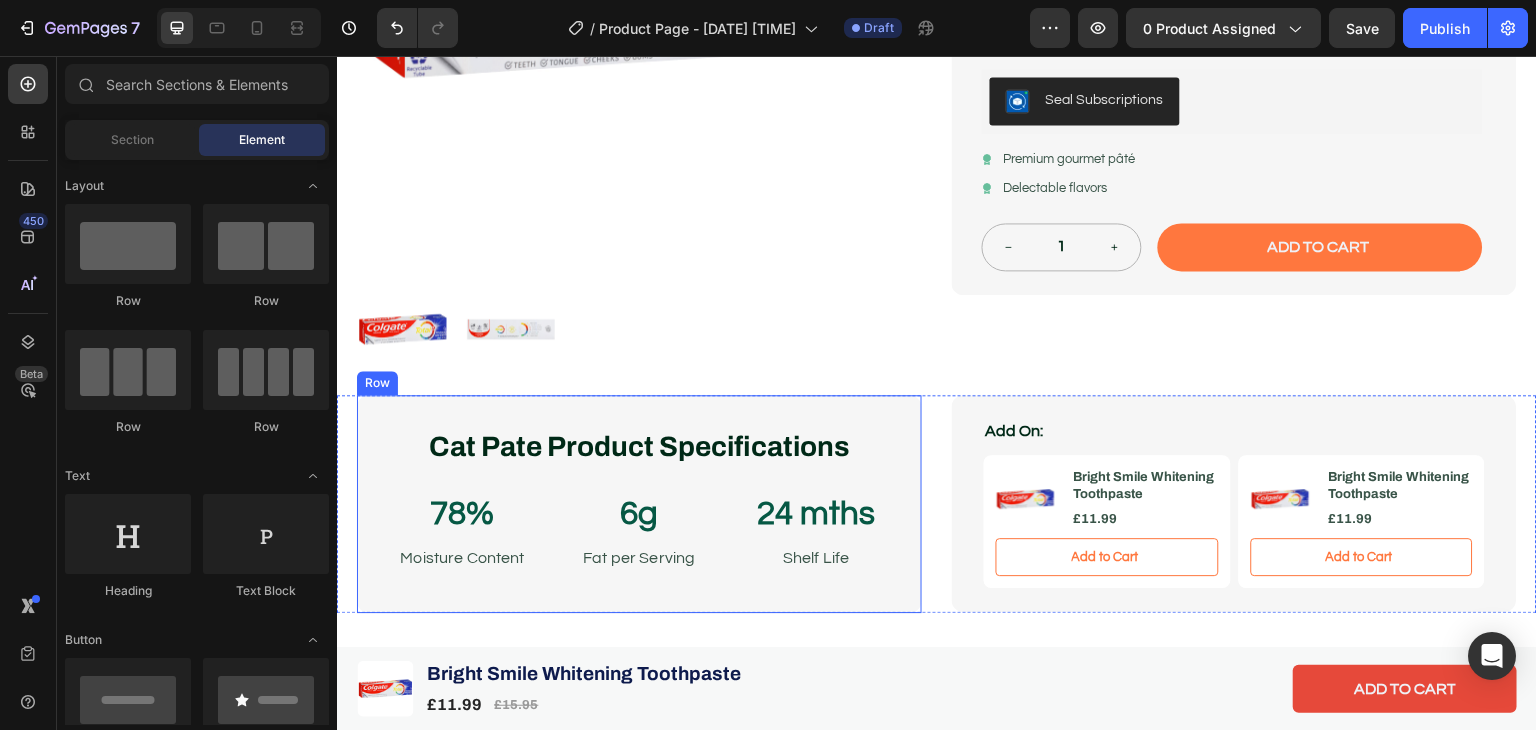 click on "24 mths" at bounding box center (816, 514) 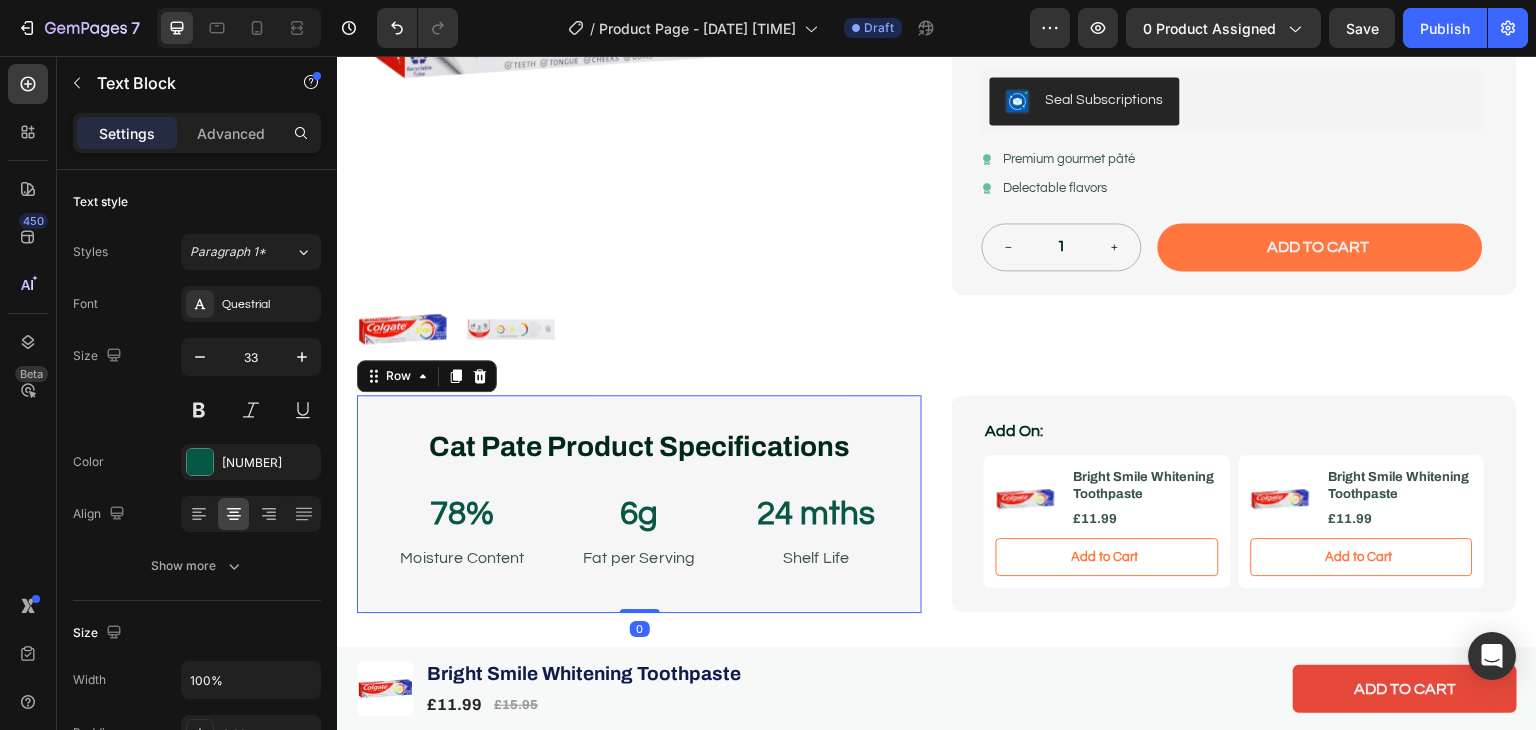 click on "Cat Pate Product Specifications  Heading 78% Text Block Moisture Content Text Block 6g Text Block Fat per Serving Text Block 24 mths Text Block Shelf Life Text Block Row Row" at bounding box center (639, 504) 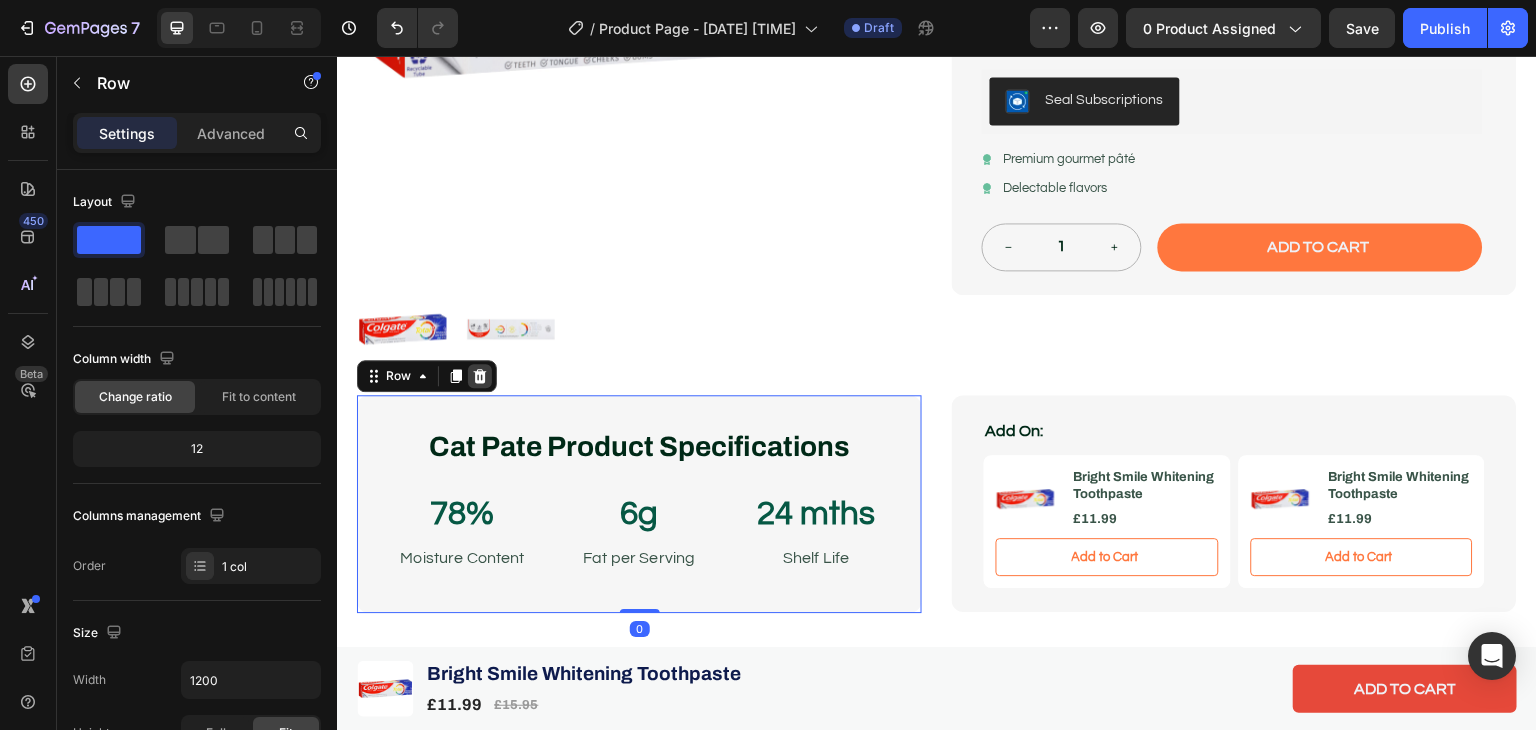 click 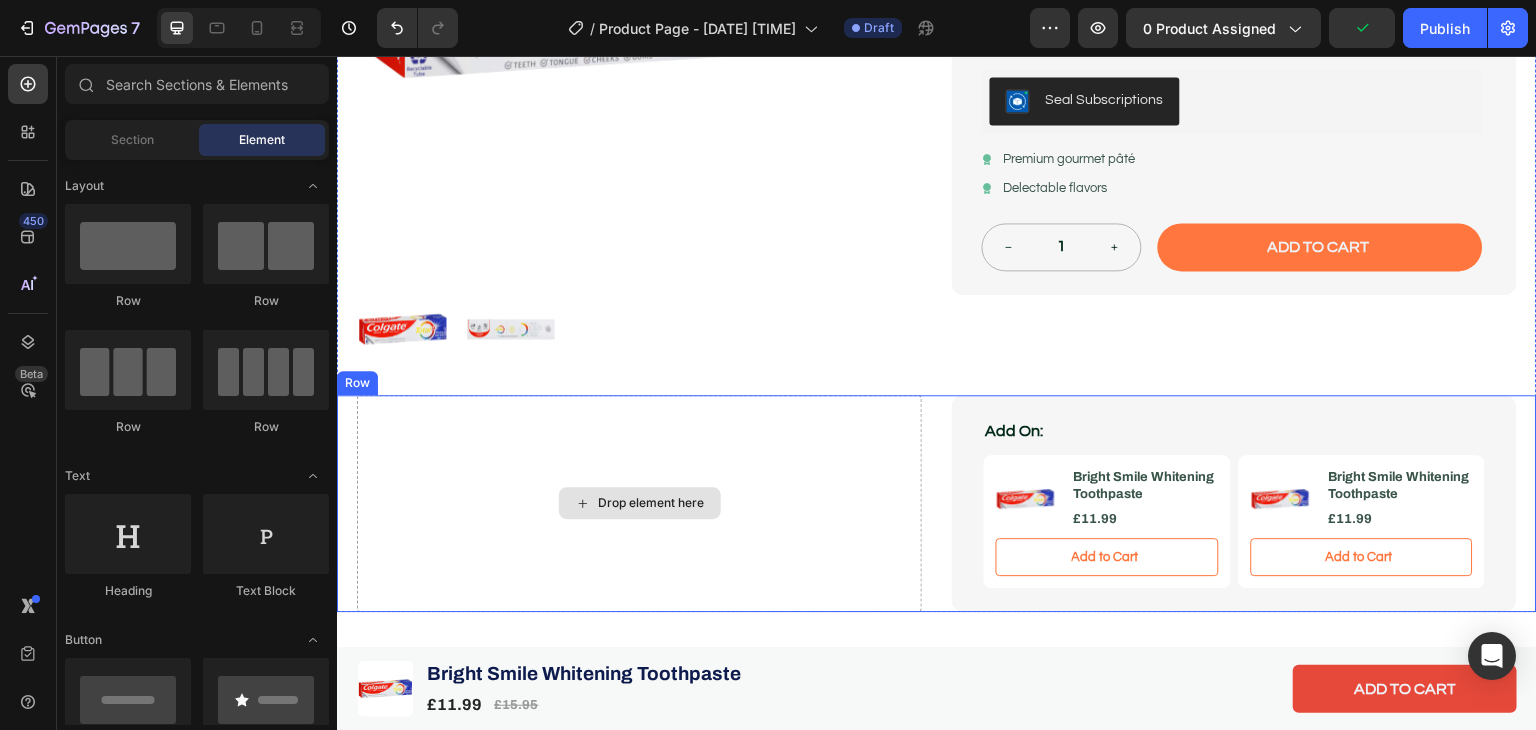 click on "Drop element here" at bounding box center [639, 504] 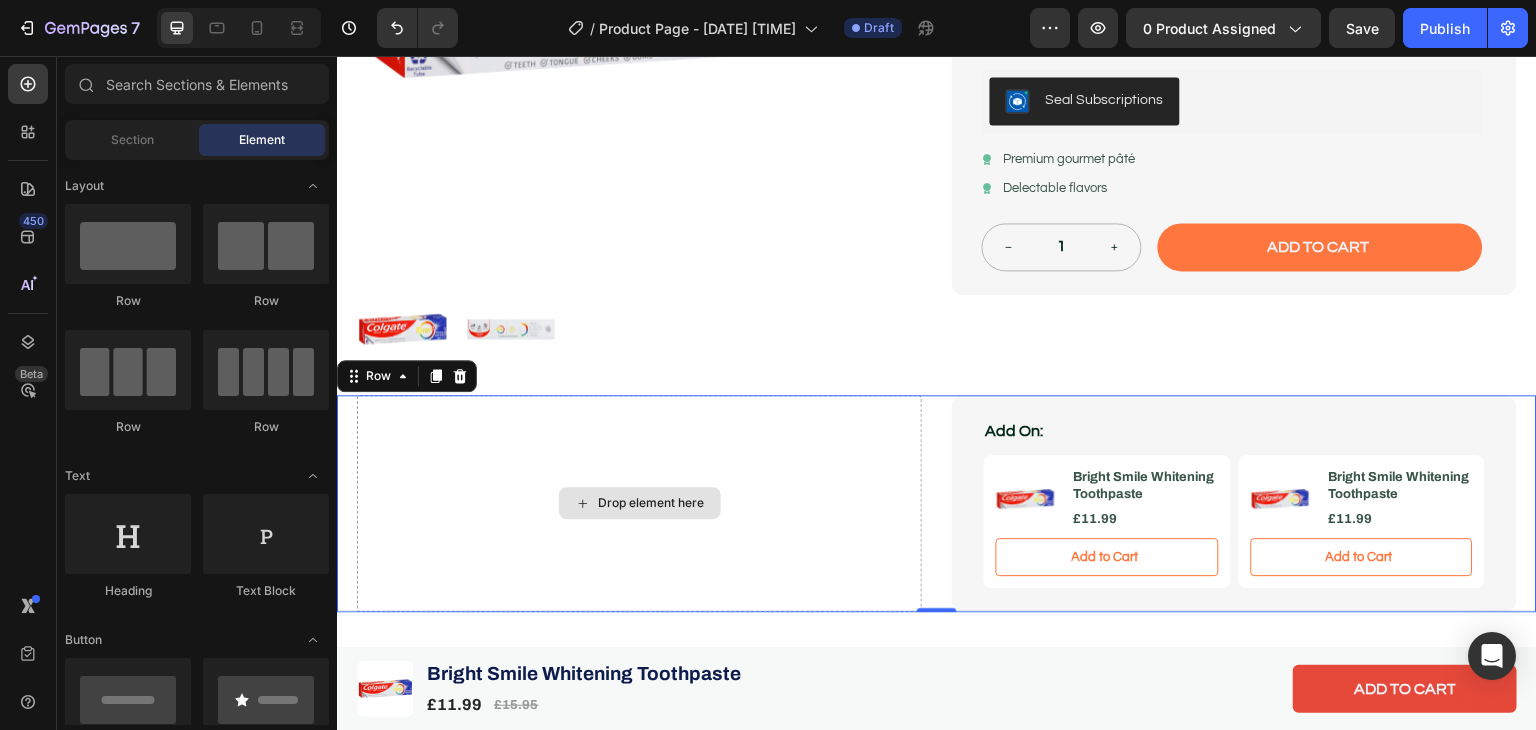 click on "Drop element here" at bounding box center (652, 503) 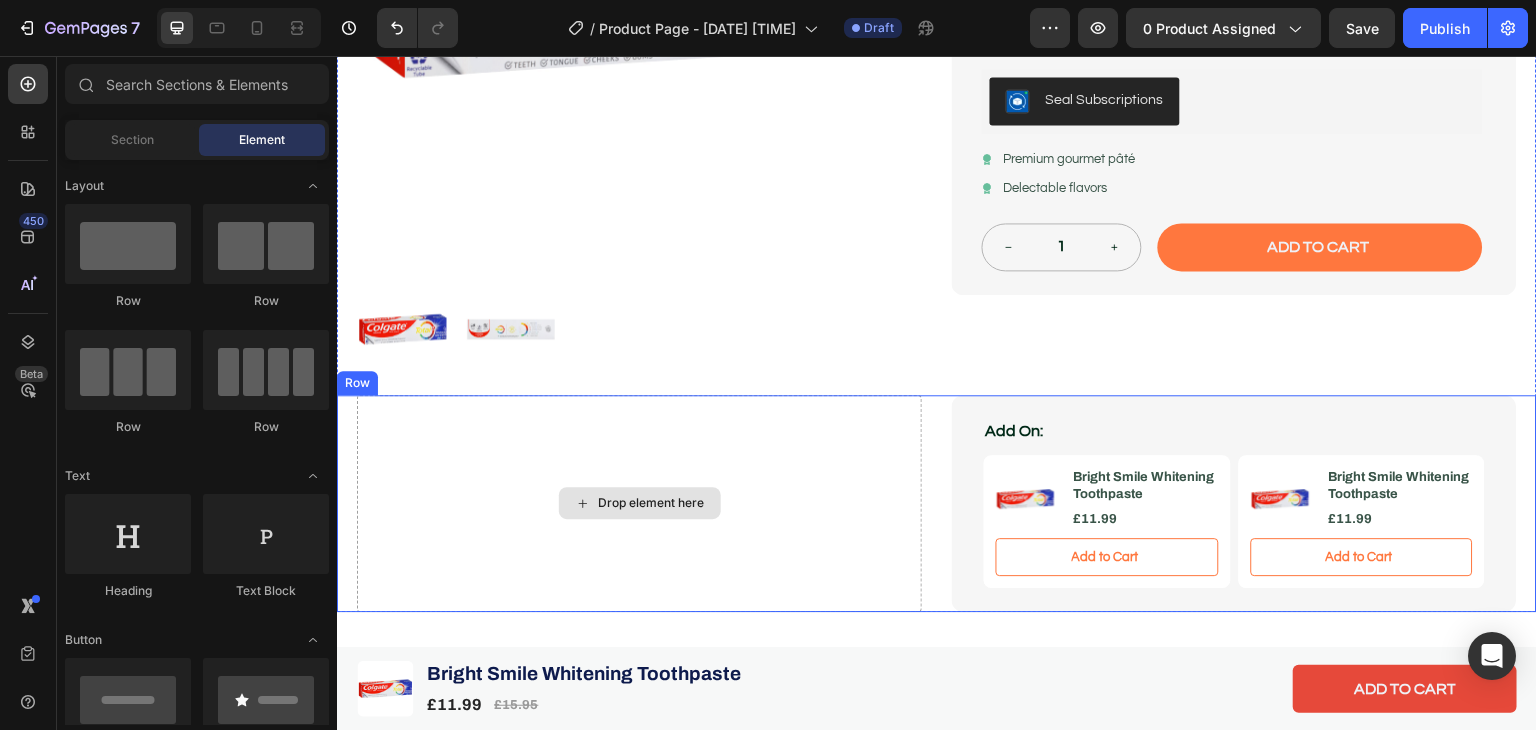 click on "Drop element here" at bounding box center (652, 503) 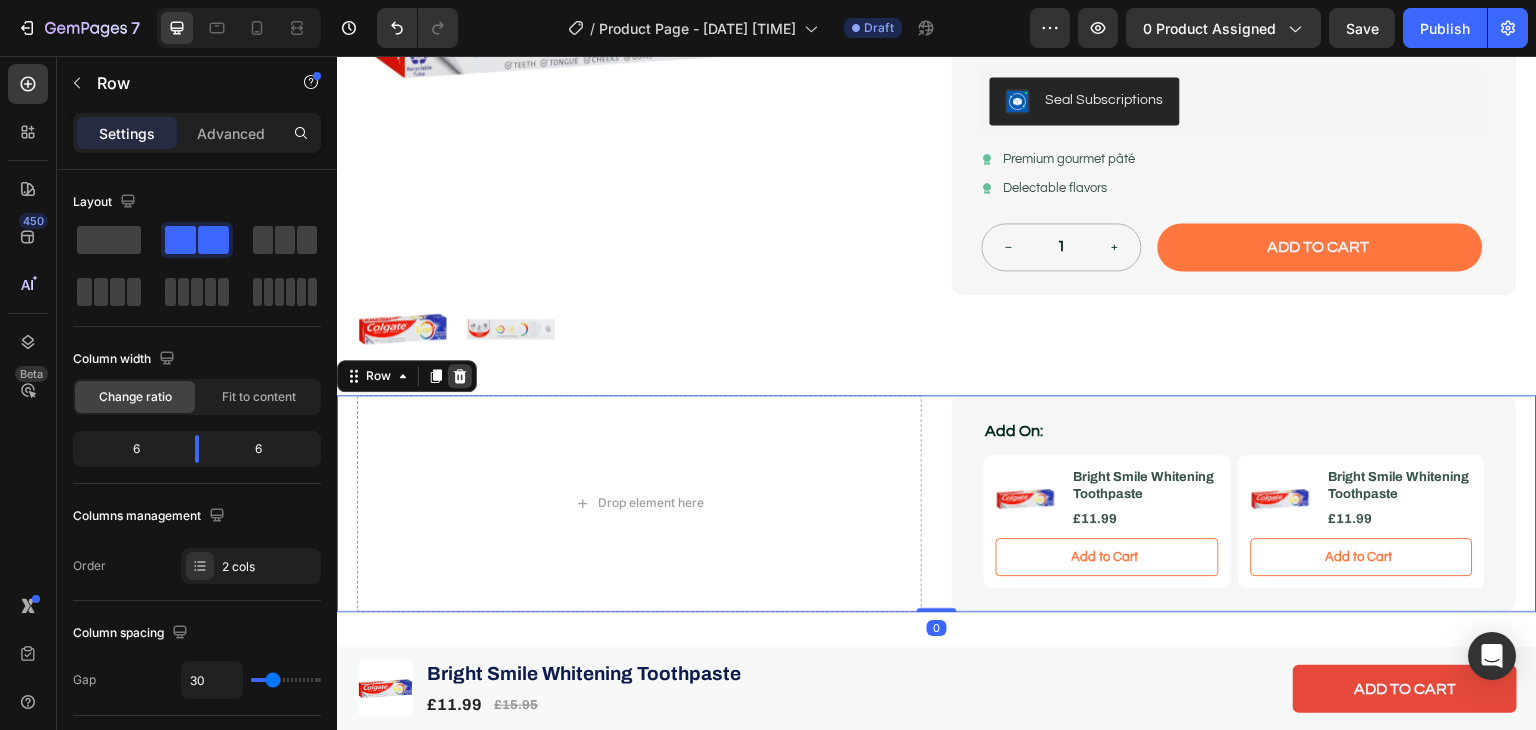 click at bounding box center (460, 376) 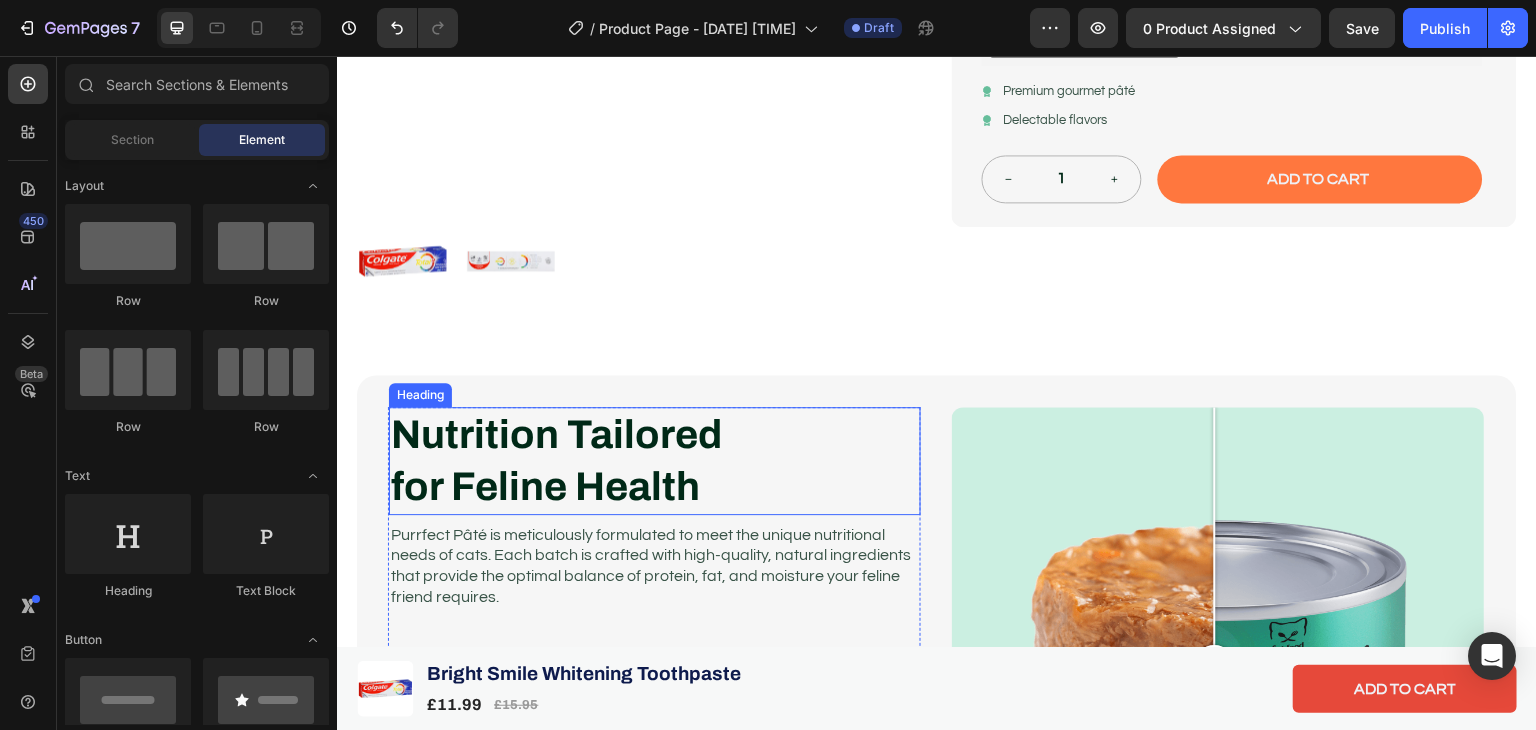 scroll, scrollTop: 592, scrollLeft: 0, axis: vertical 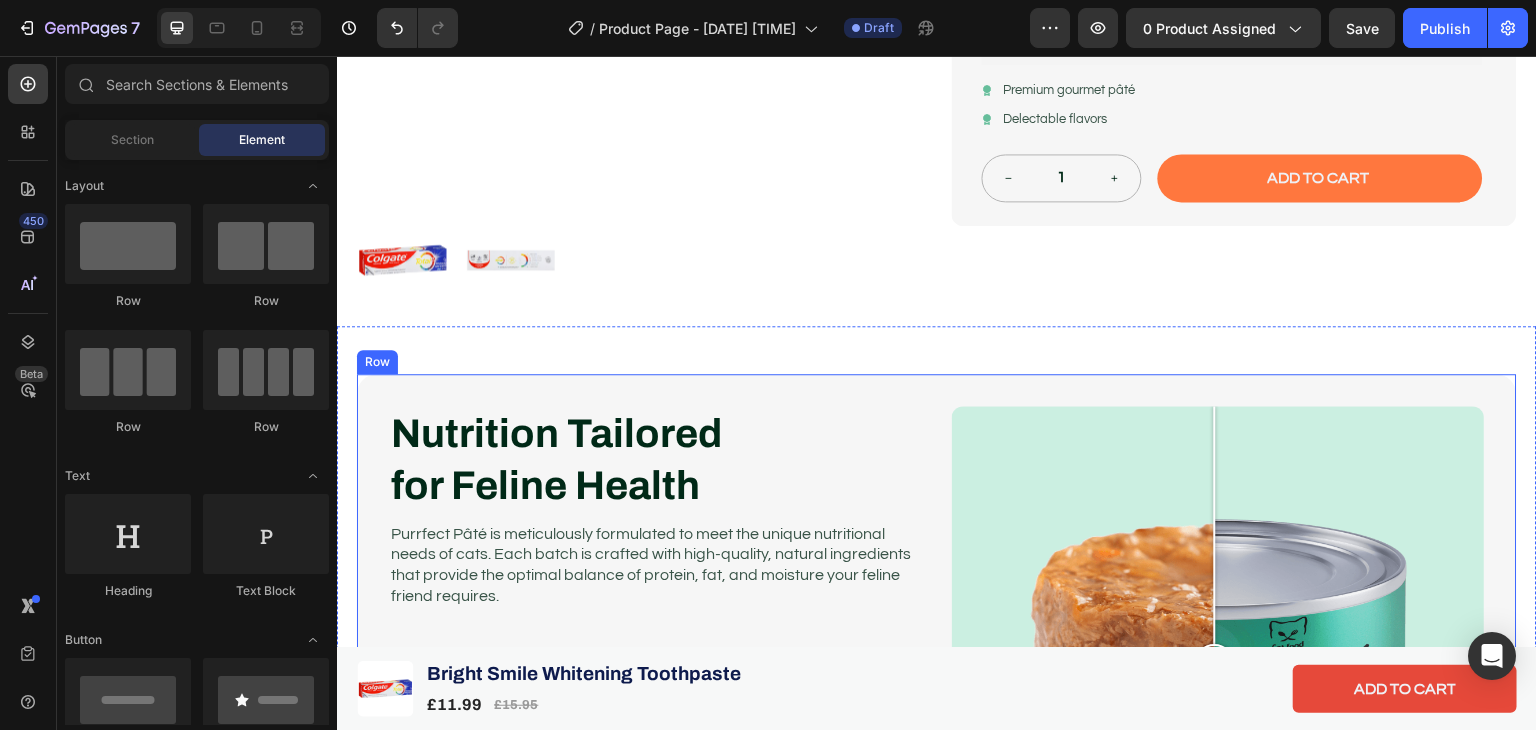 click on "Nutrition Tailored for Feline Health Heading Purrfect Pâté is meticulously formulated to meet the unique nutritional needs of cats. Each batch is crafted with high-quality, natural ingredients that provide the optimal balance of protein, fat, and moisture your feline friend requires. Text Block Image Comparison Keypoints: Text Block 78% Text Block Row The 78% moisture level helps keep your cat hydrated and supports urinary tract health. Text Block Row 12% Text Block Row The 12% protein content in Purrfect Pâté supports the development and maintenance of lean muscle mass in your cat. Text Block Row 10% Text Block Row The carefully balanced 10% fat ratio provides sustained energy without excess calories. Text Block Row Row Image Comparison Row" at bounding box center (937, 688) 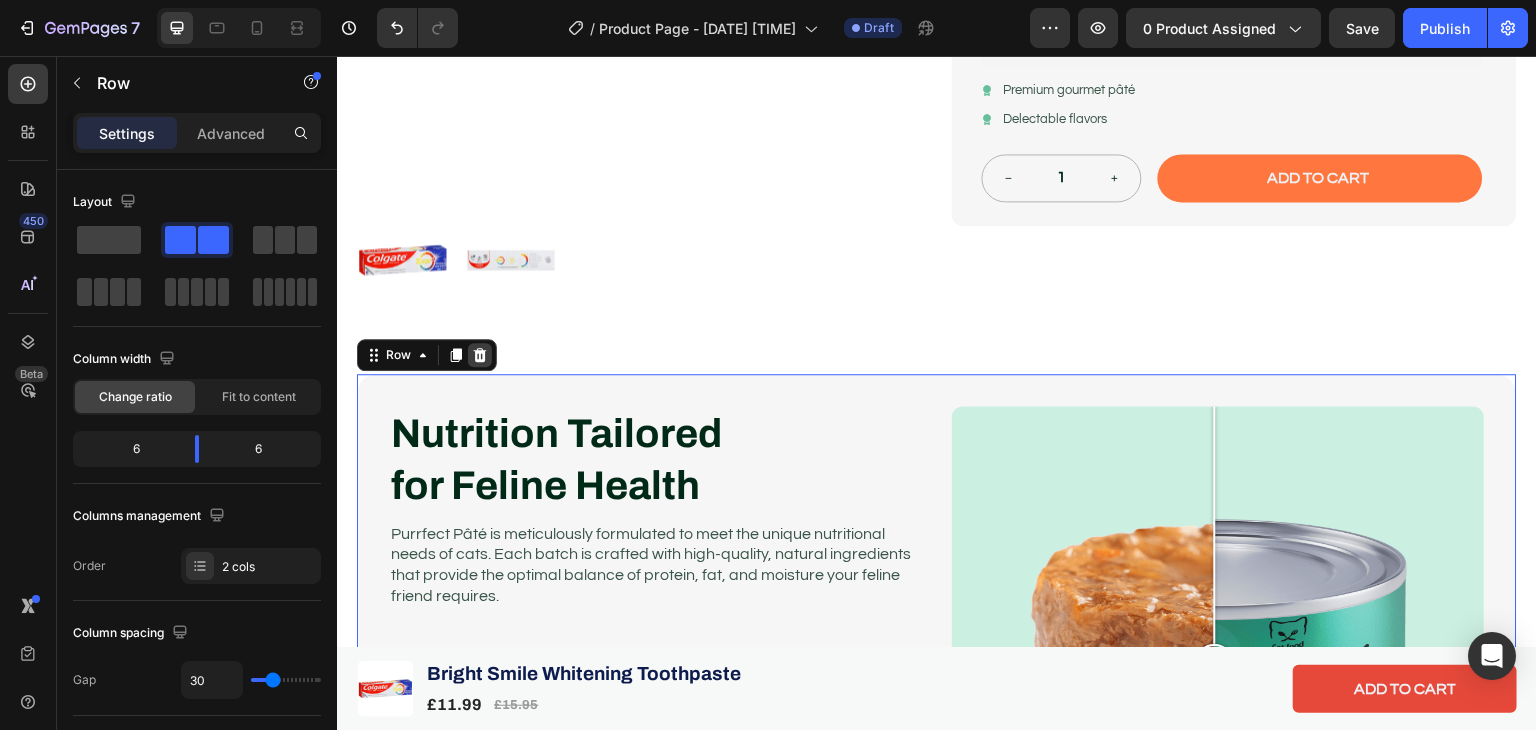 click 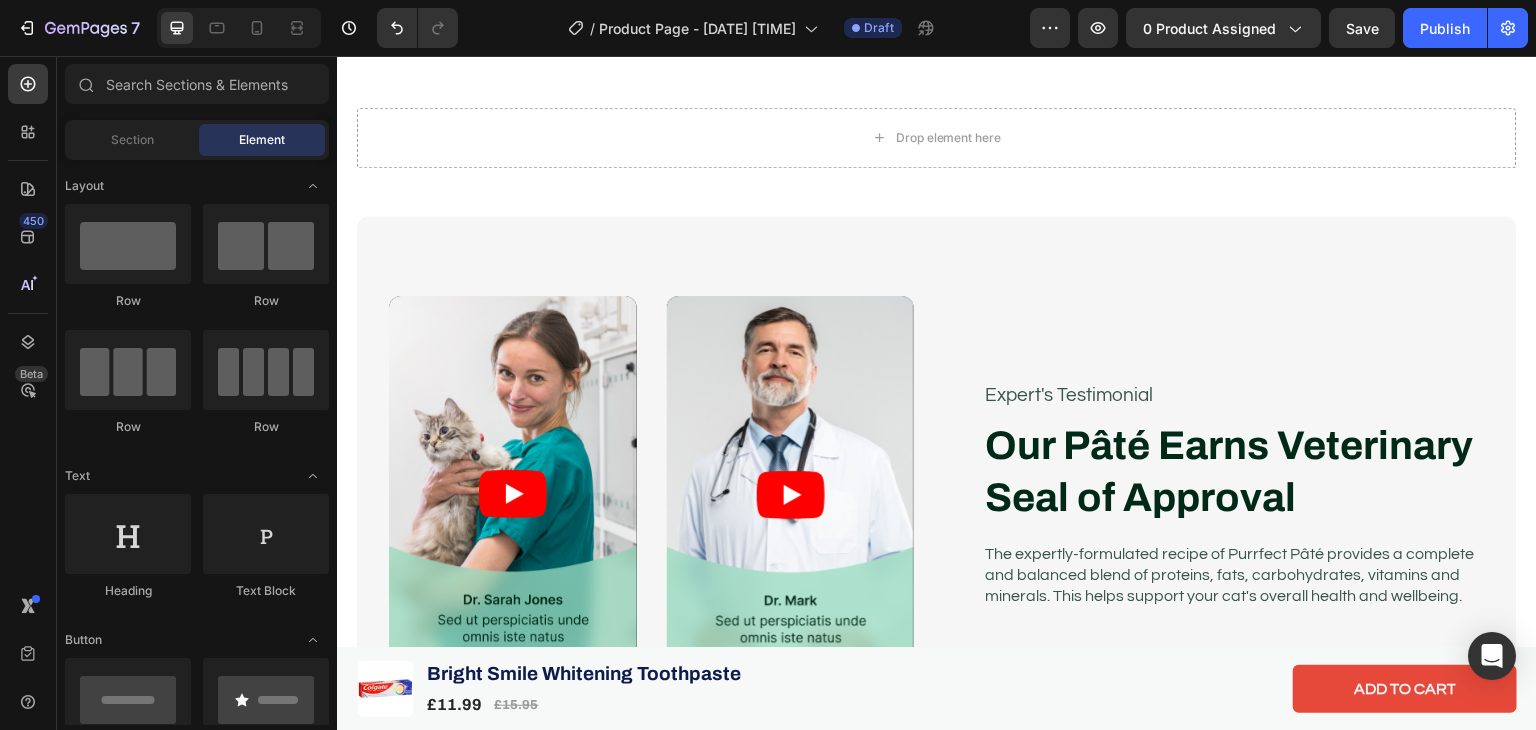 scroll, scrollTop: 712, scrollLeft: 0, axis: vertical 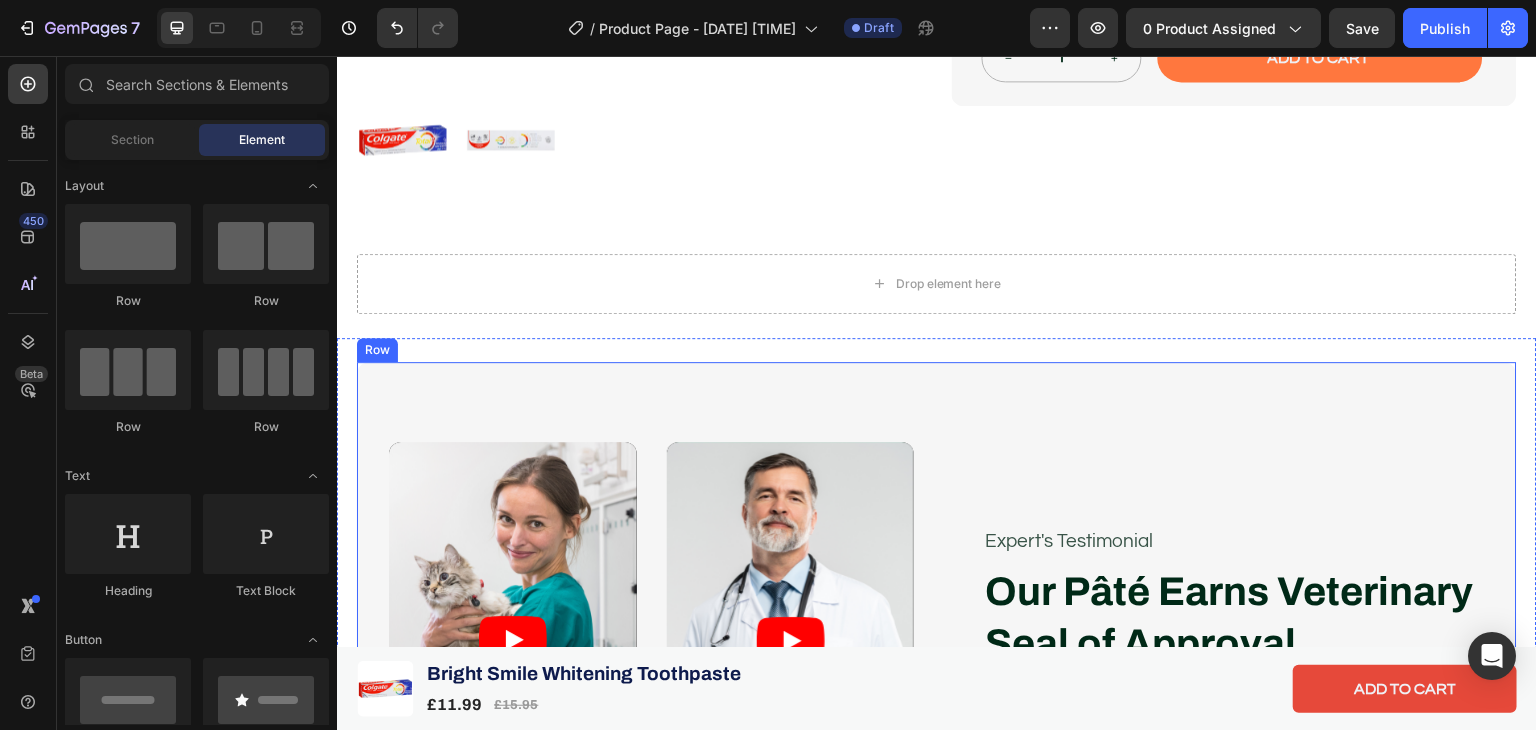 click on "Video Video Video Video Carousel Expert's Testimonial Text Block Our Pâté Earns Veterinary Seal of Approval Heading The expertly-formulated recipe of Purrfect Pâté provides a complete and balanced blend of proteins, fats, carbohydrates, vitamins and minerals. This helps support your cat's overall health and wellbeing. Text Block Row Row" at bounding box center (937, 641) 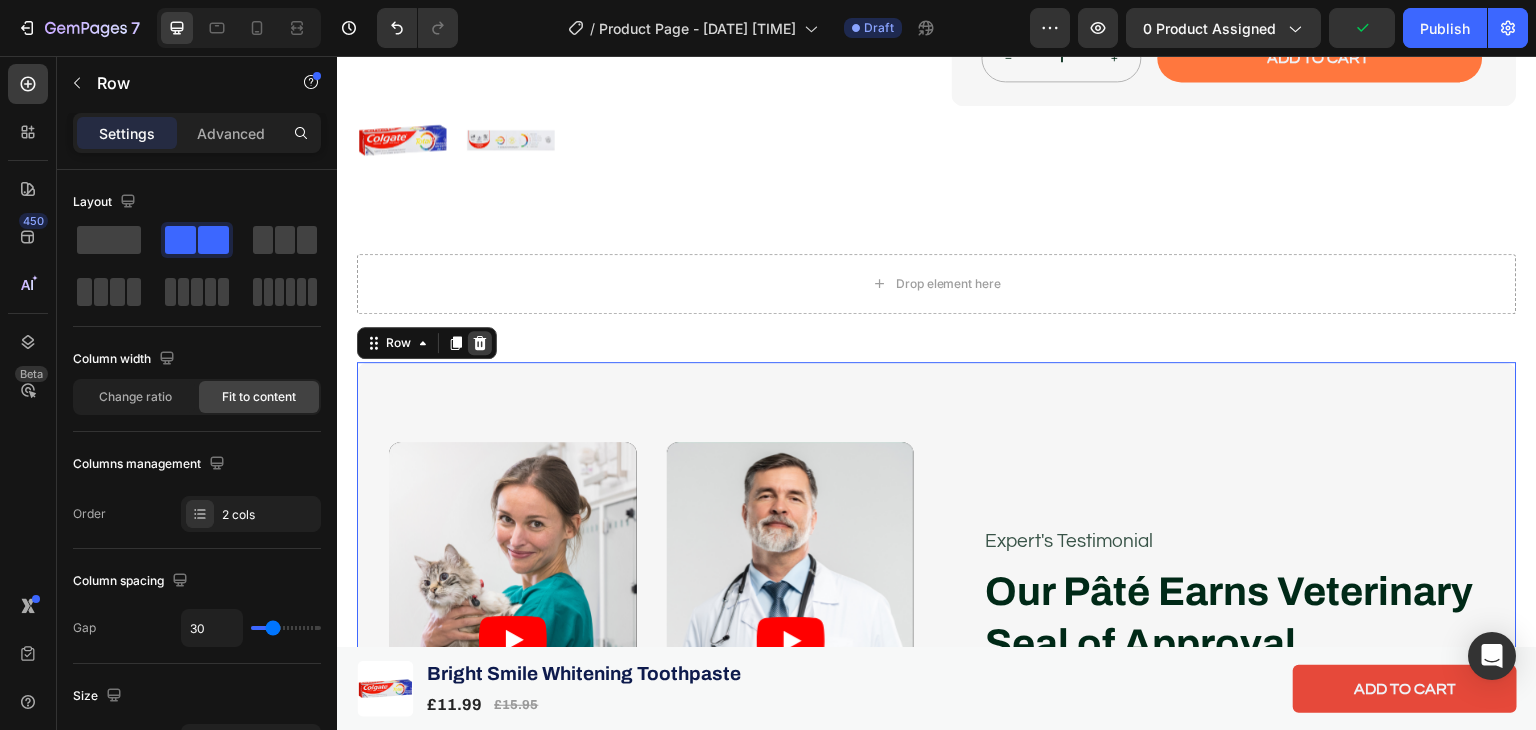 click 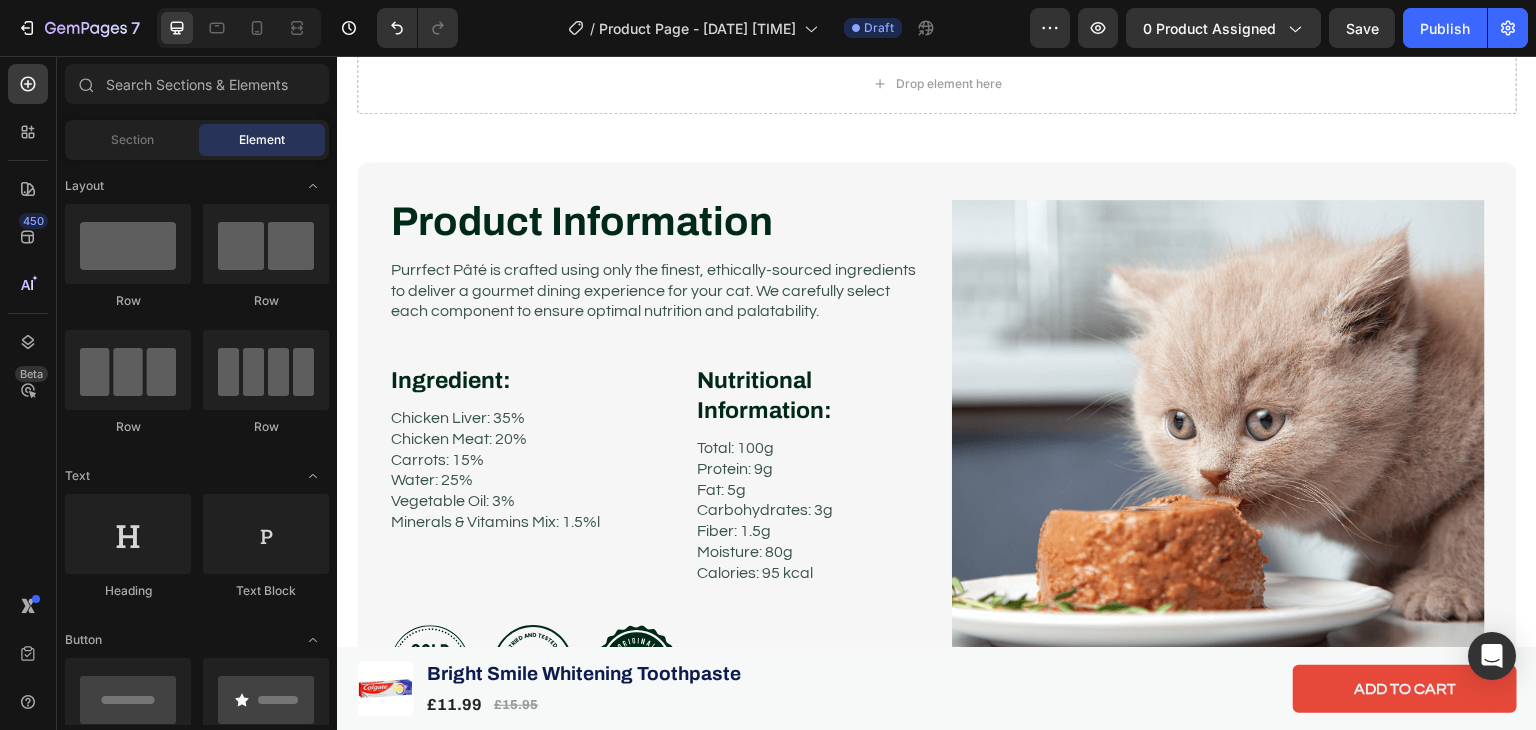 scroll, scrollTop: 1068, scrollLeft: 0, axis: vertical 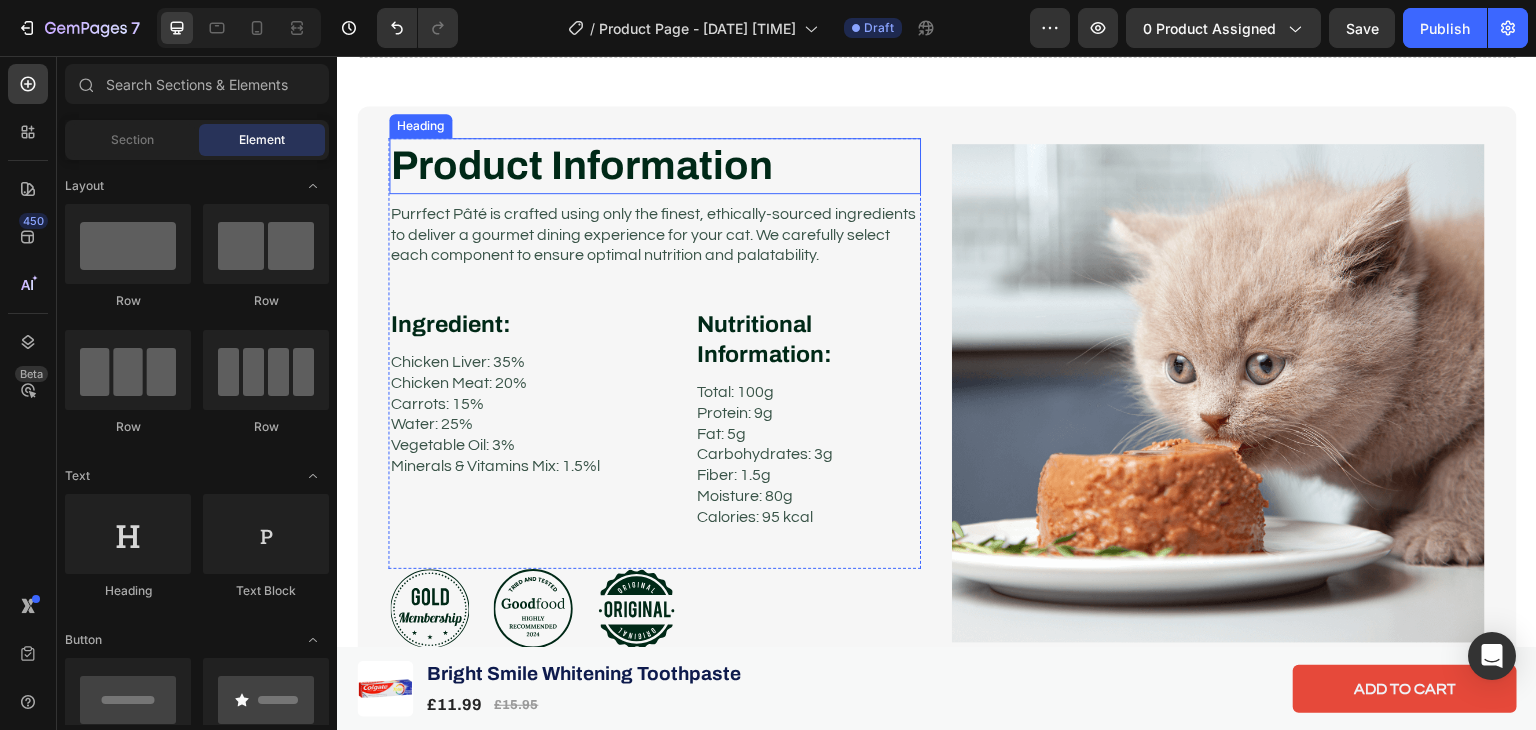 click on "Product Information" at bounding box center [655, 166] 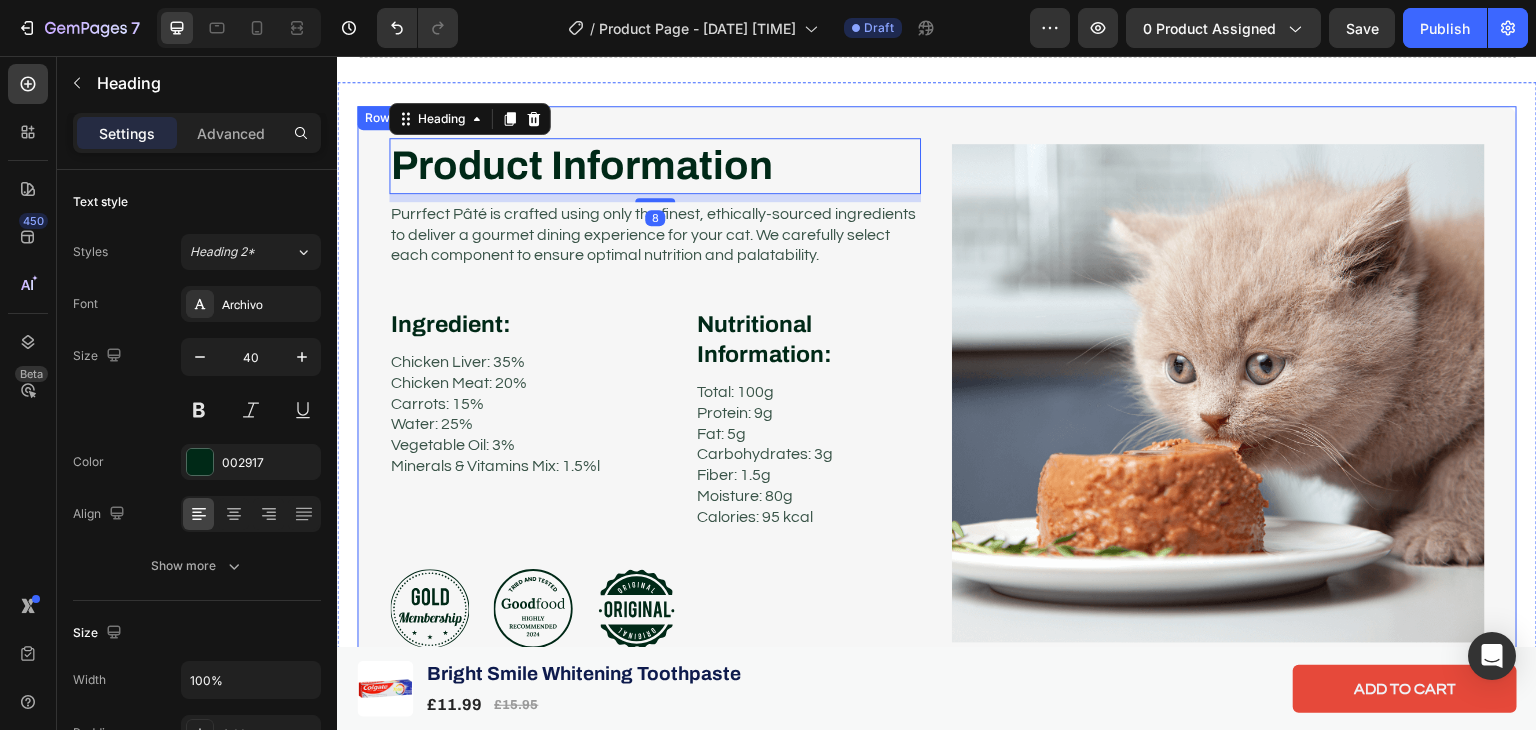 click on "Product Information Heading   8 Image Purrfect Pâté is crafted using only the finest, ethically-sourced ingredients to deliver a gourmet dining experience for your cat. We carefully select each component to ensure optimal nutrition and palatability. Text Block Ingredient: Heading Chicken Liver: 35% Chicken Meat: 20% Carrots: 15% Water: 25% Vegetable Oil: 3% Minerals & Vitamins Mix: 1.5%l Text Block Row Nutritional Information: Heading Total: 100g Protein: 9g Fat: 5g Carbohydrates: 3g Fiber: 1.5g Moisture: 80g Calories: 95 kcal Text Block Row Row Row
Icon
Icon
Icon Row Image Row" at bounding box center (937, 394) 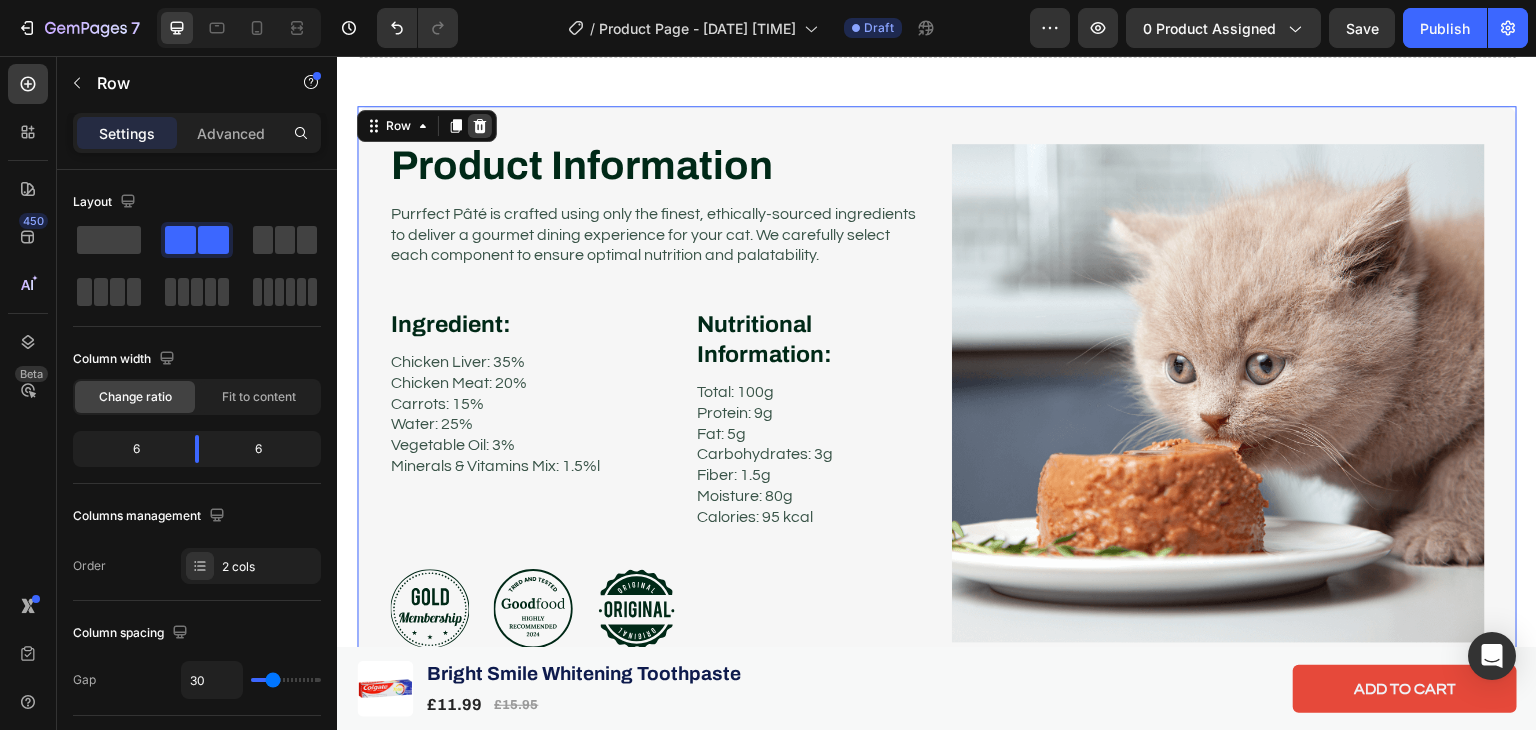 click 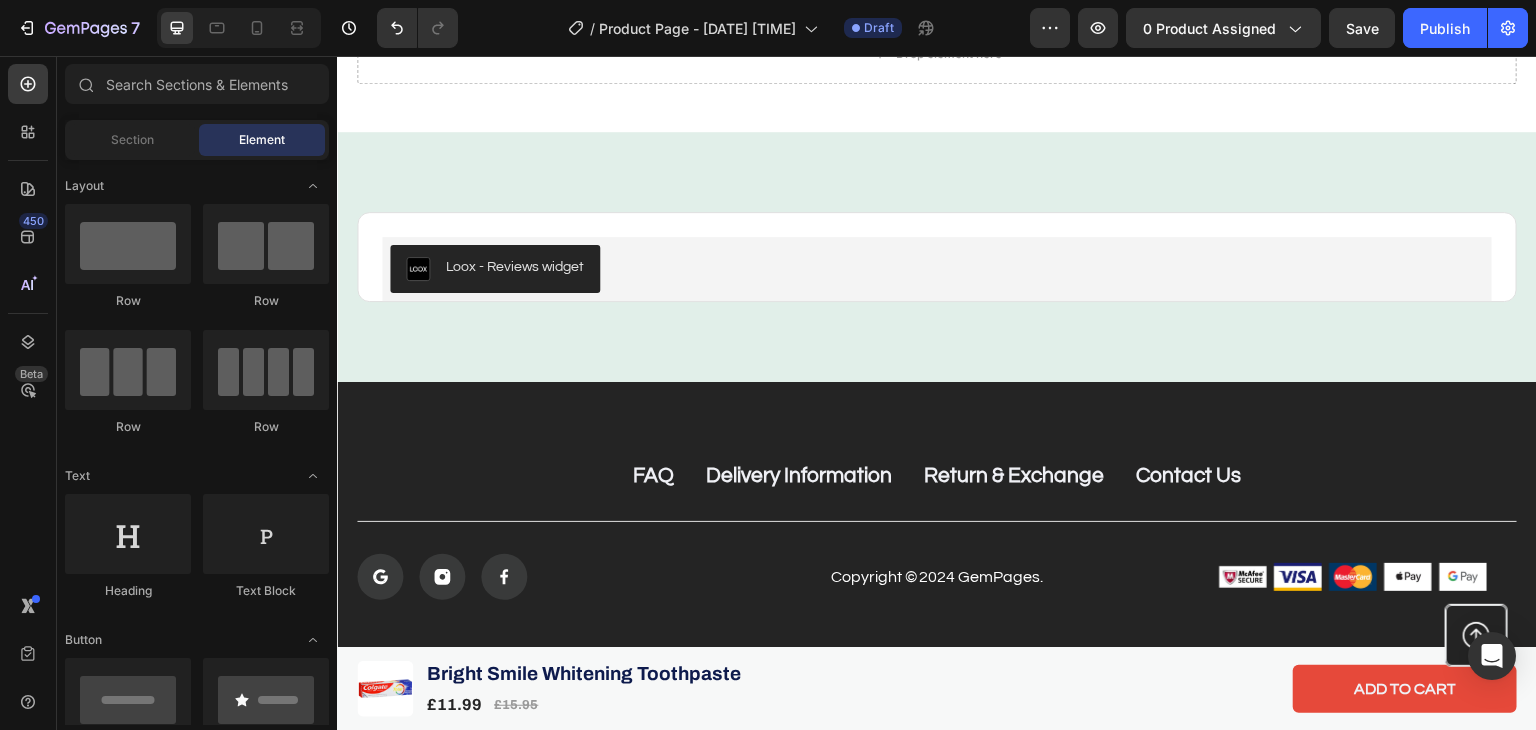 scroll, scrollTop: 1140, scrollLeft: 0, axis: vertical 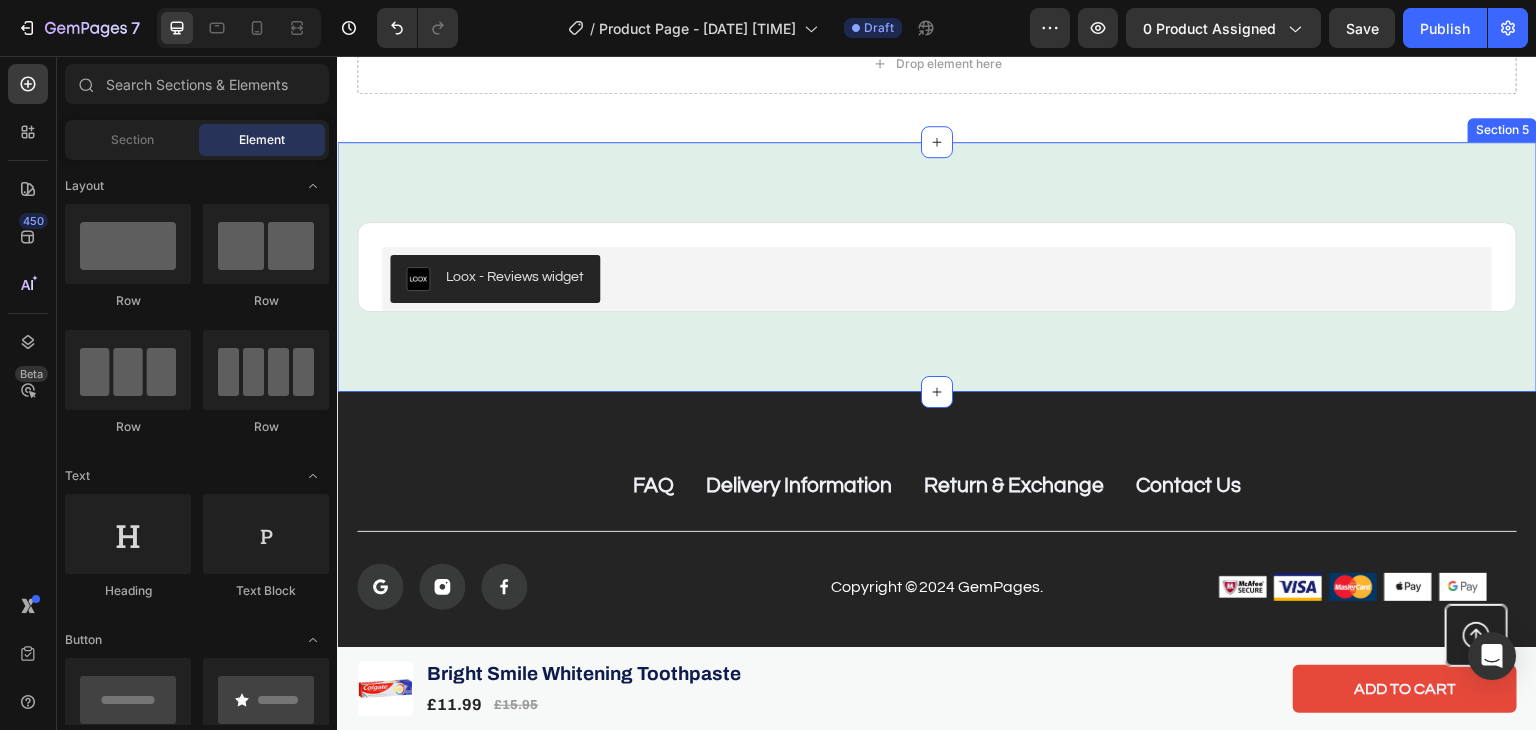 click on "Loox - Reviews widget Loox Product Row Section 5" at bounding box center [937, 267] 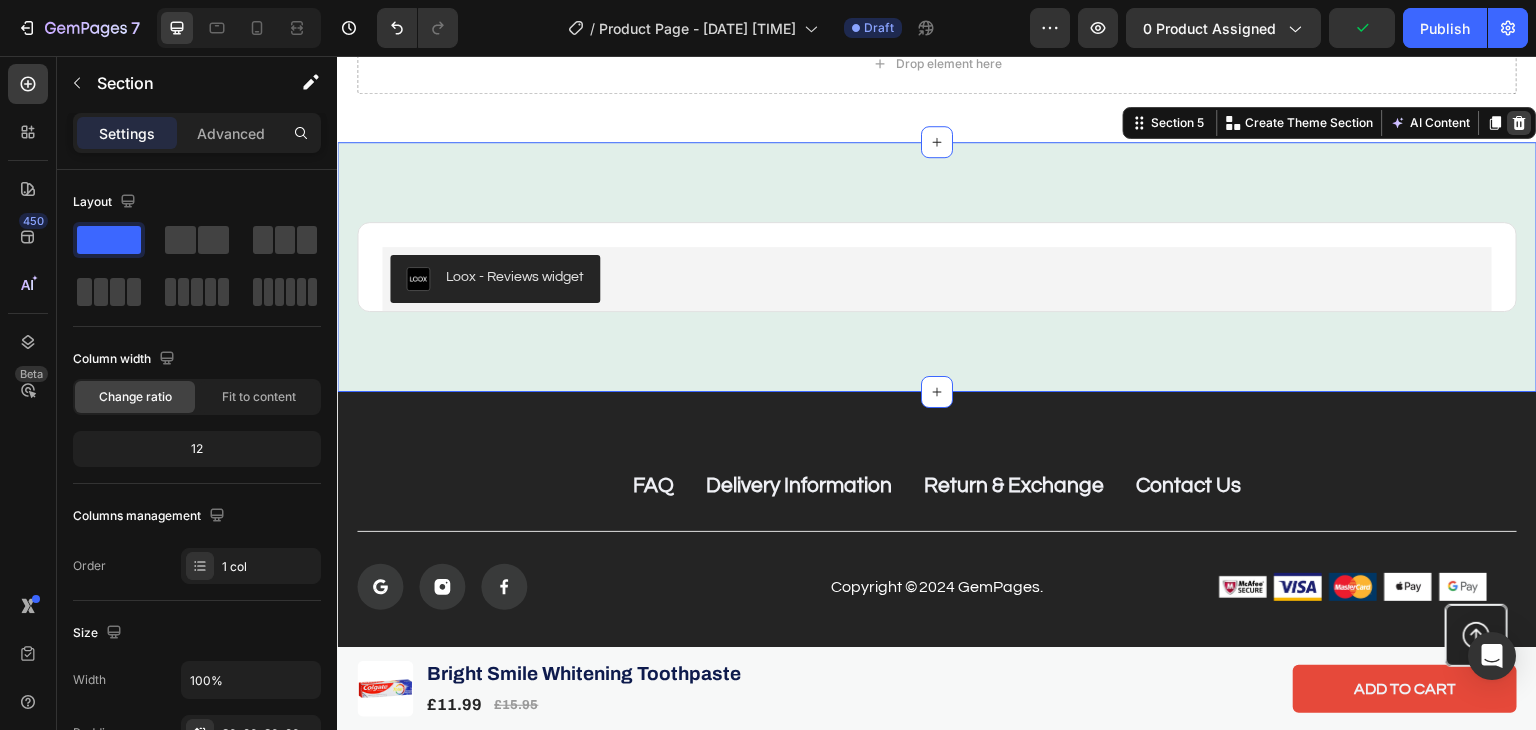 click 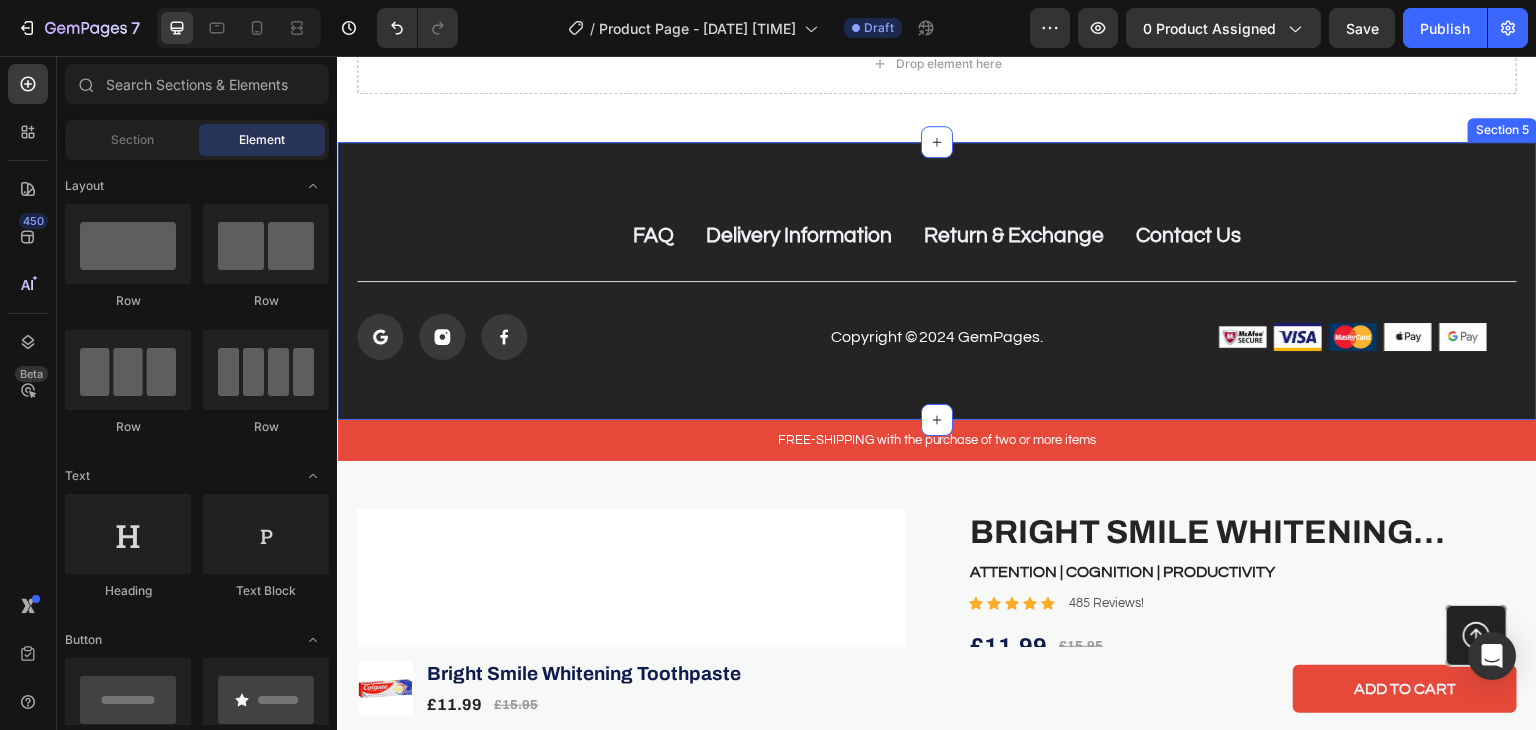 click on "FAQ   Button Delivery Information Button Return & Exchange   Button Contact Us Button Row
Icon
Icon
Icon Row Copyright © 2024 GemPages.  Text Block Image Image Image Image Image Row Row
Icon Section 5" at bounding box center [937, 281] 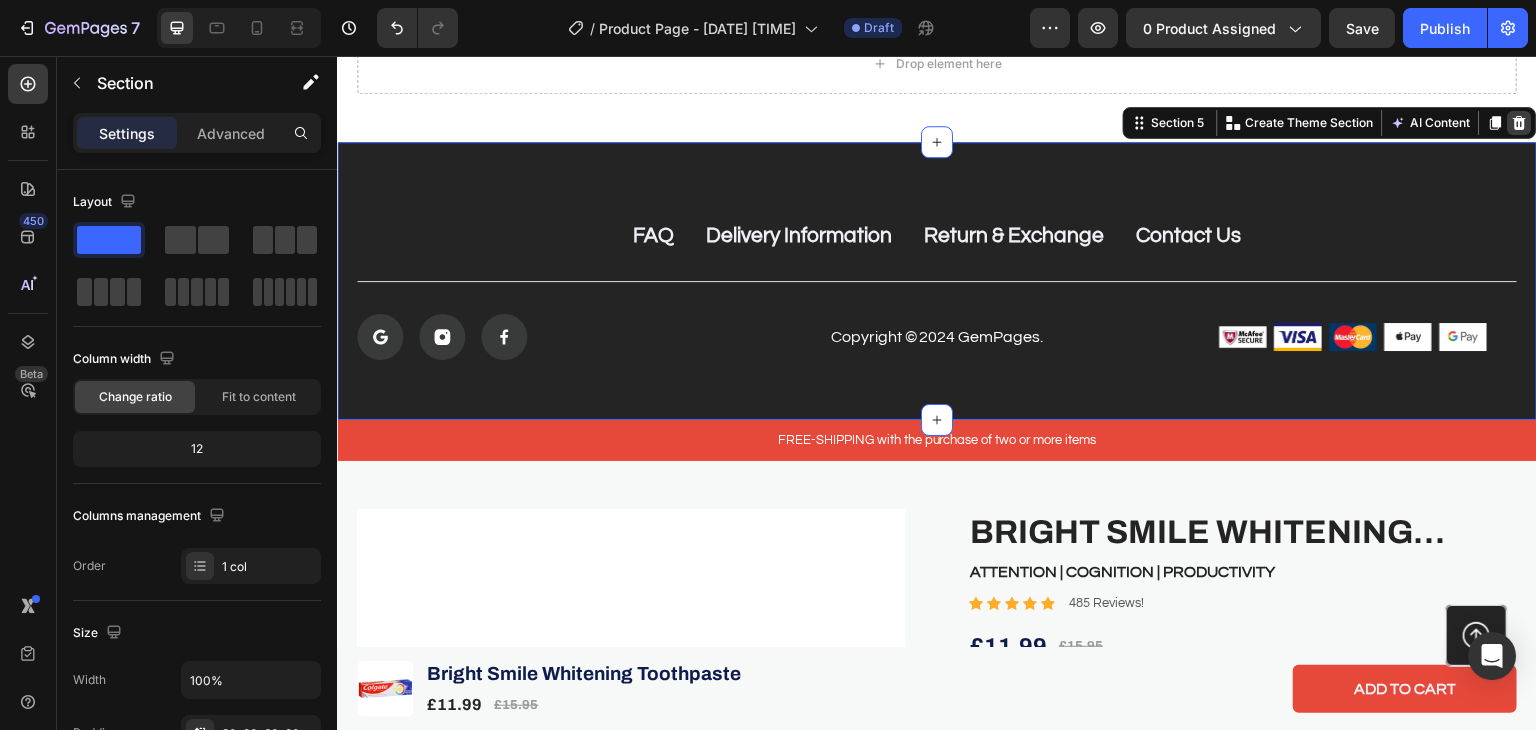 click 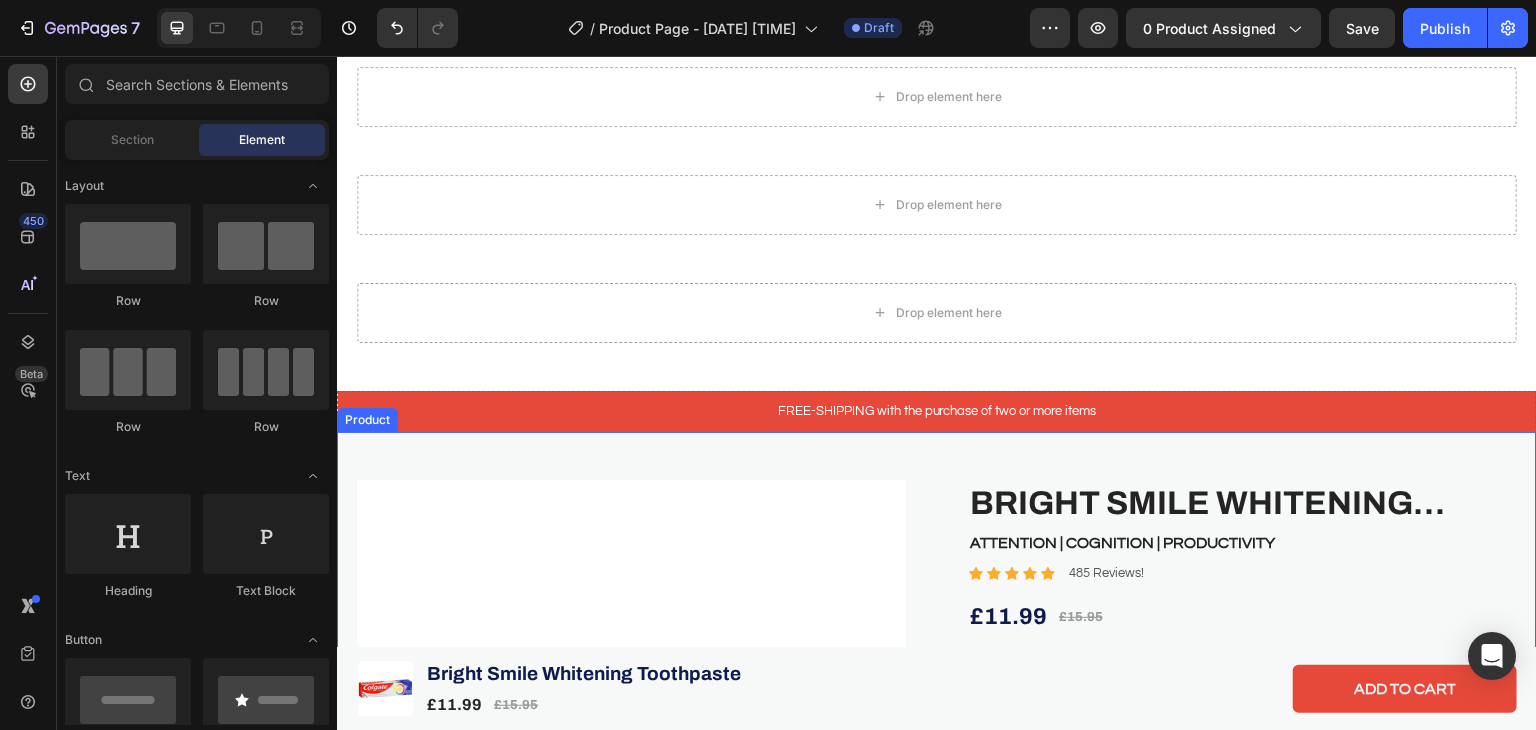 scroll, scrollTop: 890, scrollLeft: 0, axis: vertical 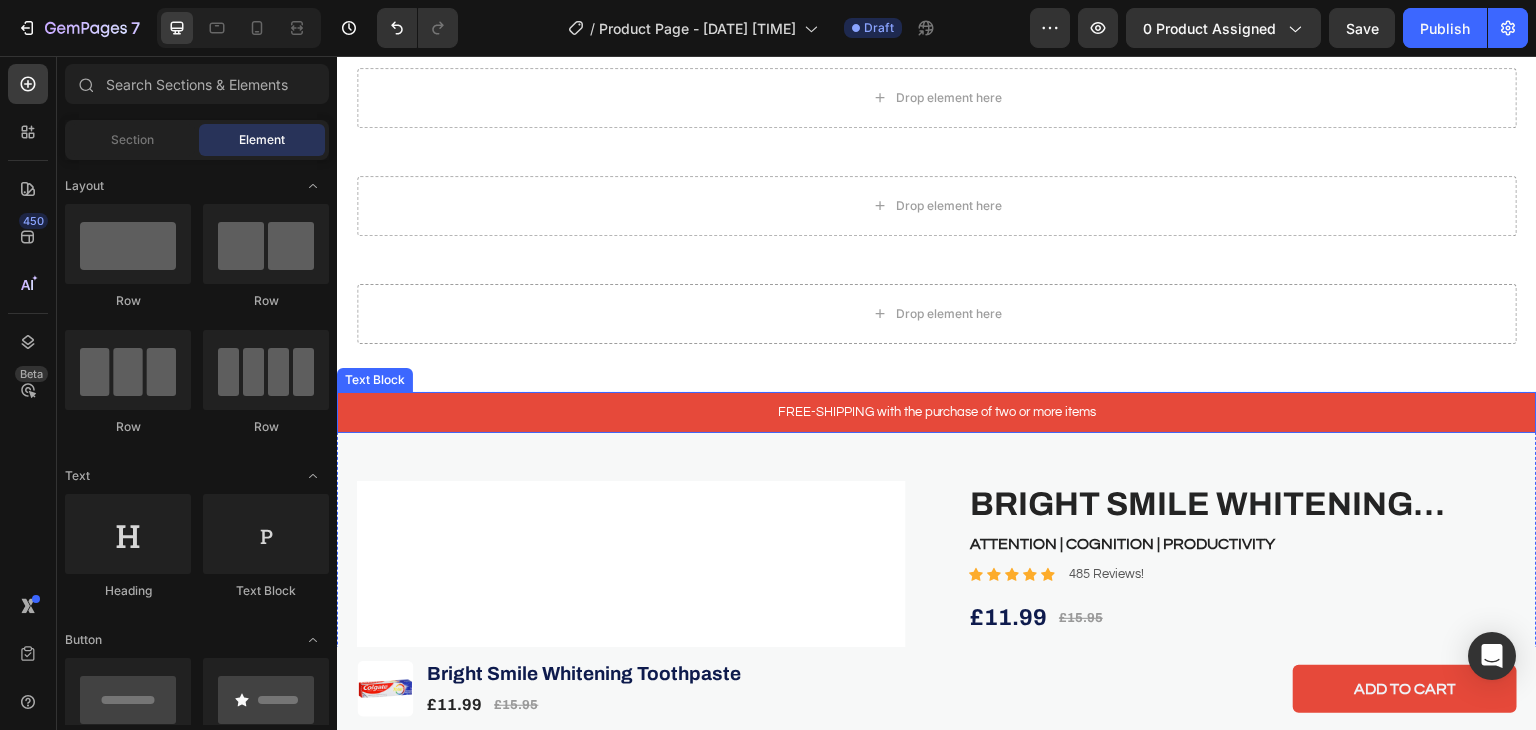 click on "FREE-SHIPPING with the purchase of two or more items" at bounding box center (937, 412) 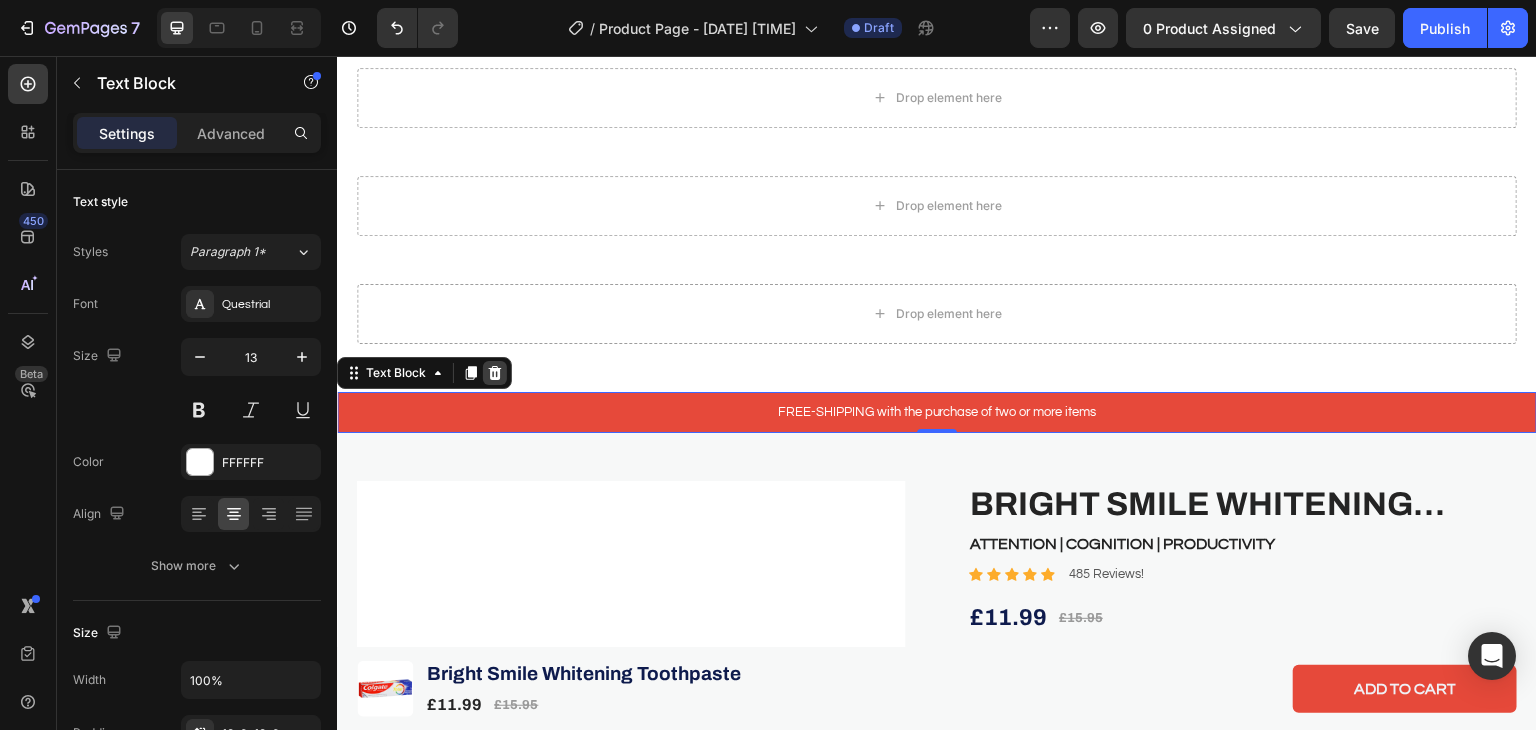 click at bounding box center (495, 373) 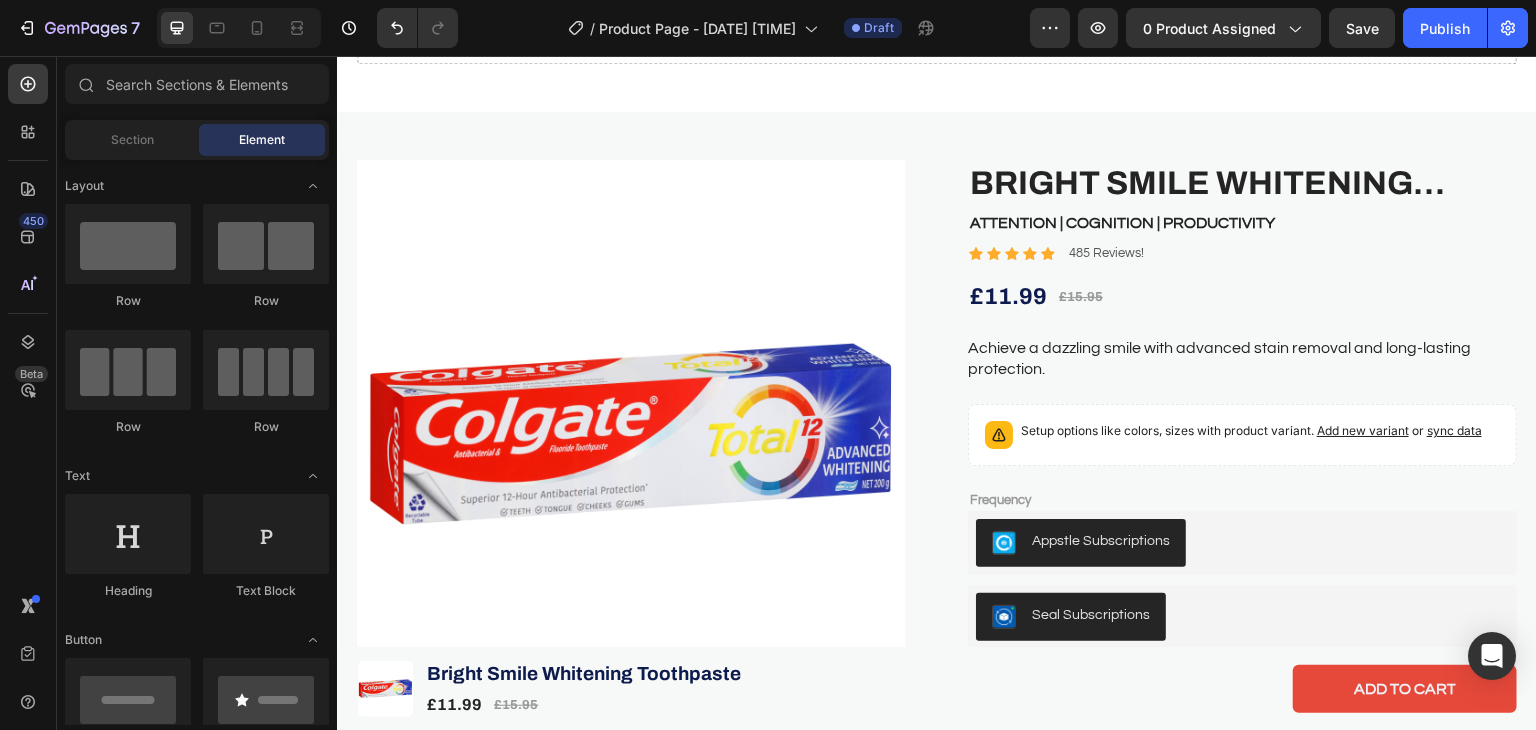 scroll, scrollTop: 1171, scrollLeft: 0, axis: vertical 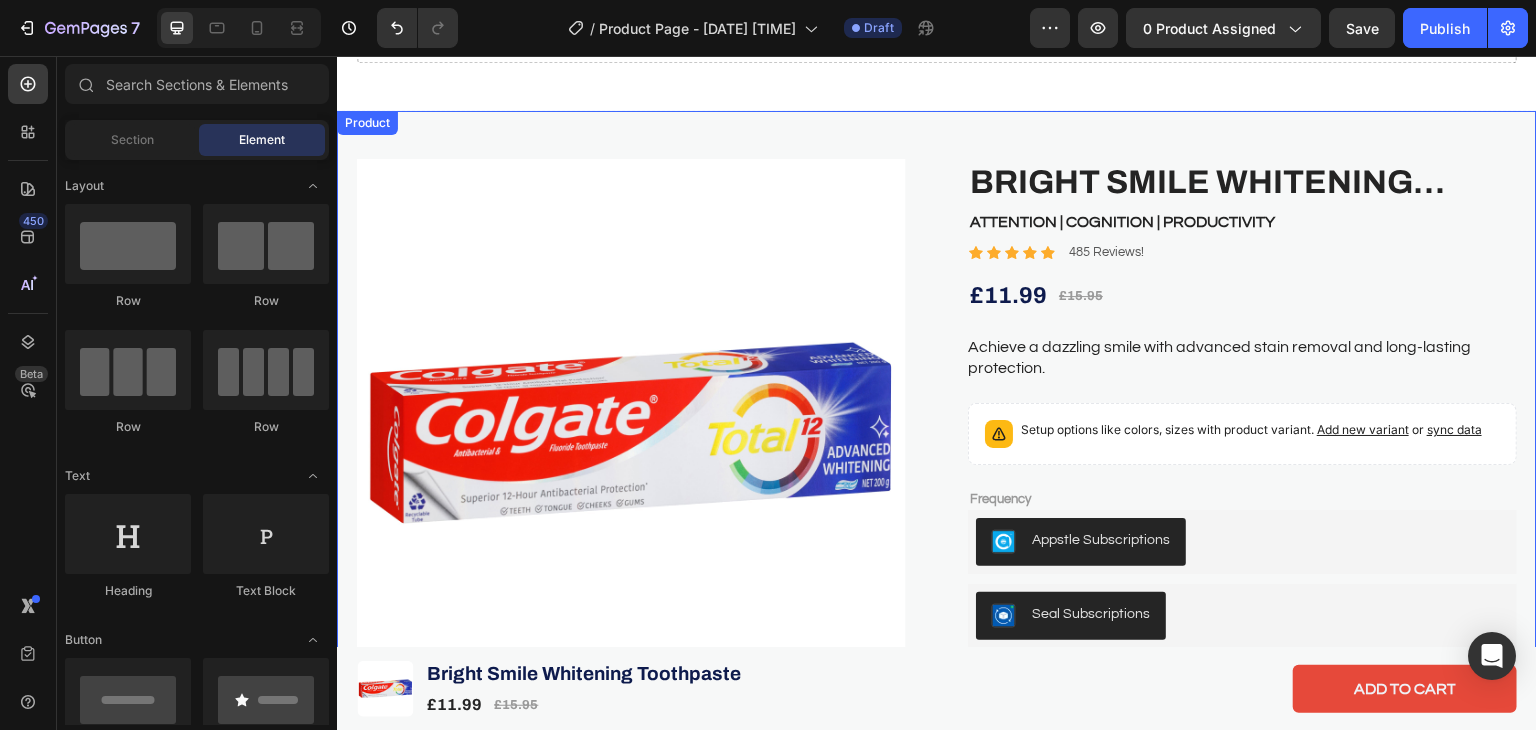 click on "Product Images Bright Smile Whitening Toothpaste Product Title ATTENTION | COGNITION | PRODUCTIVITY Text Block
Icon
Icon
Icon
Icon
Icon Icon List 485 Reviews! Text Block Row £11.99 Product Price Product Price £15.95 Product Price Product Price Row Achieve a dazzling smile with advanced stain removal and long-lasting protection.   Product Description Setup options like colors, sizes with product variant.       Add new variant   or   sync data Product Variants & Swatches Frequency Text Block Appstle Subscriptions Appstle Subscriptions Seal Subscriptions Seal Subscriptions Add to cart Add to Cart Feel Better or it's free Text Block Row Product" at bounding box center [937, 489] 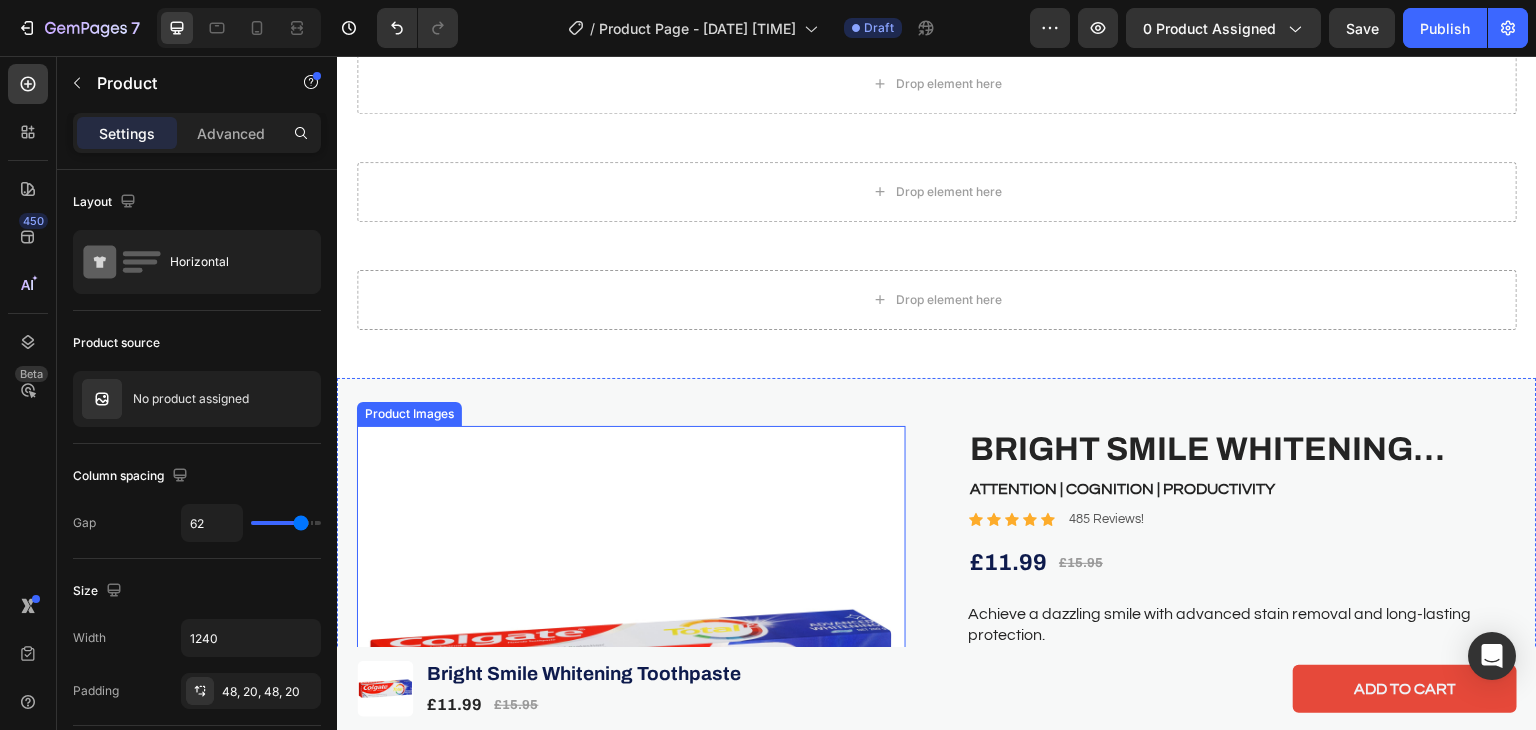 scroll, scrollTop: 888, scrollLeft: 0, axis: vertical 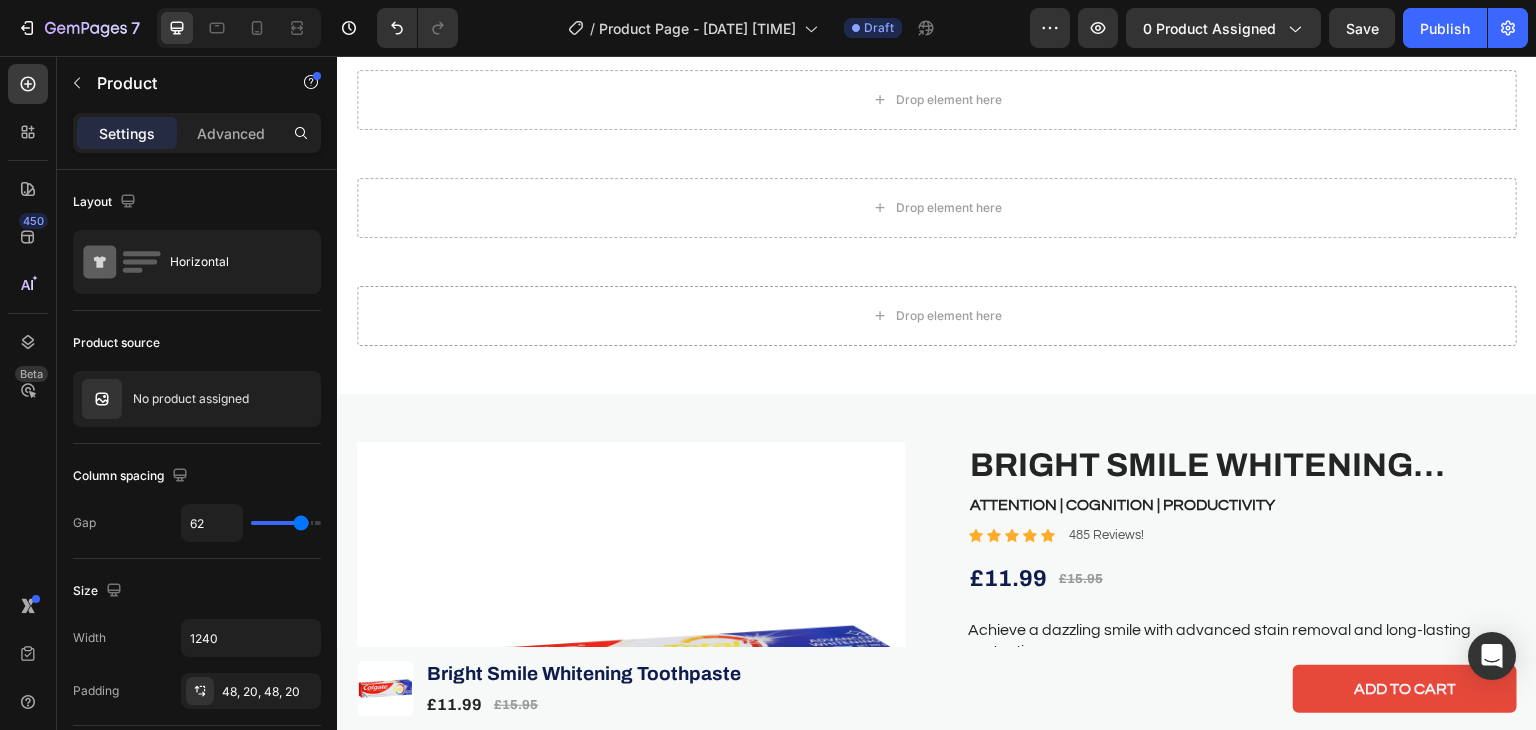 click on "Product Images Bright Smile Whitening Toothpaste Product Title ATTENTION | COGNITION | PRODUCTIVITY Text Block
Icon
Icon
Icon
Icon
Icon Icon List 485 Reviews! Text Block Row £11.99 Product Price Product Price £15.95 Product Price Product Price Row Achieve a dazzling smile with advanced stain removal and long-lasting protection.   Product Description Setup options like colors, sizes with product variant.       Add new variant   or   sync data Product Variants & Swatches Frequency Text Block Appstle Subscriptions Appstle Subscriptions Seal Subscriptions Seal Subscriptions Add to cart Add to Cart Feel Better or it's free Text Block Row Product" at bounding box center [937, 772] 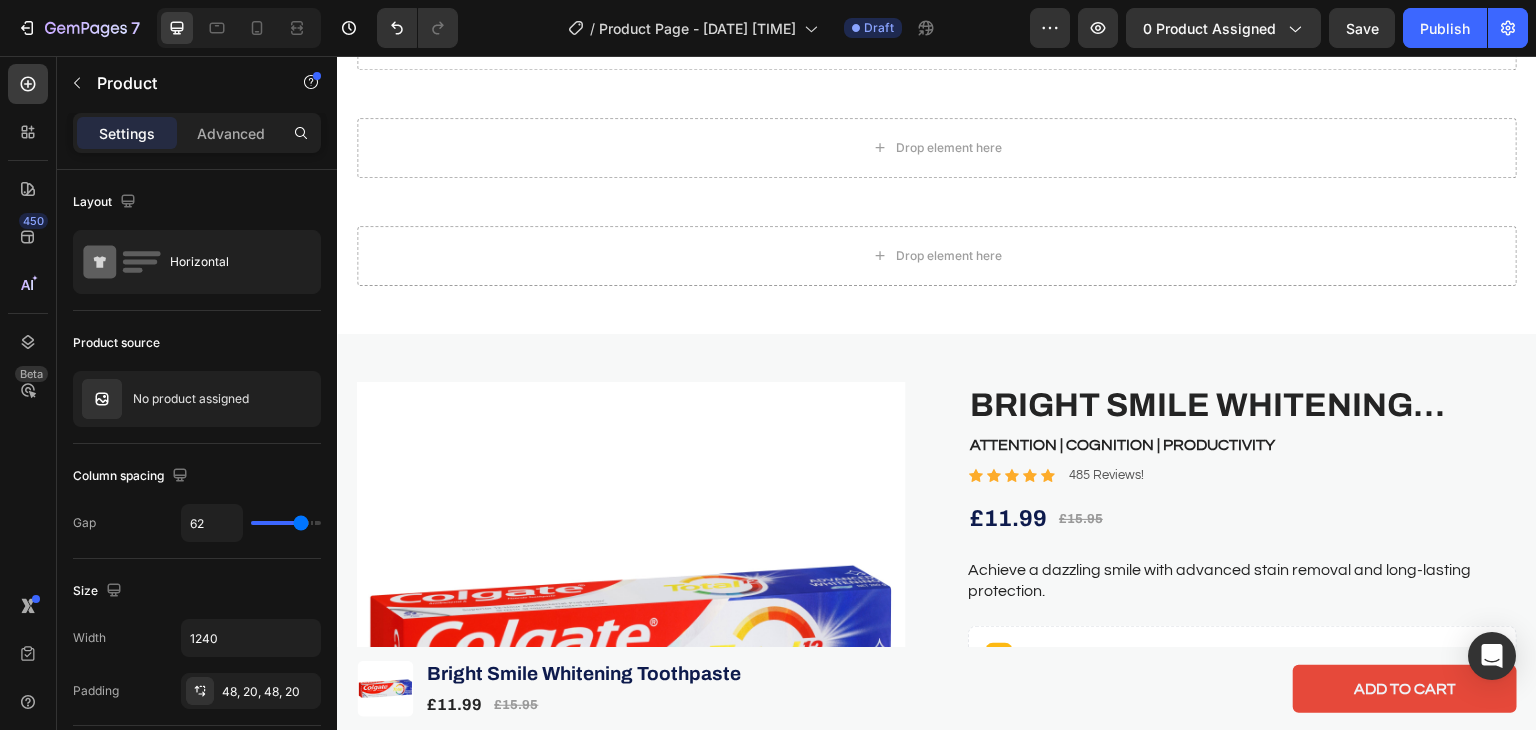 scroll, scrollTop: 952, scrollLeft: 0, axis: vertical 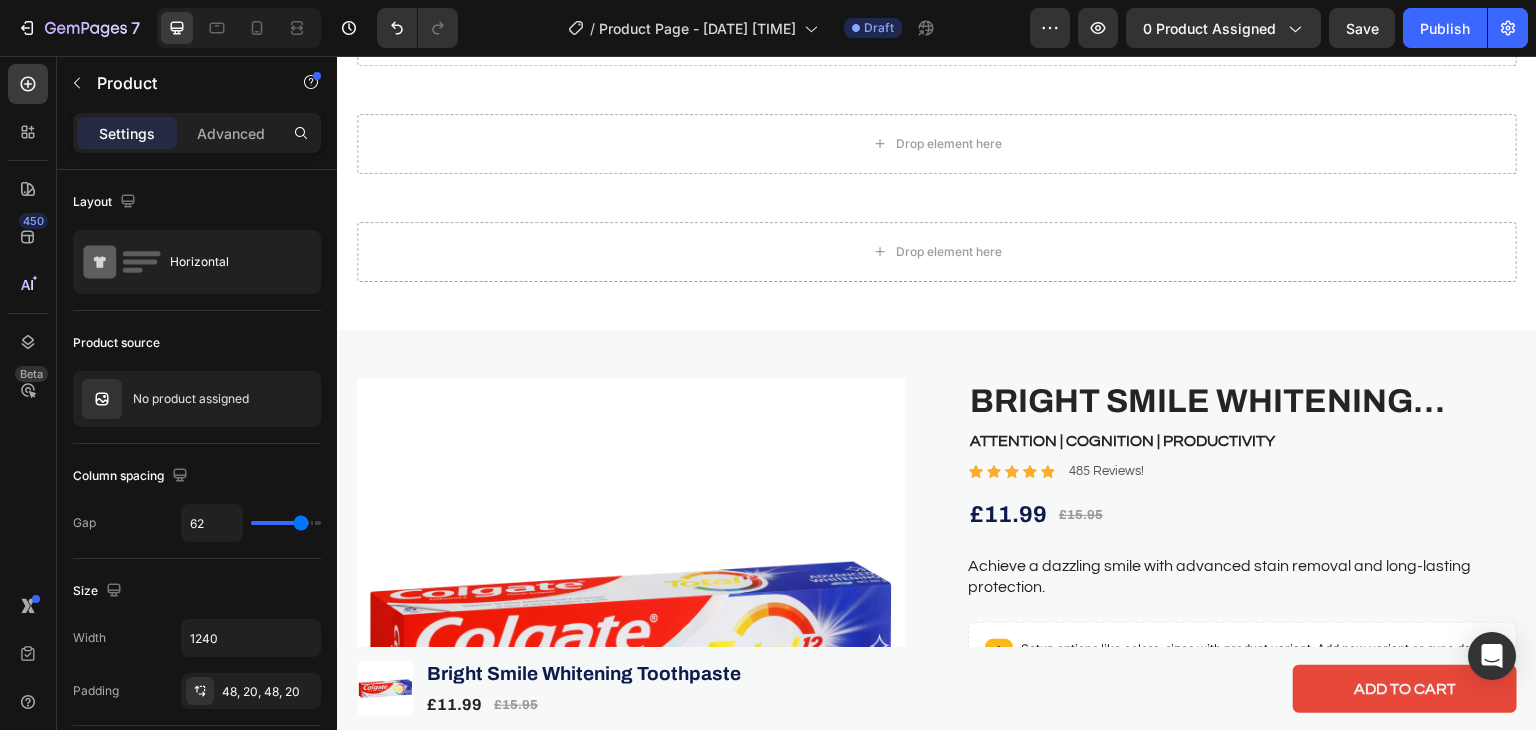 click on "Product Images Bright Smile Whitening Toothpaste Product Title ATTENTION | COGNITION | PRODUCTIVITY Text Block
Icon
Icon
Icon
Icon
Icon Icon List 485 Reviews! Text Block Row £11.99 Product Price Product Price £15.95 Product Price Product Price Row Achieve a dazzling smile with advanced stain removal and long-lasting protection.   Product Description Setup options like colors, sizes with product variant.       Add new variant   or   sync data Product Variants & Swatches Frequency Text Block Appstle Subscriptions Appstle Subscriptions Seal Subscriptions Seal Subscriptions Add to cart Add to Cart Feel Better or it's free Text Block Row Product" at bounding box center [937, 708] 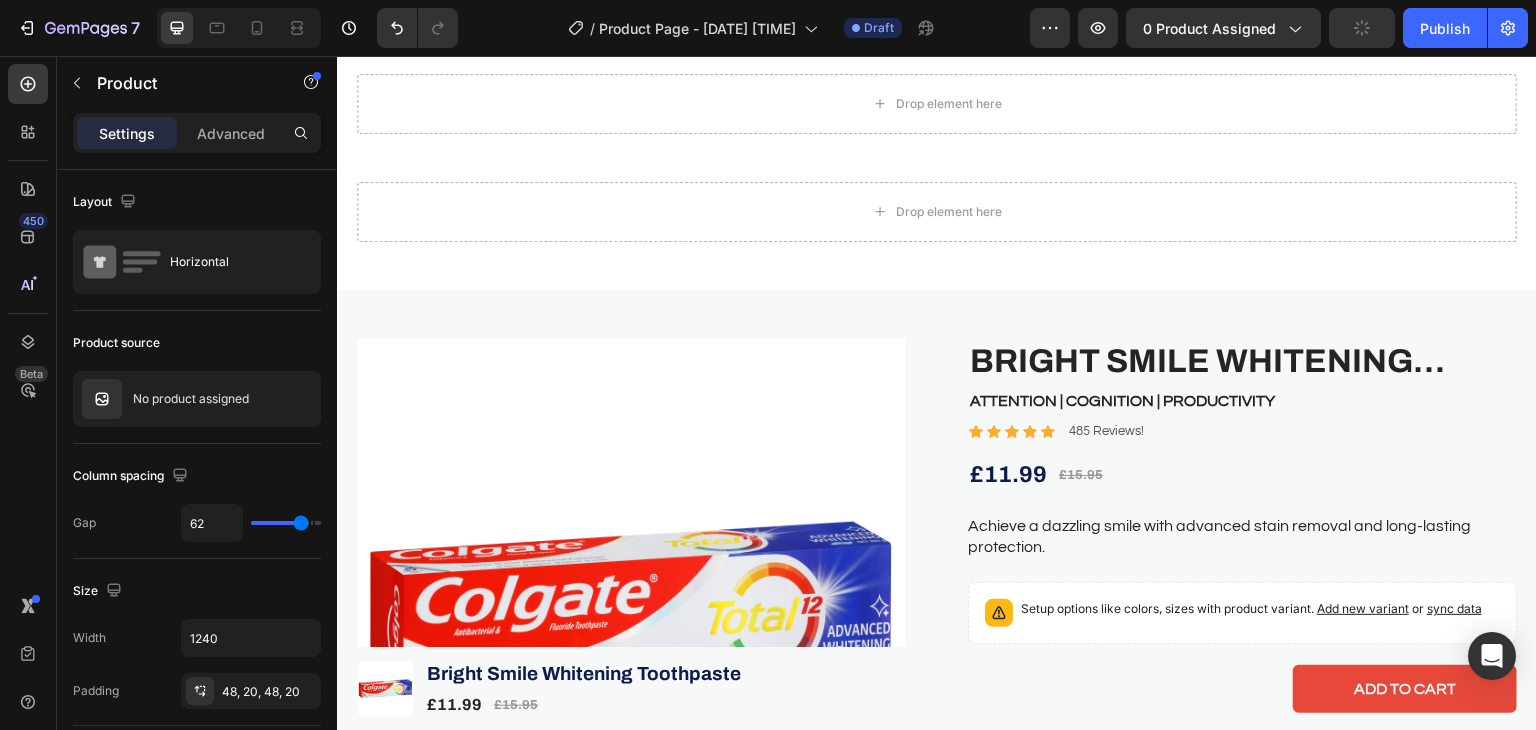 scroll, scrollTop: 972, scrollLeft: 0, axis: vertical 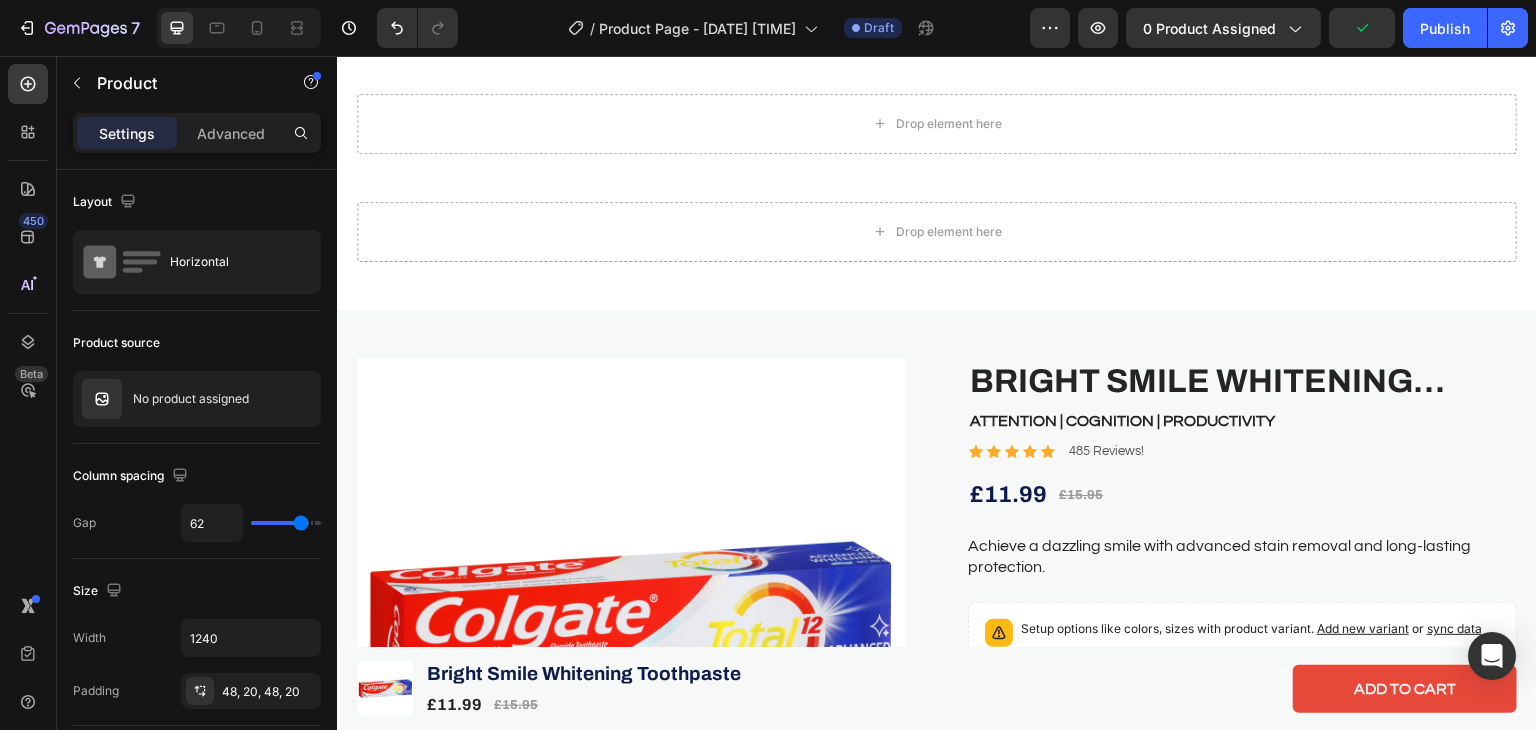 click on "Product Images Bright Smile Whitening Toothpaste Product Title ATTENTION | COGNITION | PRODUCTIVITY Text Block
Icon
Icon
Icon
Icon
Icon Icon List 485 Reviews! Text Block Row £11.99 Product Price Product Price £15.95 Product Price Product Price Row Achieve a dazzling smile with advanced stain removal and long-lasting protection.   Product Description Setup options like colors, sizes with product variant.       Add new variant   or   sync data Product Variants & Swatches Frequency Text Block Appstle Subscriptions Appstle Subscriptions Seal Subscriptions Seal Subscriptions Add to cart Add to Cart Feel Better or it's free Text Block Row Product" at bounding box center (937, 688) 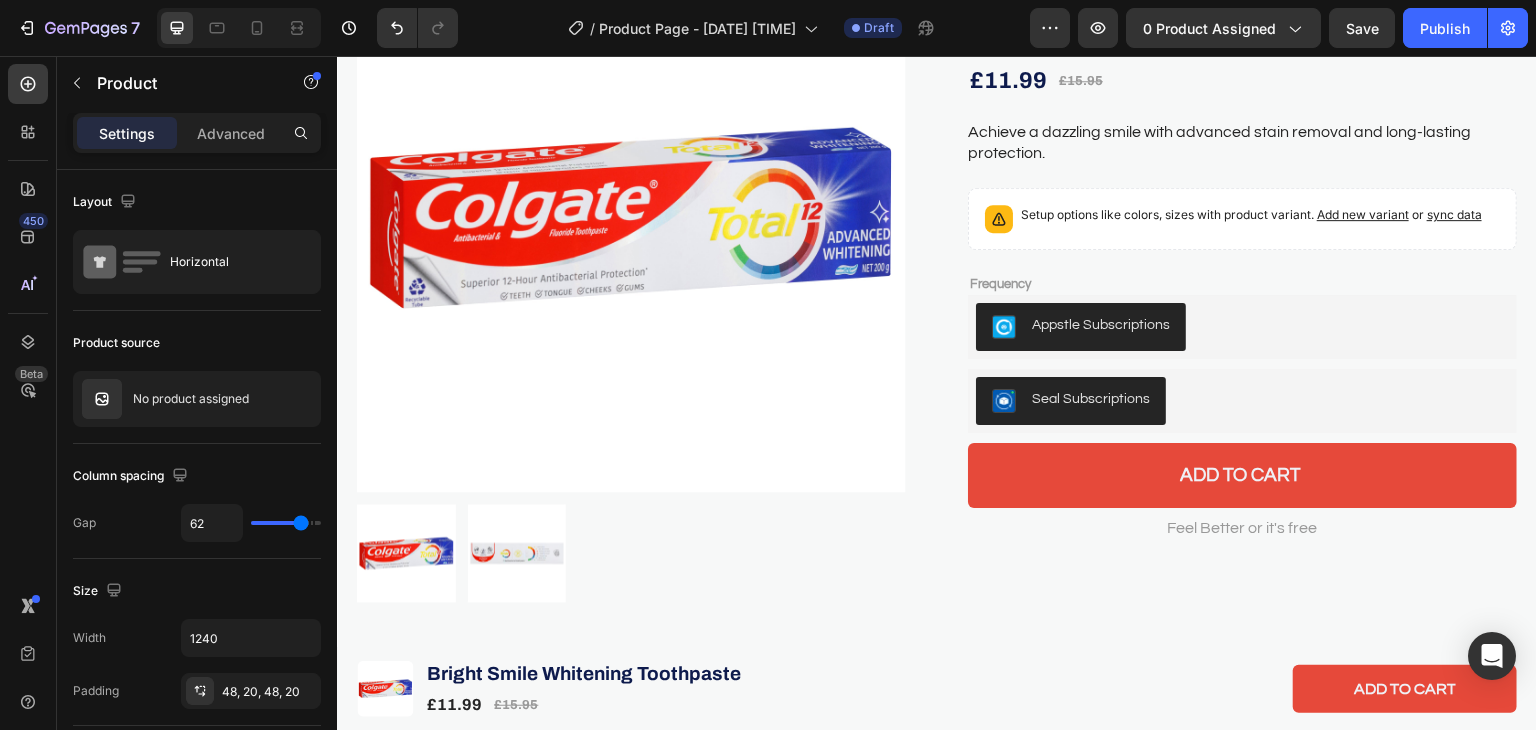 scroll, scrollTop: 1388, scrollLeft: 0, axis: vertical 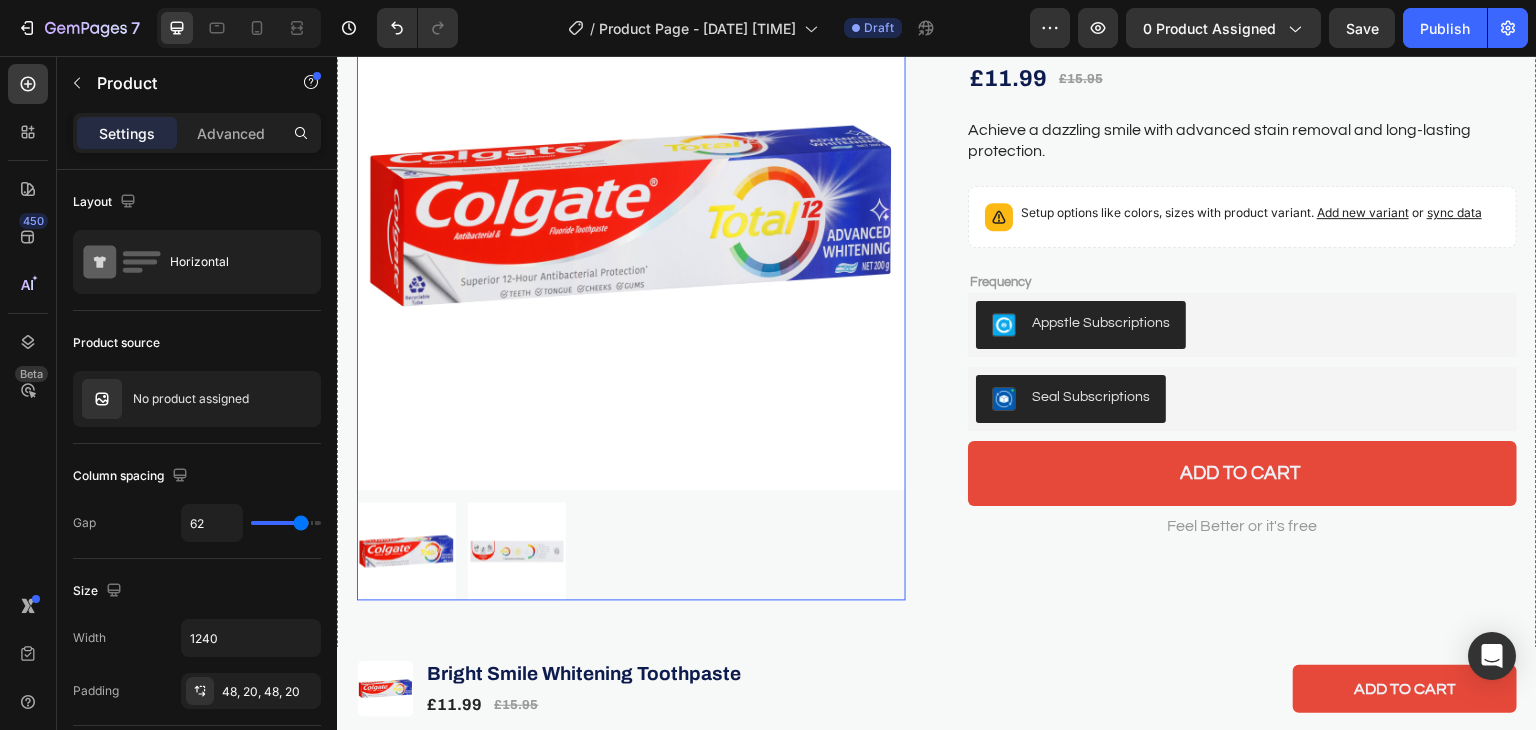 click at bounding box center (631, 552) 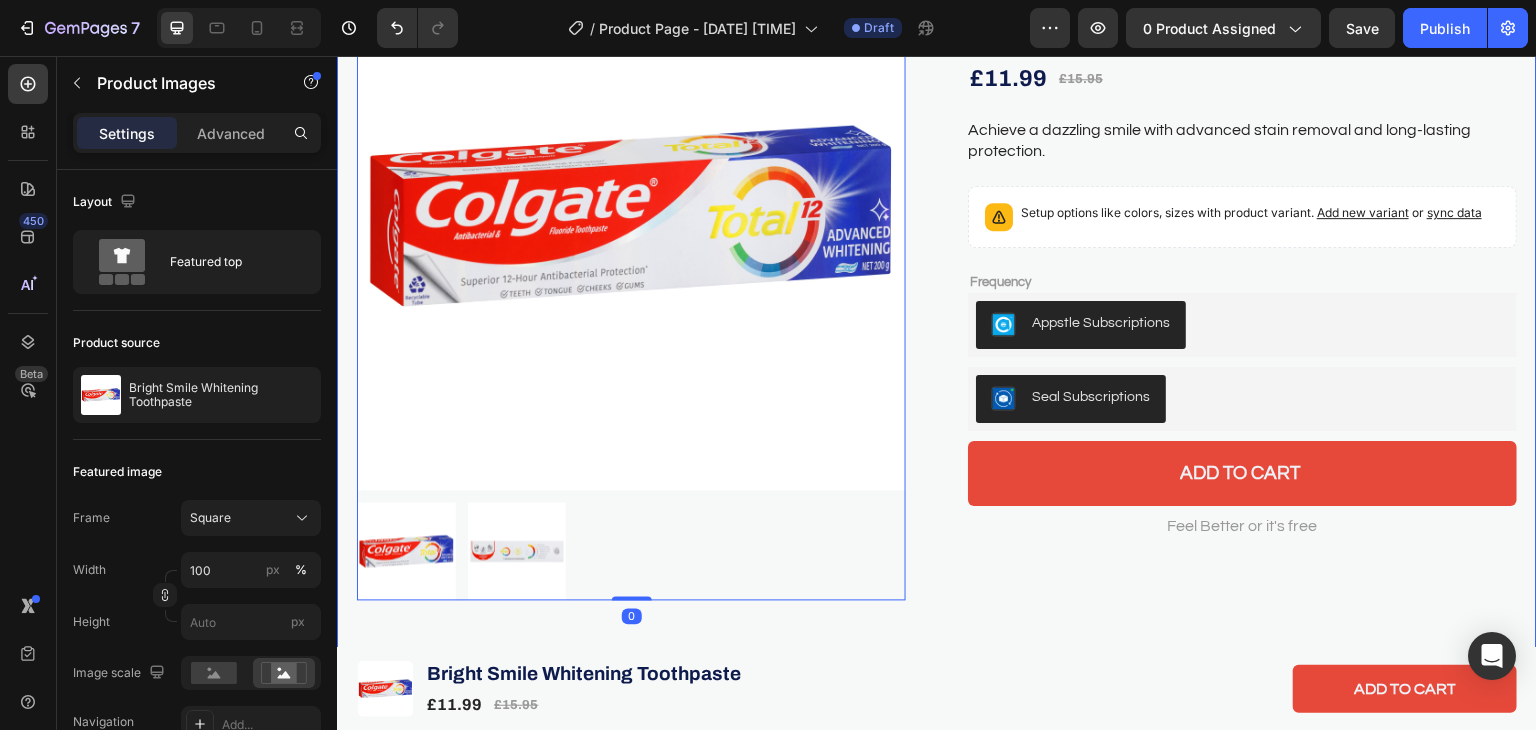 click on "Product Images   0 Bright Smile Whitening Toothpaste Product Title ATTENTION | COGNITION | PRODUCTIVITY Text Block
Icon
Icon
Icon
Icon
Icon Icon List 485 Reviews! Text Block Row £11.99 Product Price Product Price £15.95 Product Price Product Price Row Achieve a dazzling smile with advanced stain removal and long-lasting protection.   Product Description Setup options like colors, sizes with product variant.       Add new variant   or   sync data Product Variants & Swatches Frequency Text Block Appstle Subscriptions Appstle Subscriptions Seal Subscriptions Seal Subscriptions Add to cart Add to Cart Feel Better or it's free Text Block Row Product" at bounding box center (937, 272) 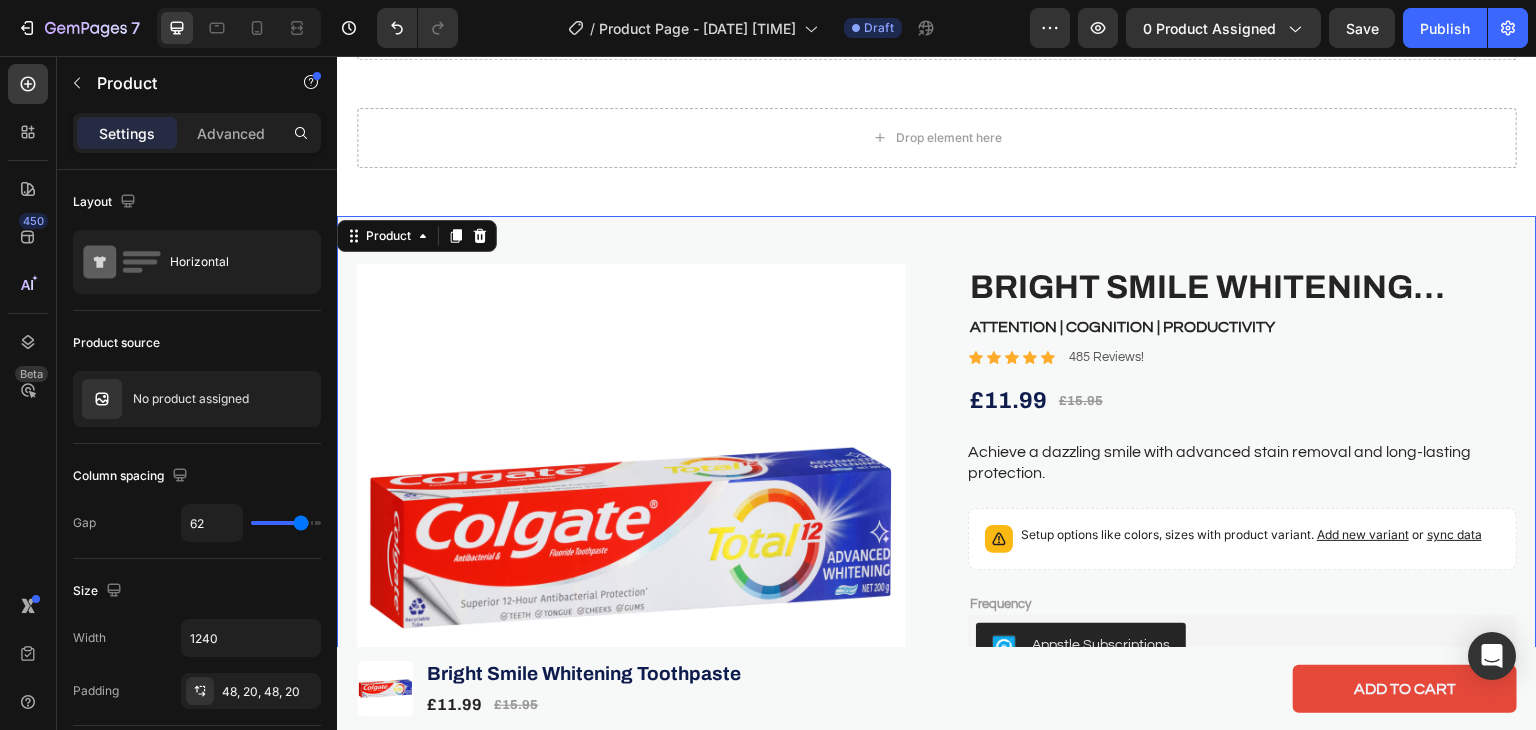 scroll, scrollTop: 1064, scrollLeft: 0, axis: vertical 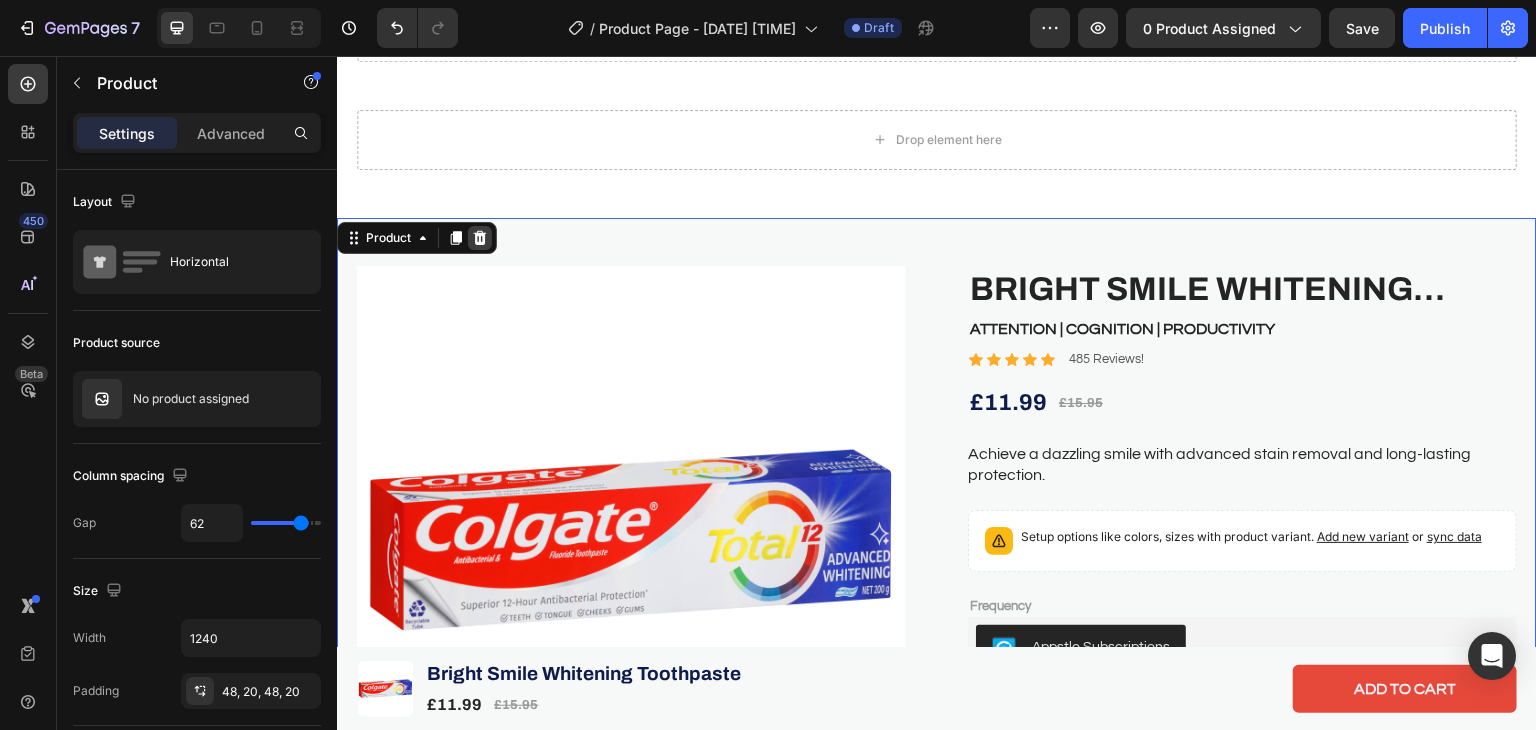 click 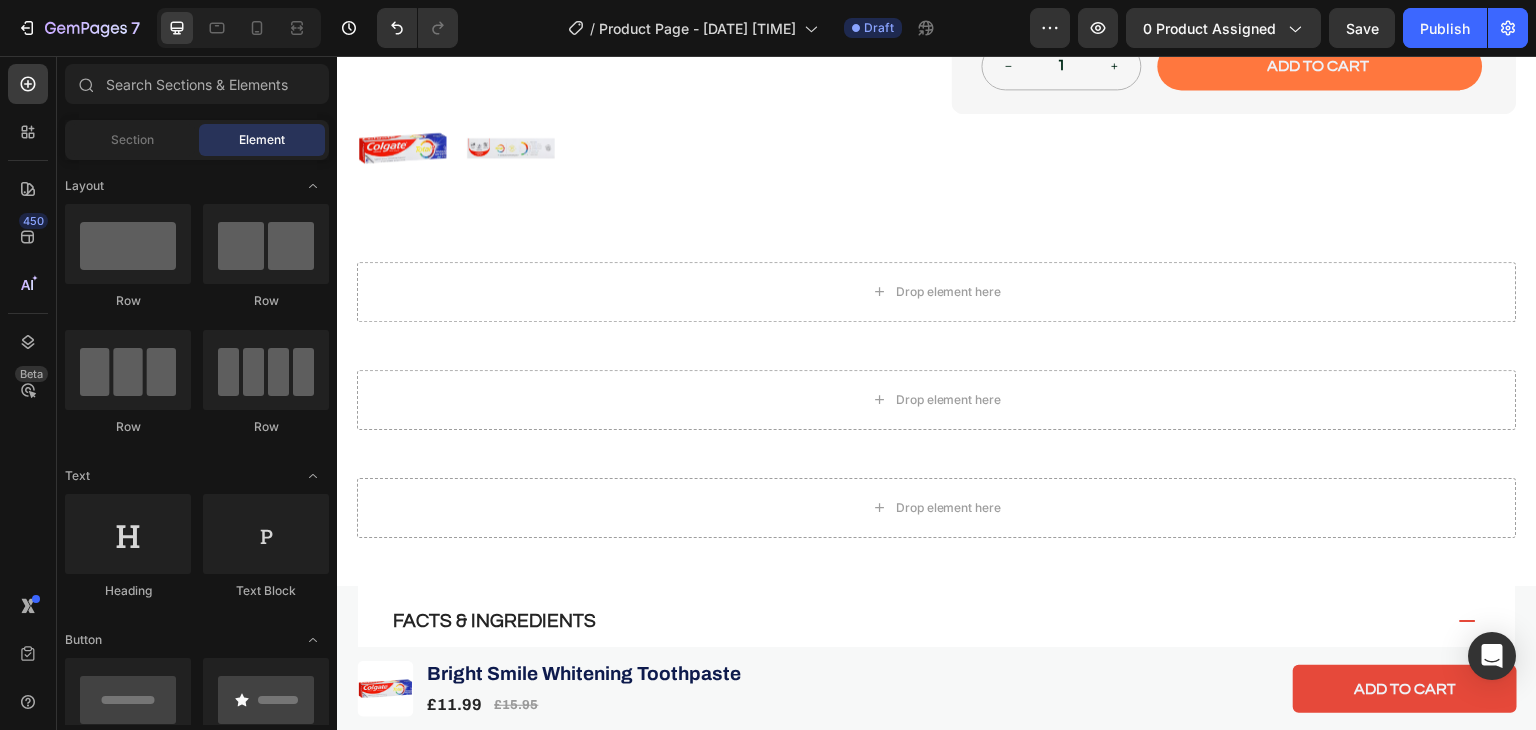 scroll, scrollTop: 708, scrollLeft: 0, axis: vertical 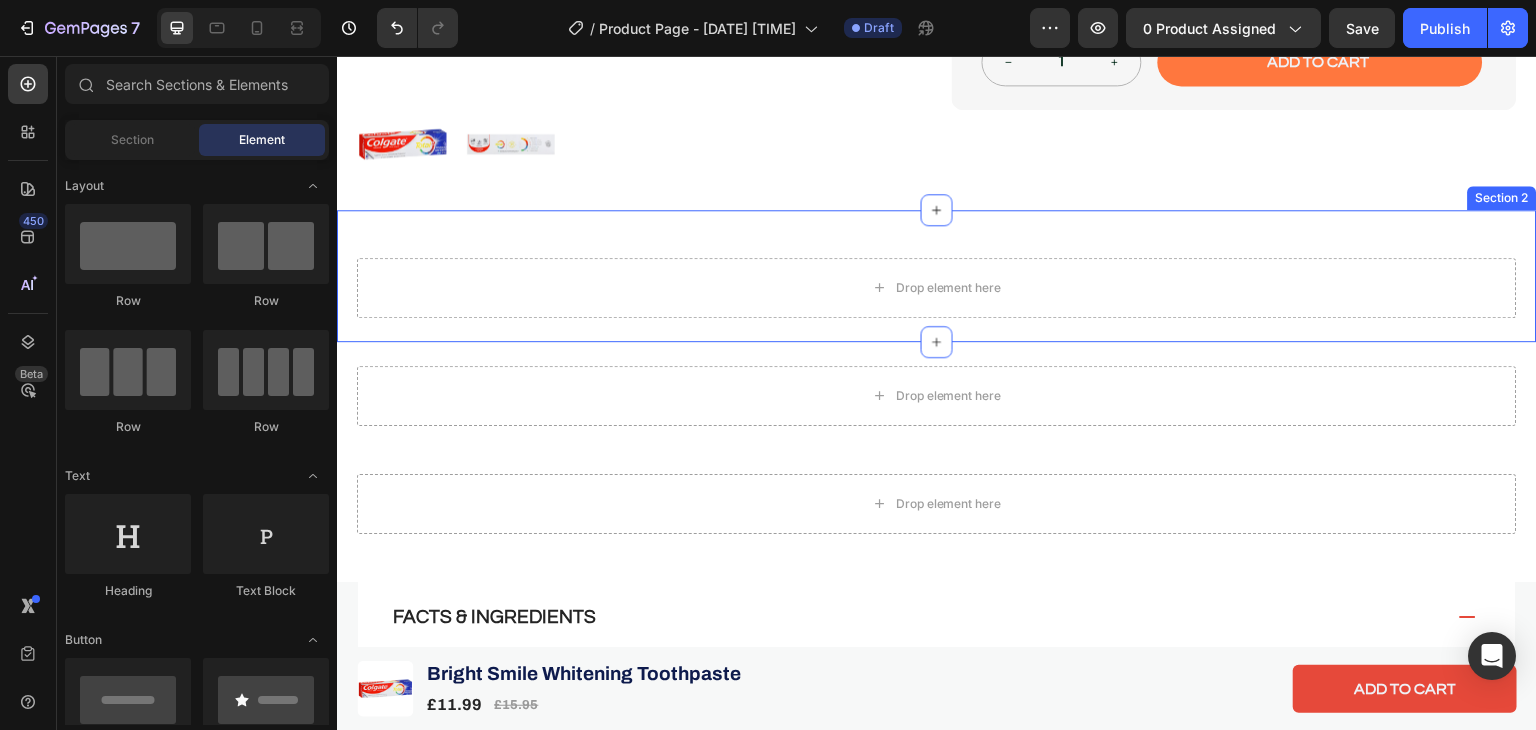 click on "Drop element here Section 2" at bounding box center (937, 276) 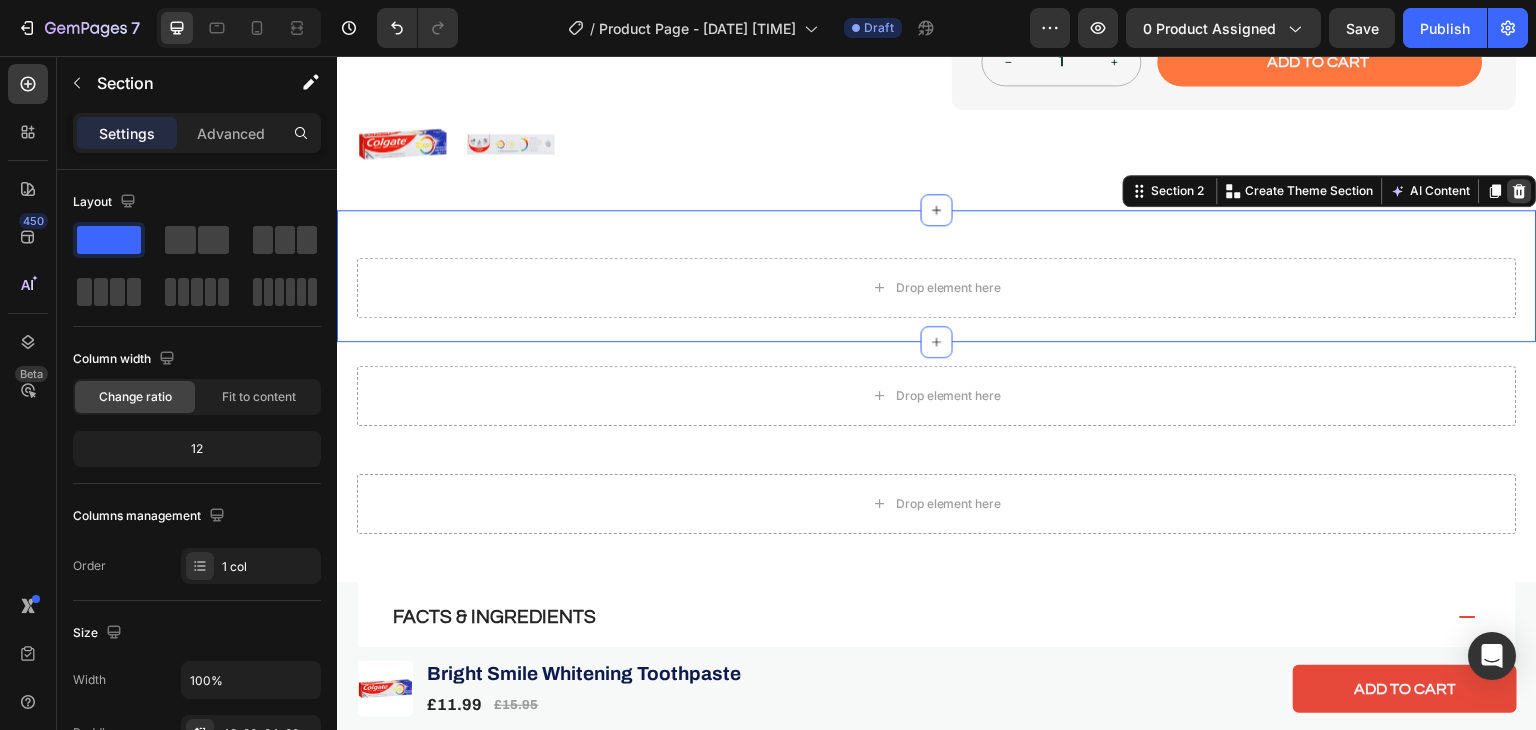 click 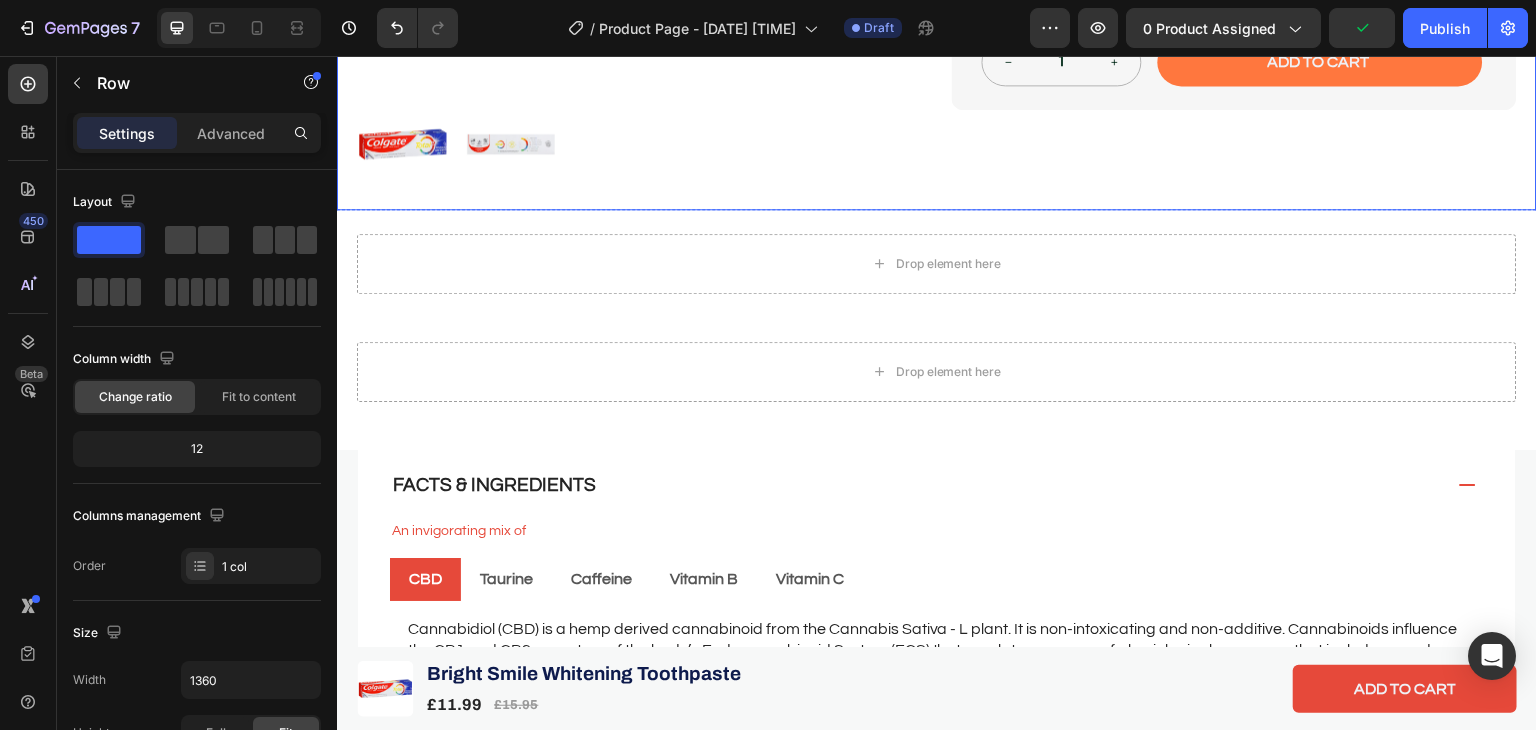 click on "Product Images Bright Smile Whitening Toothpaste Product Title Delivery Every 30 Days Text Block This is a description, but it's editable because it's a text block element. You can customize this text to fit your specific product. This works best if you’re customizing the page for just one product.   If you plan to use this template for multiple products, use the product description feature instead. This way, the data will sync with your Shopify store, ensuring each product page displays the correct description as set in Shopify Text Block Seal Subscriptions Seal Subscriptions
Icon Premium gourmet pâté Text Block Row
Icon Delectable flavors Text Block Row
1
Product Quantity Add to cart Add to Cart Row Row Row Product Row" at bounding box center [937, -161] 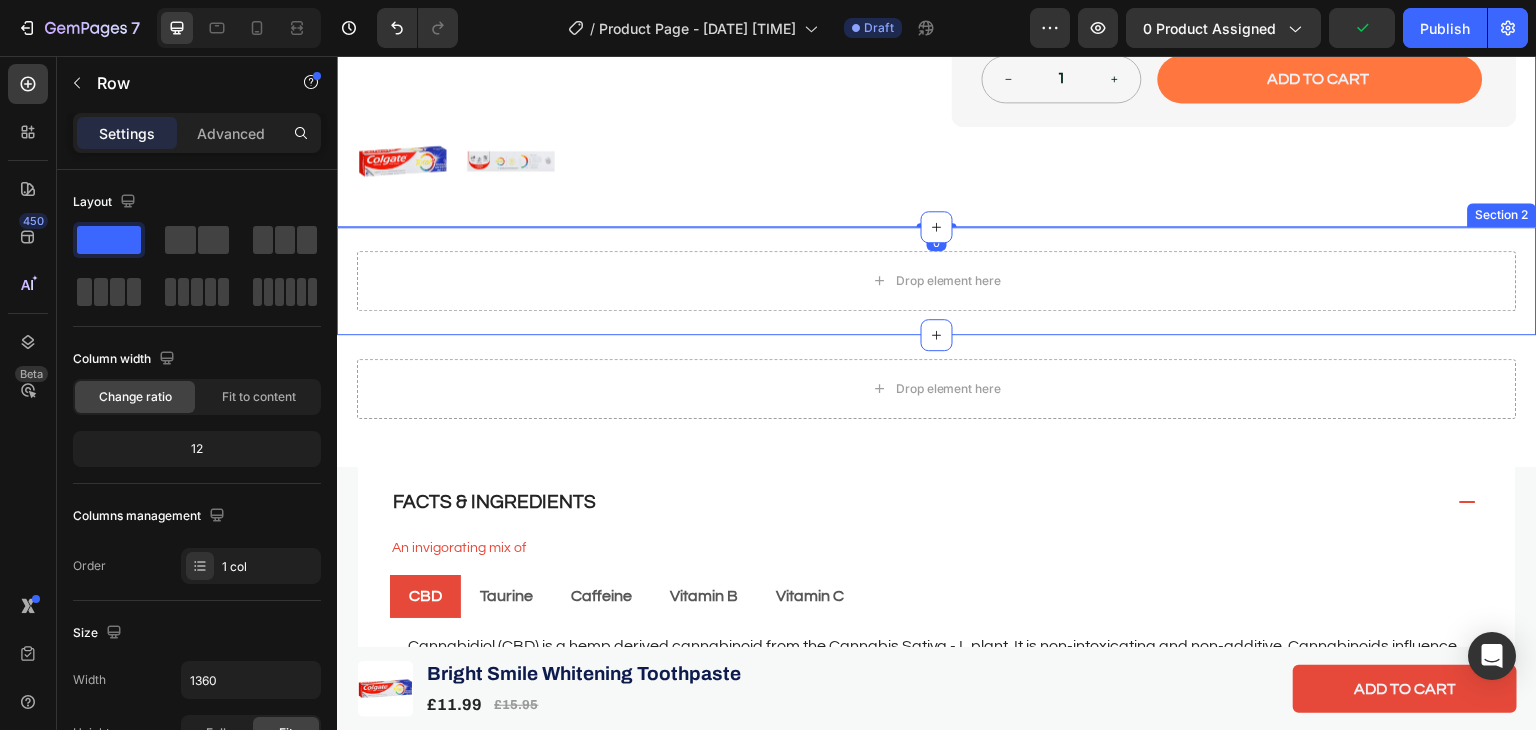 scroll, scrollTop: 684, scrollLeft: 0, axis: vertical 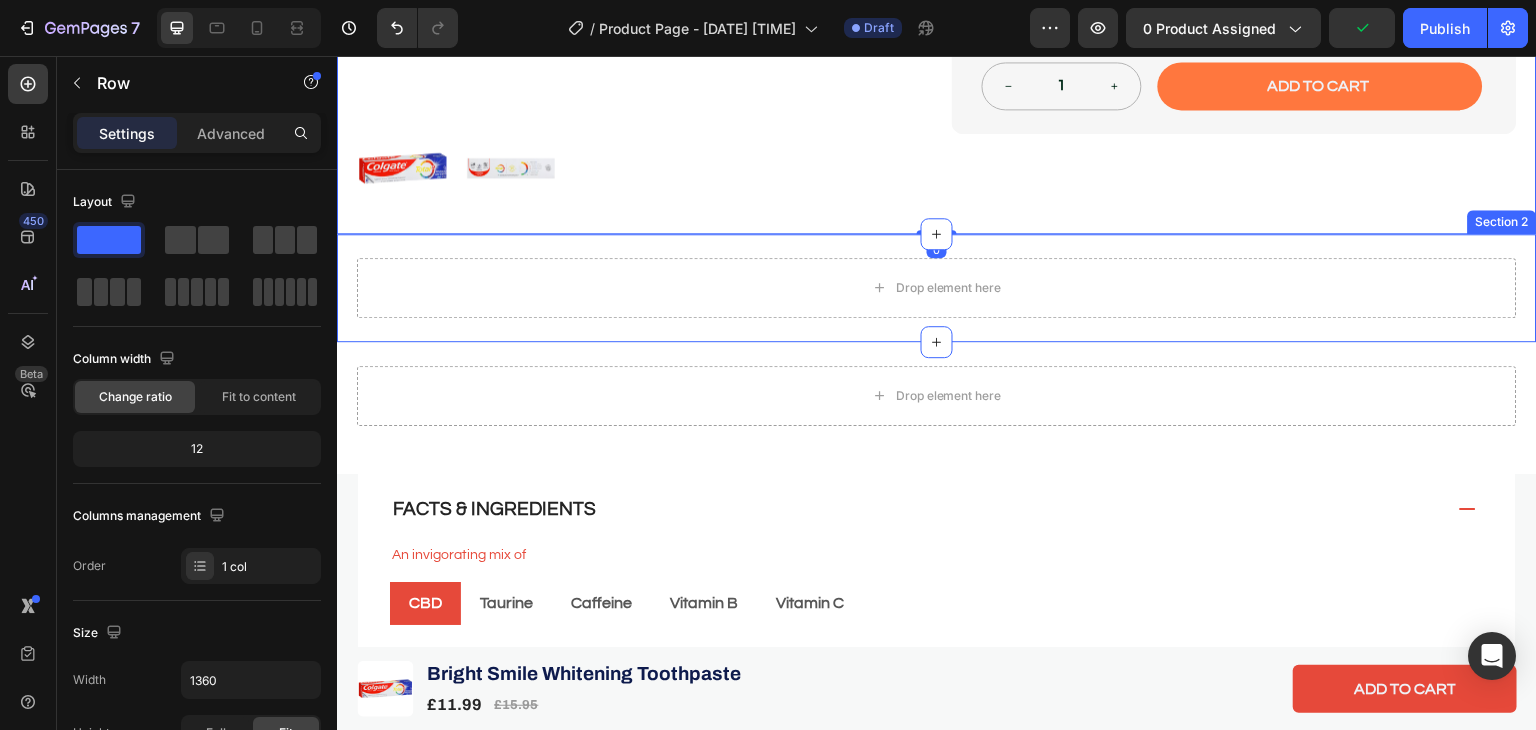 click on "Drop element here Section 2" at bounding box center [937, 288] 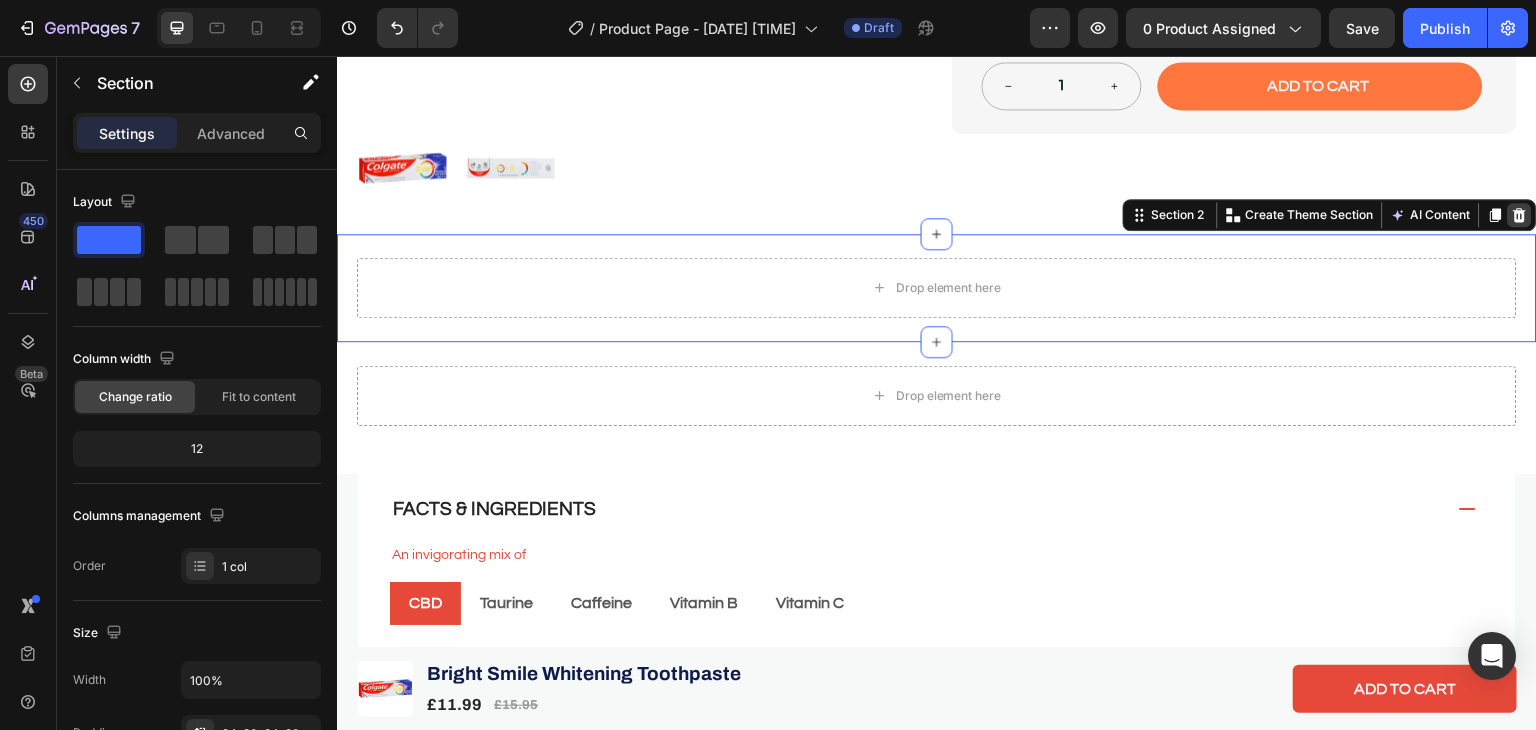 click 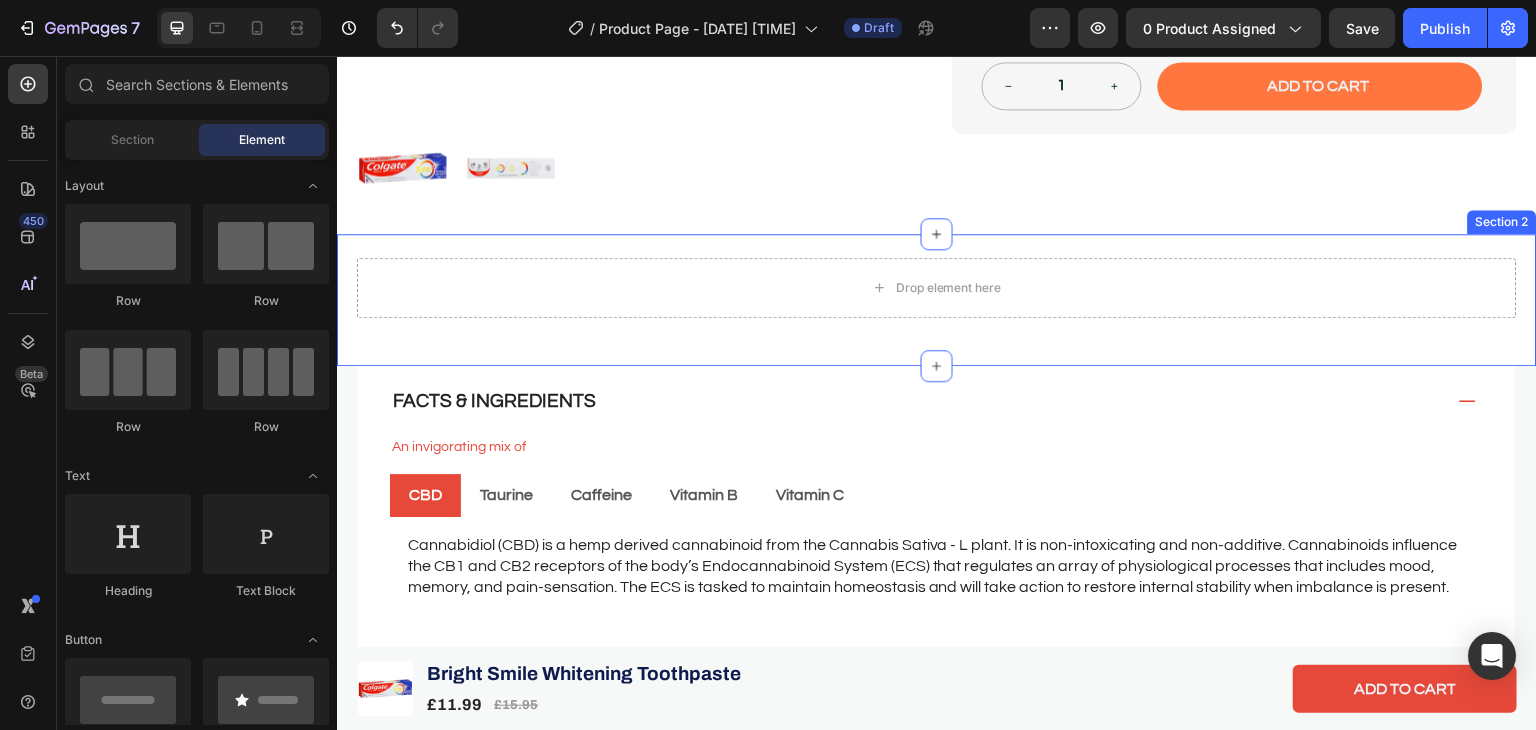 click on "Drop element here Section 2" at bounding box center [937, 300] 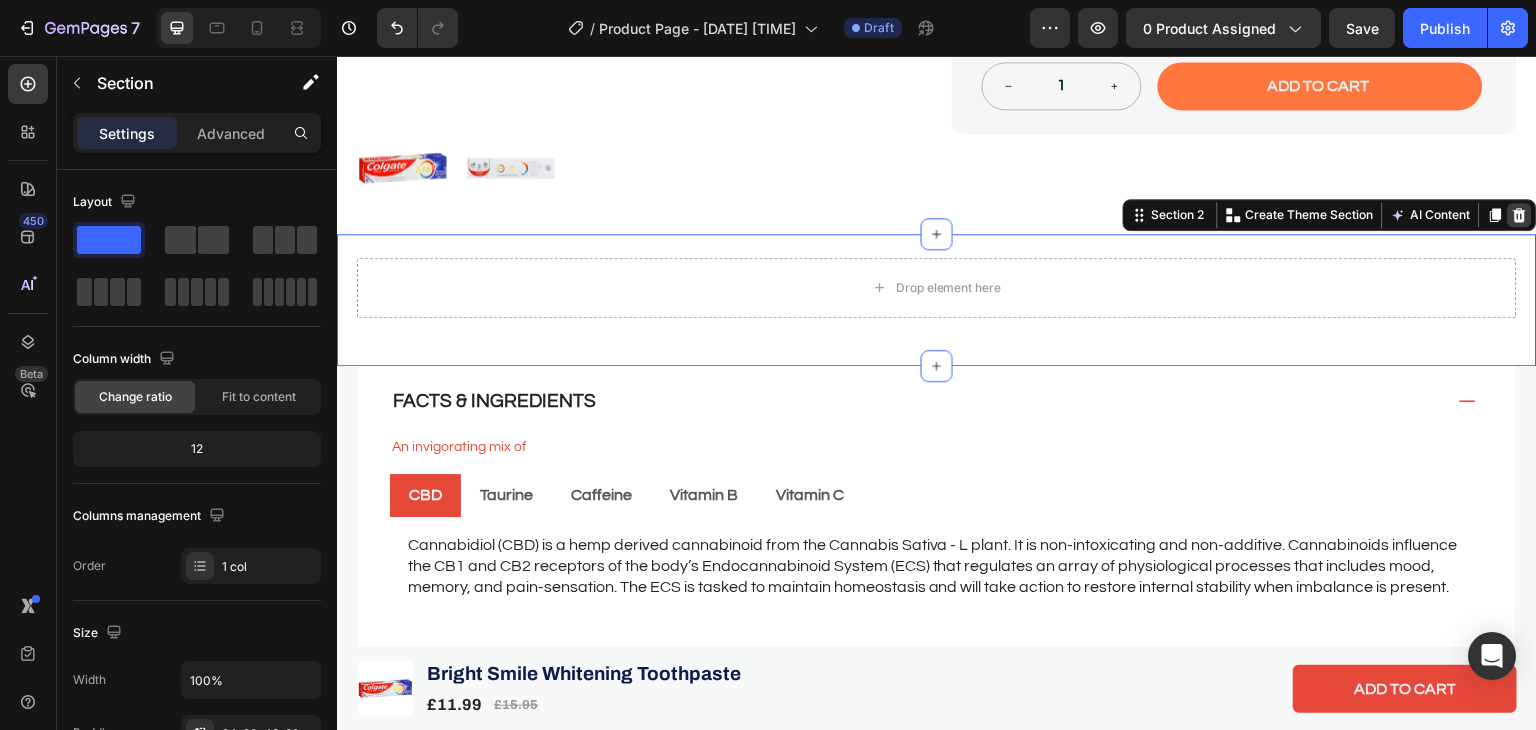 click 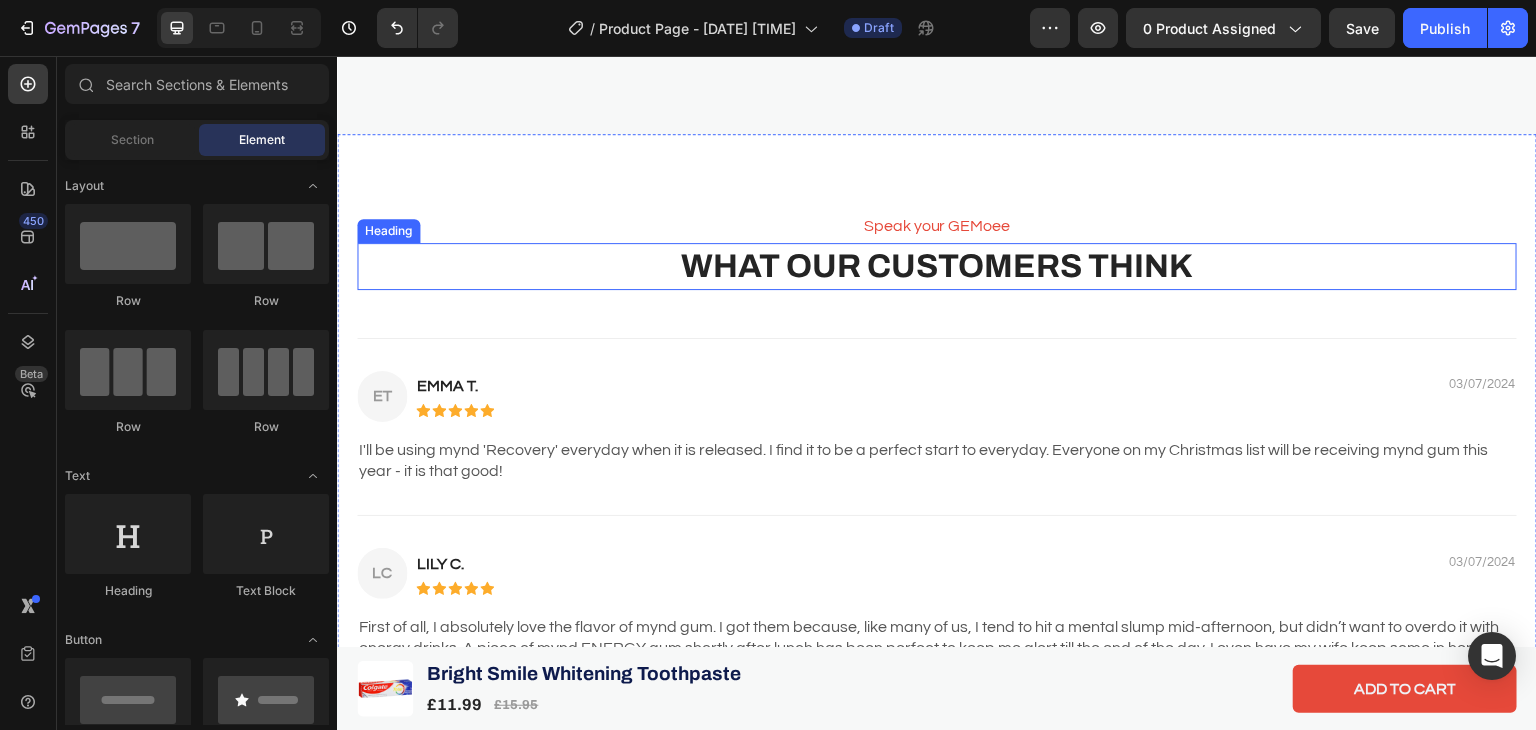 scroll, scrollTop: 1313, scrollLeft: 0, axis: vertical 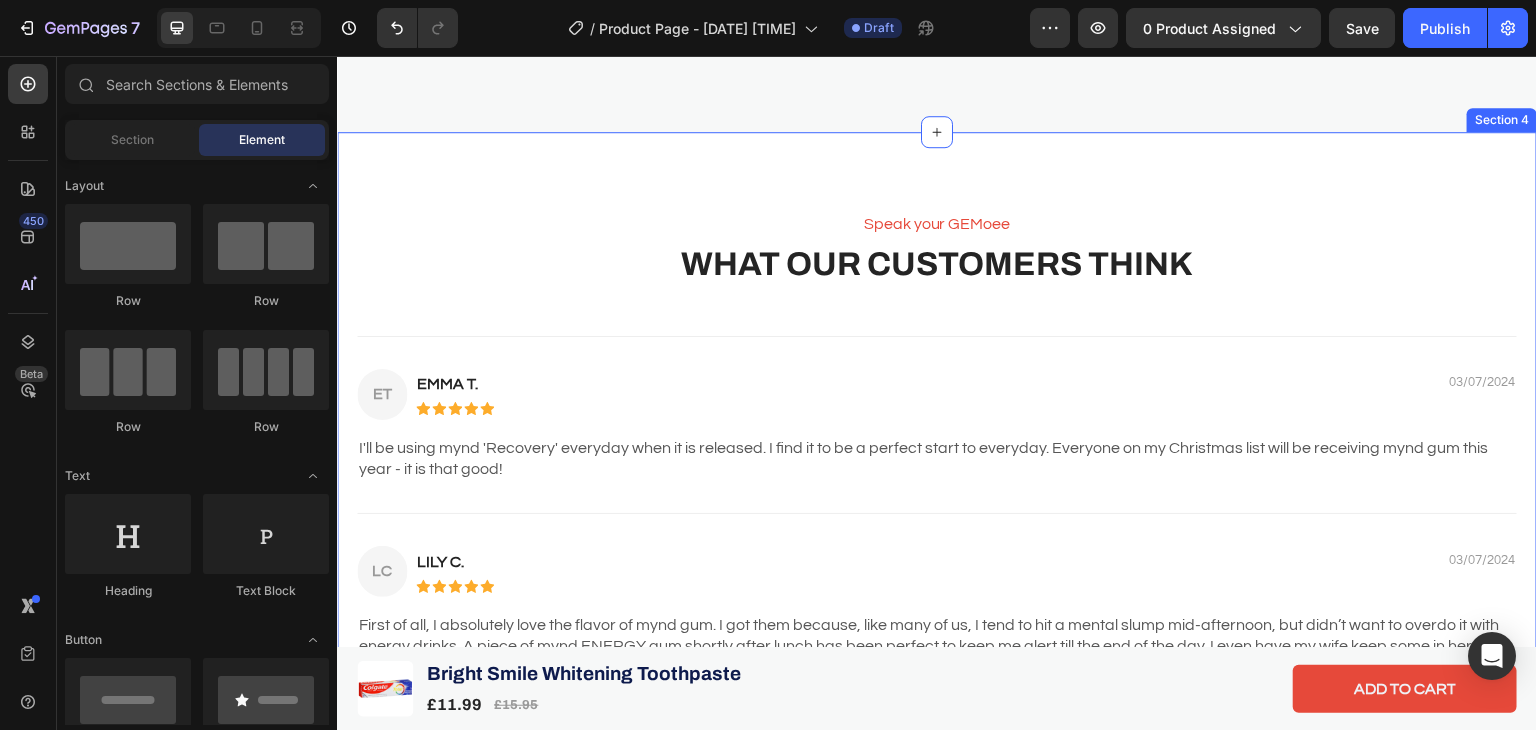 click on "Speak your GEMoee Text Block WHAT OUR CUSTOMERS THINK Heading ET Text Block Emma T. Text Block 03/07/2024 Text Block Row
Icon
Icon
Icon
Icon
Icon Icon List Row I'll be using mynd 'Recovery' everyday when it is released. I find it to be a perfect start to everyday. Everyone on my Christmas list will be receiving mynd gum this year - it is that good! Text Block Row LC Text Block Lily C. Text Block 03/07/2024 Text Block Row
Icon
Icon
Icon
Icon
Icon Icon List Row First of all, I absolutely love the flavor of mynd gum. I got them because, like many of us, I tend to hit a mental slump mid-afternoon, but didn’t want to overdo it with energy drinks. A piece of mynd ENERGY gum shortly after lunch has been perfect to keep me alert till the end of the day. I even have my wife keep some in her purse for when she has a longer commute home. Row" at bounding box center (937, 639) 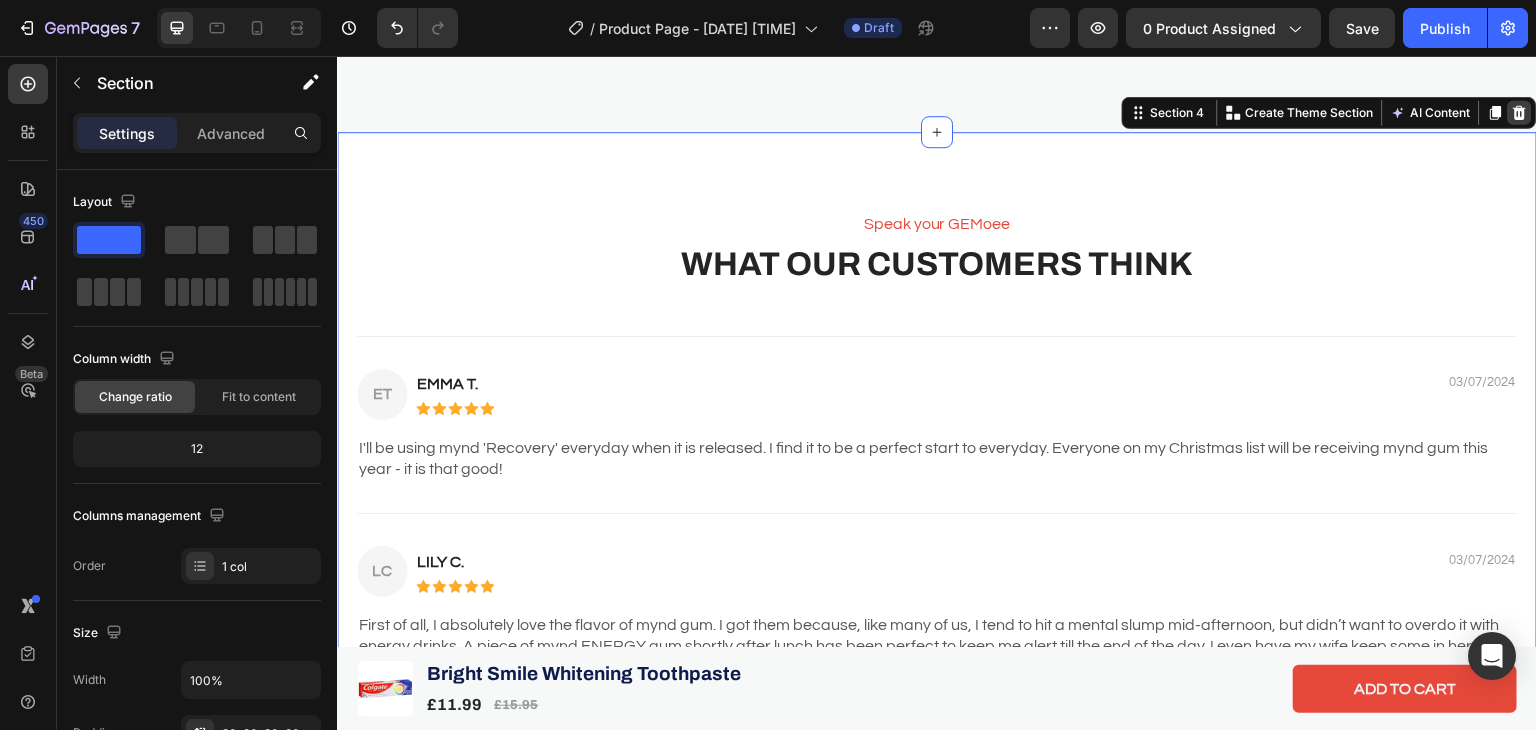click 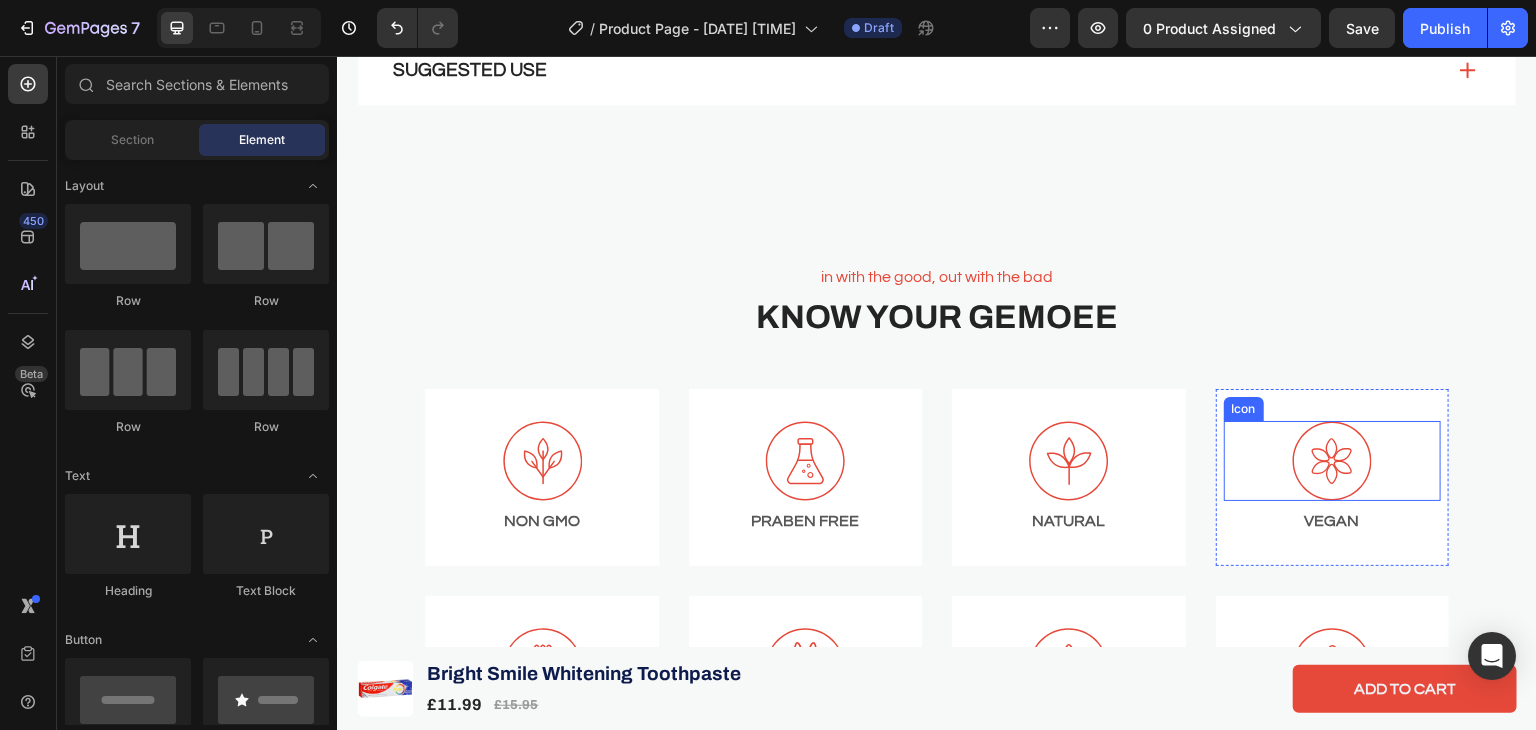 scroll, scrollTop: 1260, scrollLeft: 0, axis: vertical 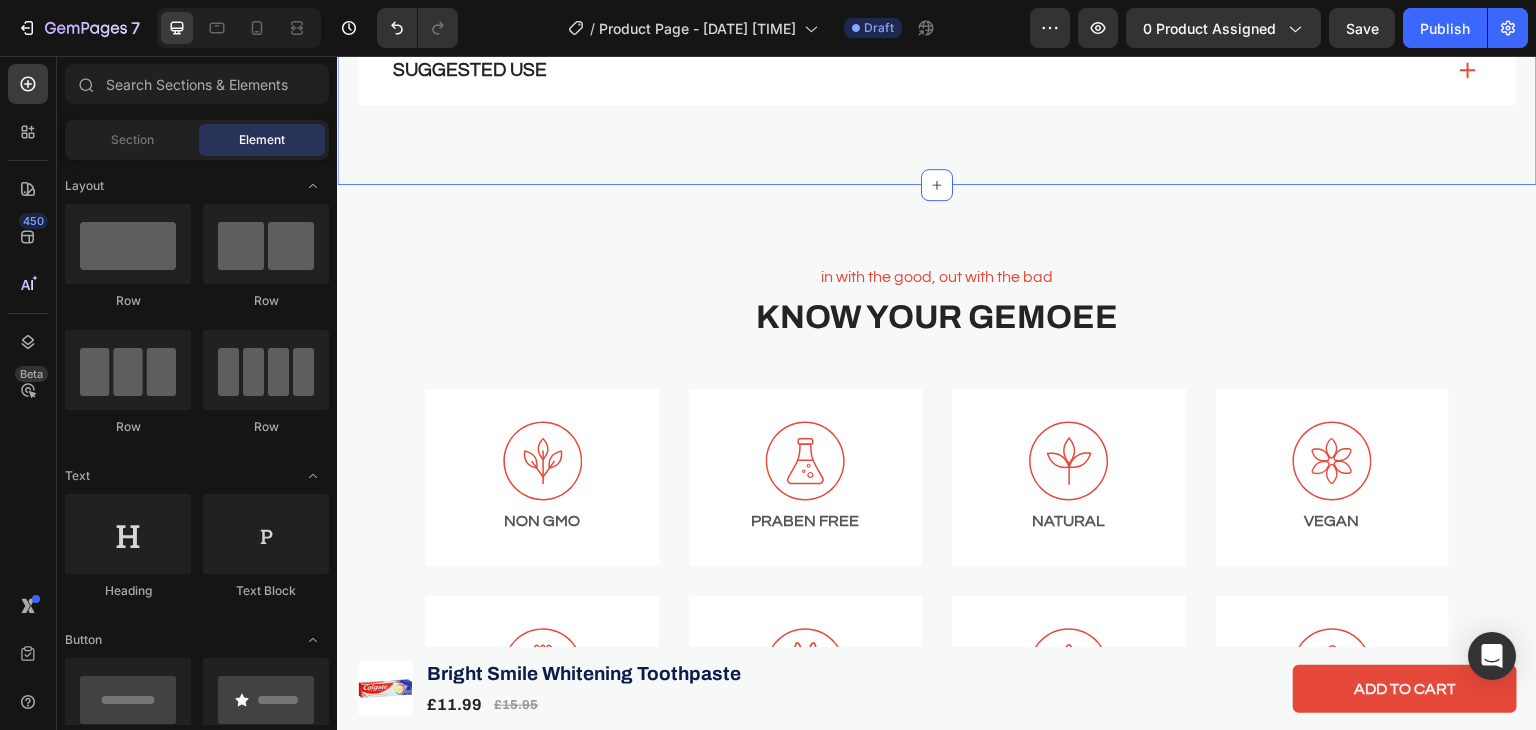 click on "Facts & Ingredients An invigorating mix of Text Block CBD Taurine Caffeine Vitamin B Vitamin C Cannabidiol (CBD) is a hemp derived cannabinoid from the Cannabis Sativa - L plant. It is non-intoxicating and non-additive. Cannabinoids influence the CB1 and CB2 receptors of the body’s Endocannabinoid System (ECS) that regulates an array of physiological processes that includes mood, memory, and pain-sensation. The ECS is tasked to maintain homeostasis and will take action to restore internal stability when imbalance is present. Text Block Taurine is a relaxing amino acid and nootropic for cognitive functioning. It supports a lift in mood and calmness without promoting sluggishness. Text Block Caffeine is a central nervous system stimulant that helps you feel more alert and focused, awake and less drowsy, plus it may enhance physical performance giving you faster reaction times. Text Block Text Block Ascorbic Acid Text Block Text Block Tab
Benefits
Suggested Use Accordion Section 3" at bounding box center [937, -82] 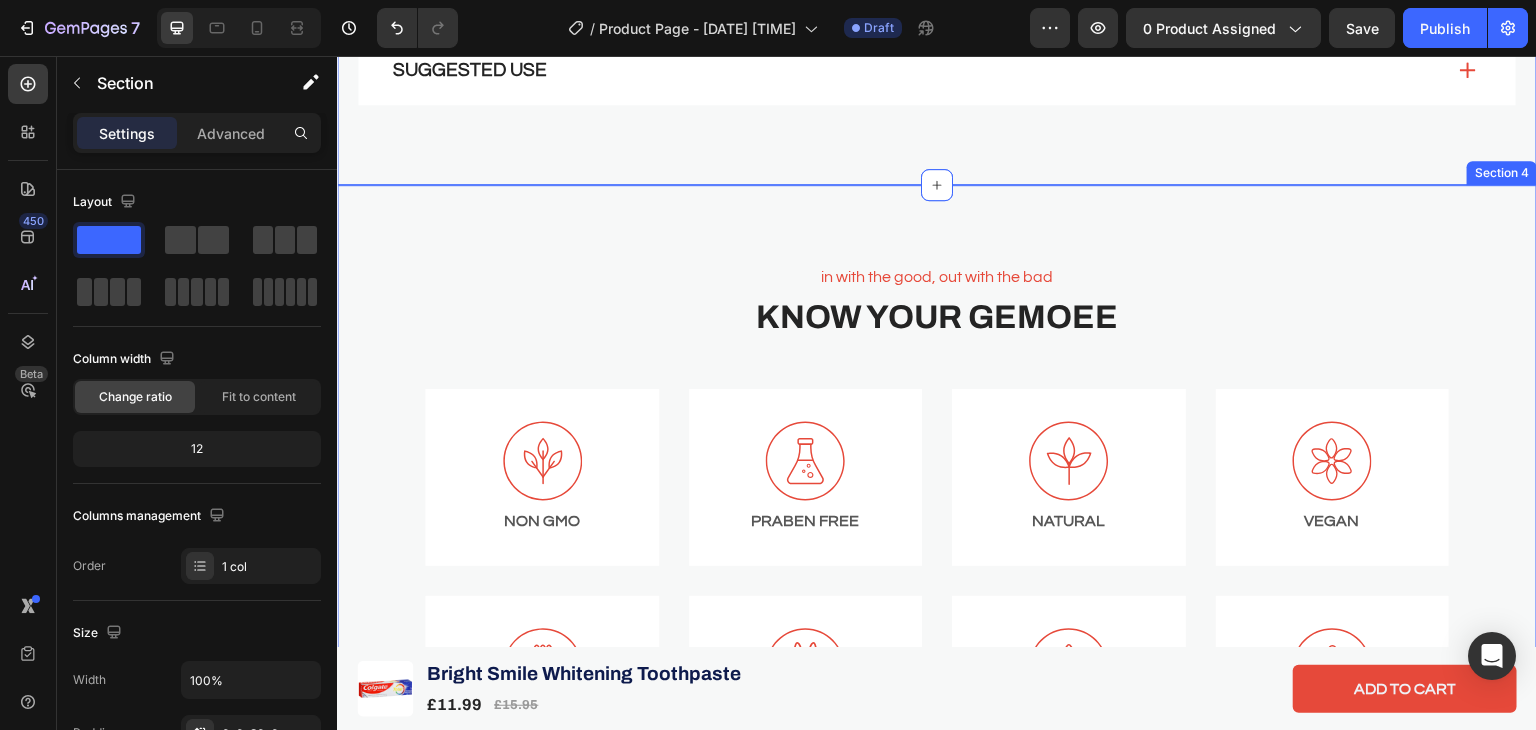click on "in with the good, out with the bad Text Block KNOW YOUR GEMOEE Heading
Icon NON GMO Text Block Row
Icon PRABEN FREE Text Block Row
Icon NATURAL Text Block Row
Icon VEGAN Text Block Row Row
Icon NON TOXIC Text Block Row
Icon CRUELTY FREE Text Block Row
Icon CERTIFIED Text Block Row
Icon SUSTAINABLE Text Block Row Row Section 4" at bounding box center (937, 518) 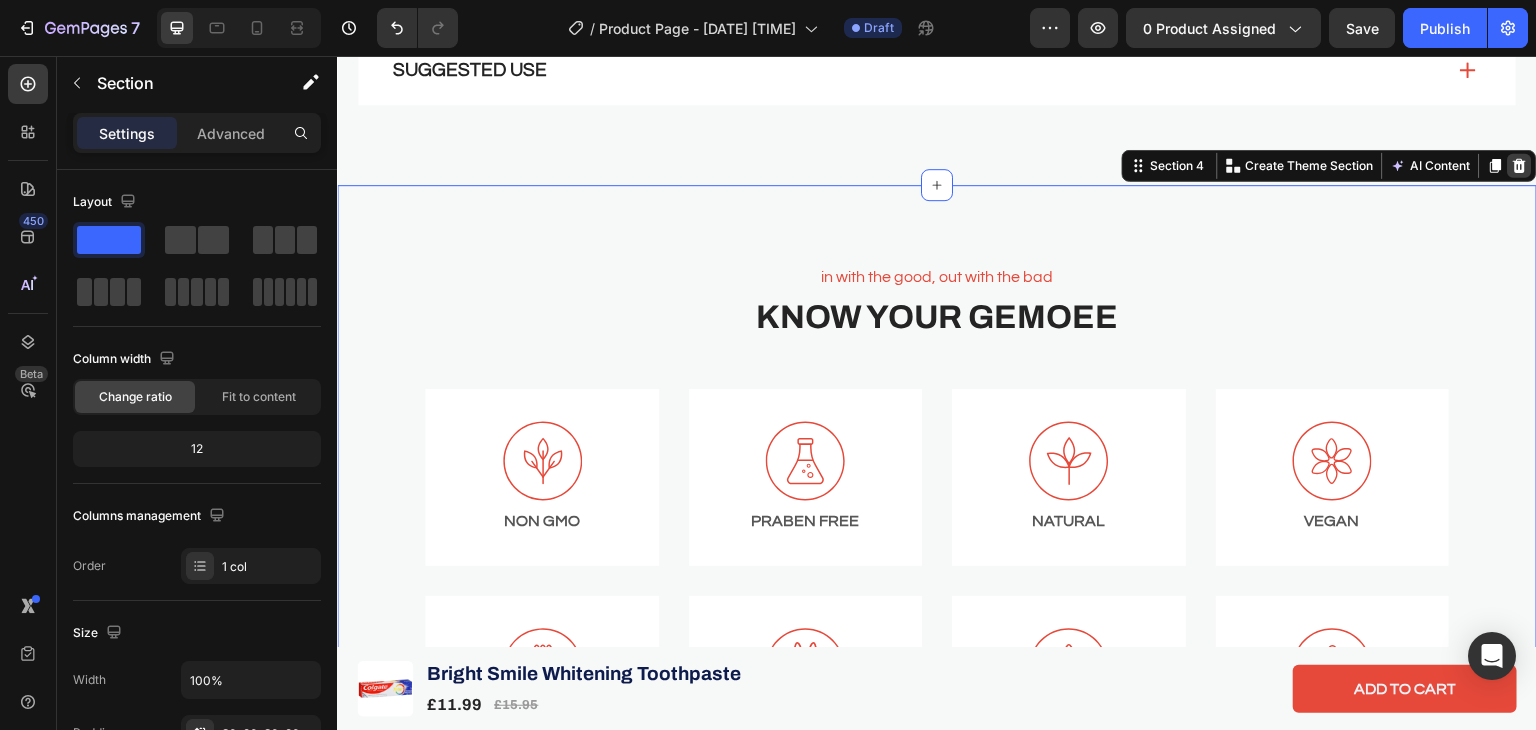 click 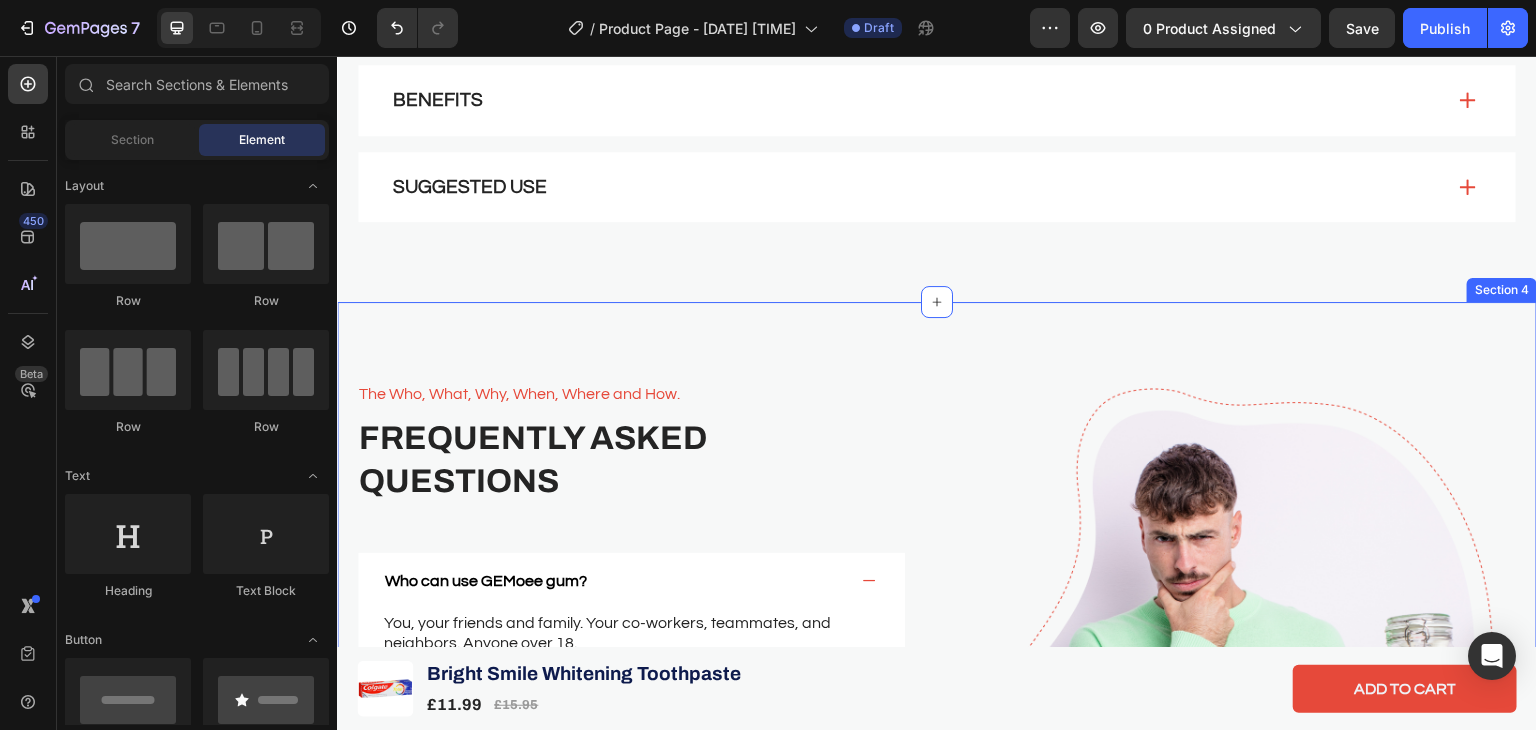 scroll, scrollTop: 1131, scrollLeft: 0, axis: vertical 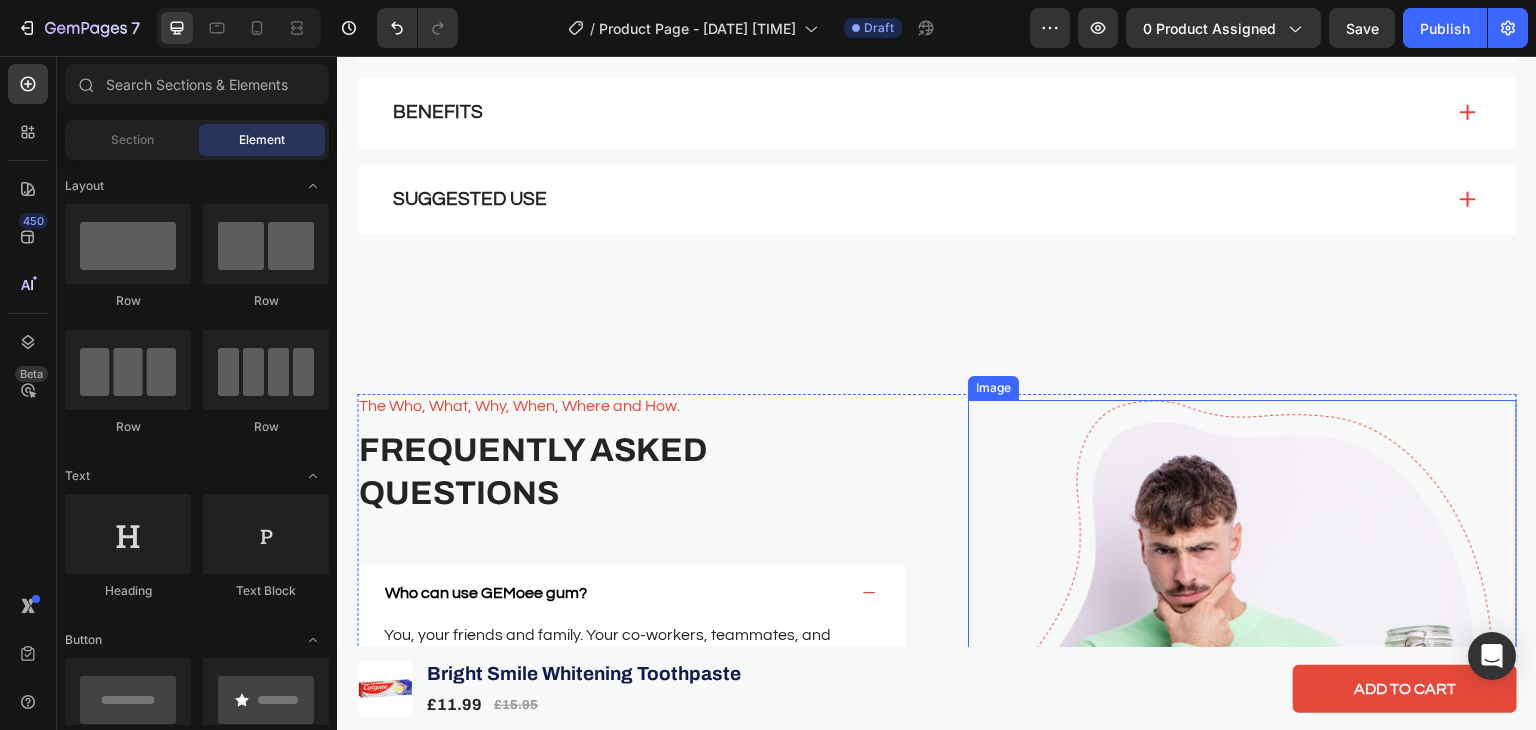 click at bounding box center [1242, 674] 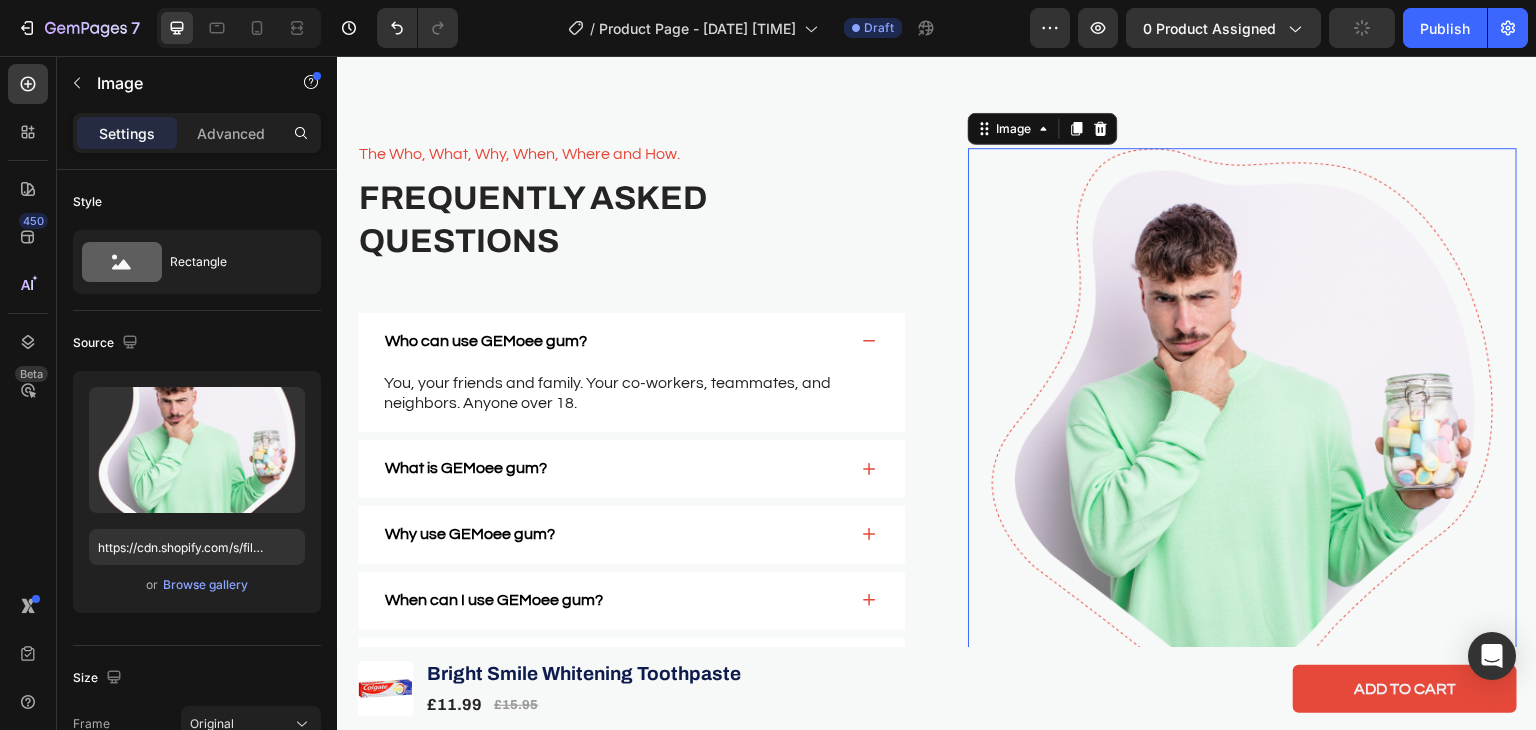 scroll, scrollTop: 1392, scrollLeft: 0, axis: vertical 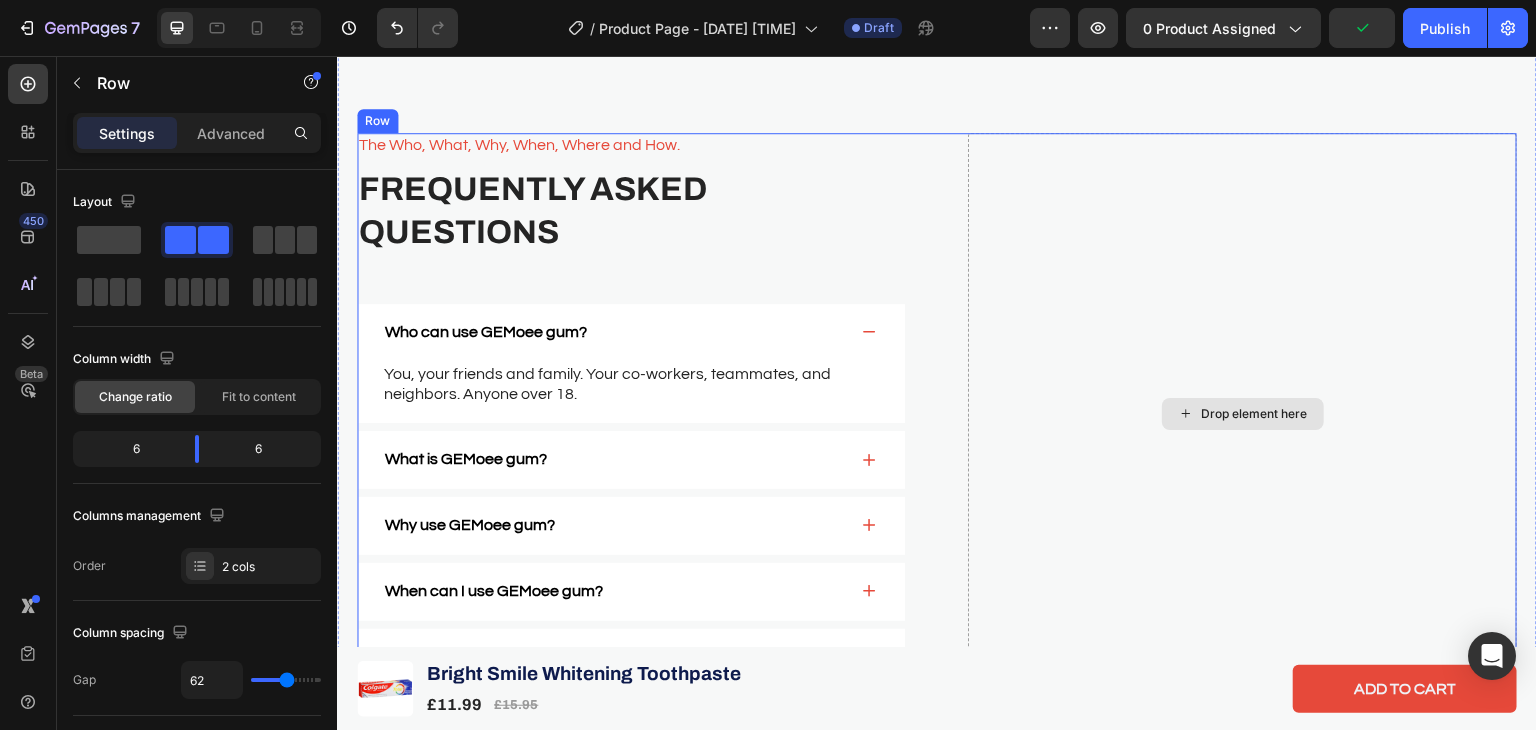click on "Drop element here" at bounding box center [1242, 413] 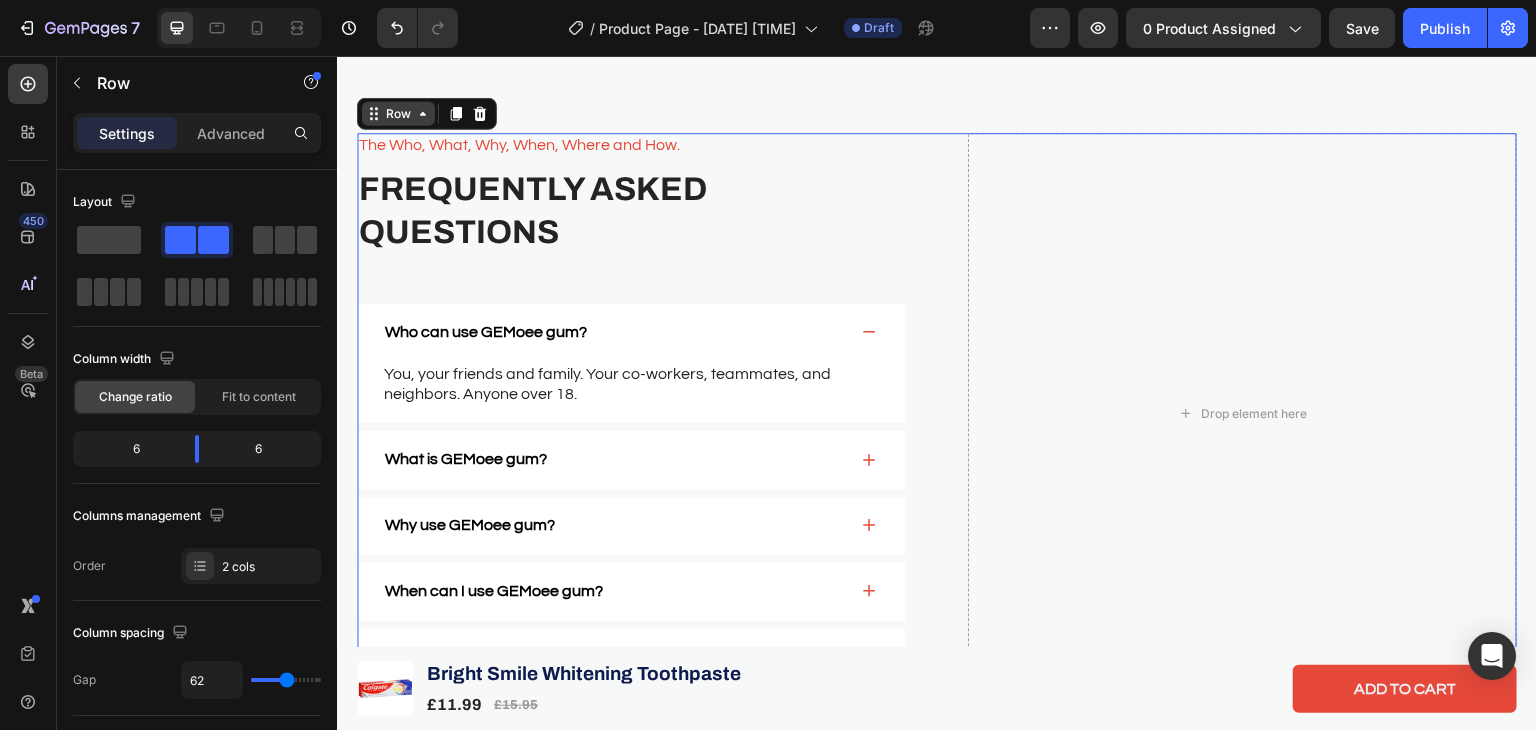 click 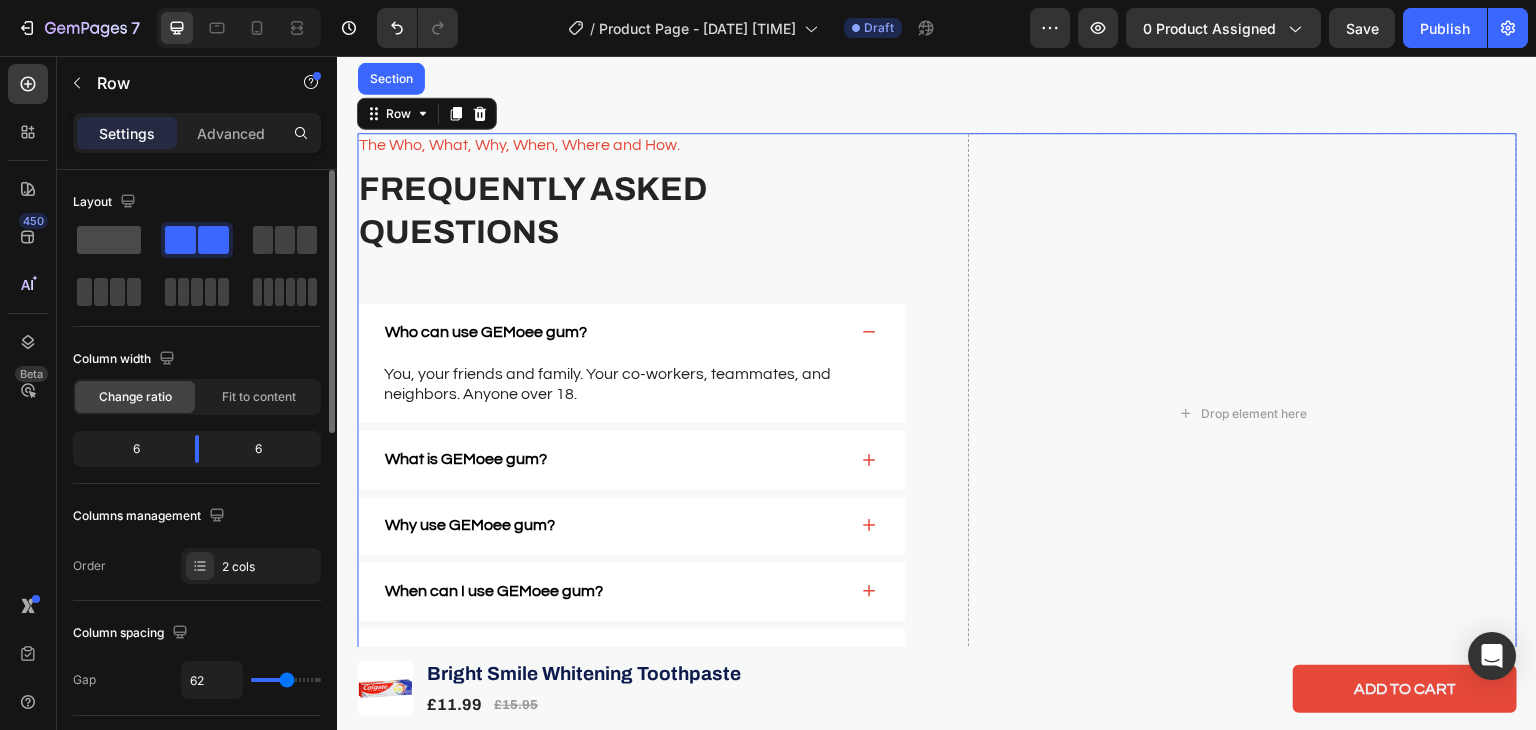 click 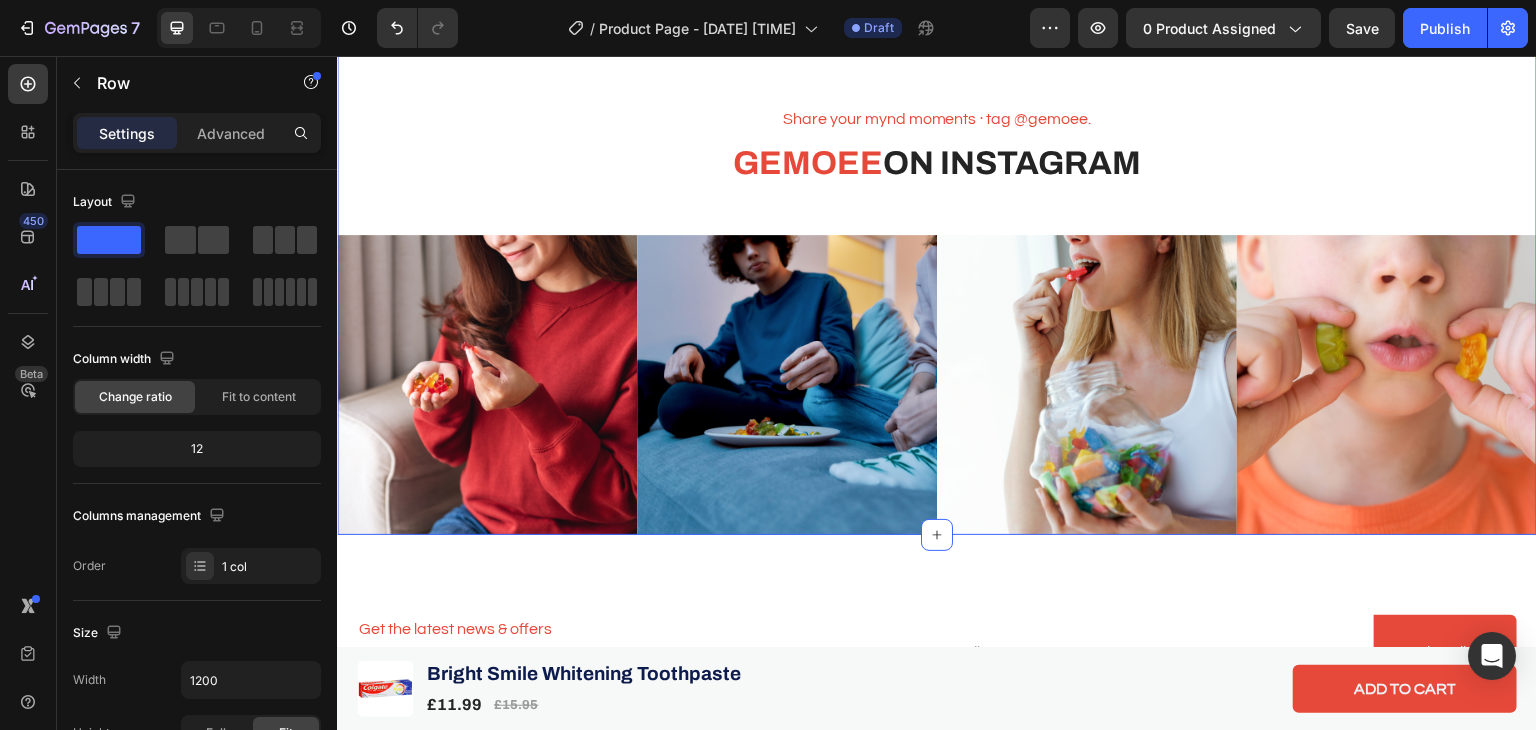 scroll, scrollTop: 2621, scrollLeft: 0, axis: vertical 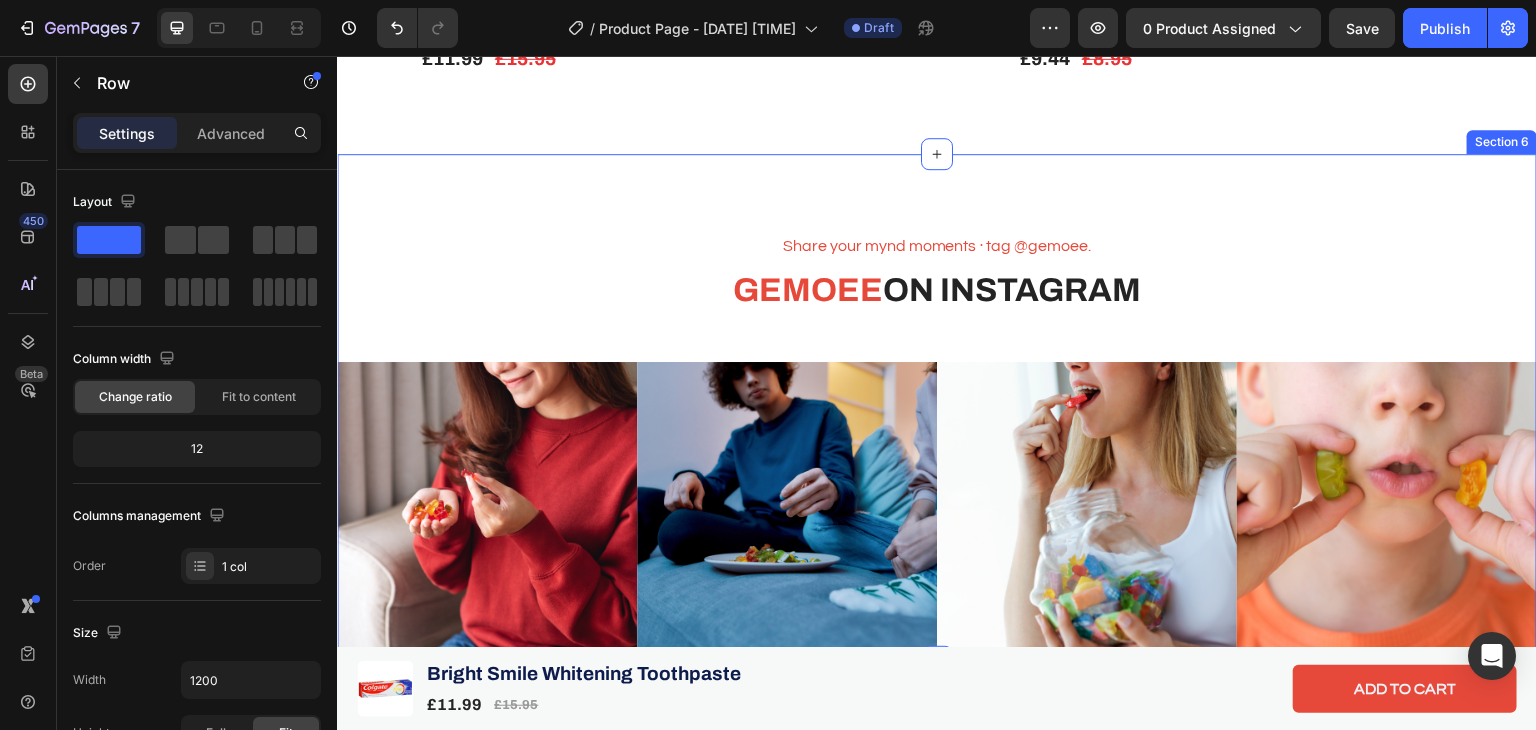 click on "Share your mynd moments ∙ tag @gemoee. Text Block Gemoee  ON INSTAGRAM Heading Image Image Image Image Row Section 6" at bounding box center [937, 408] 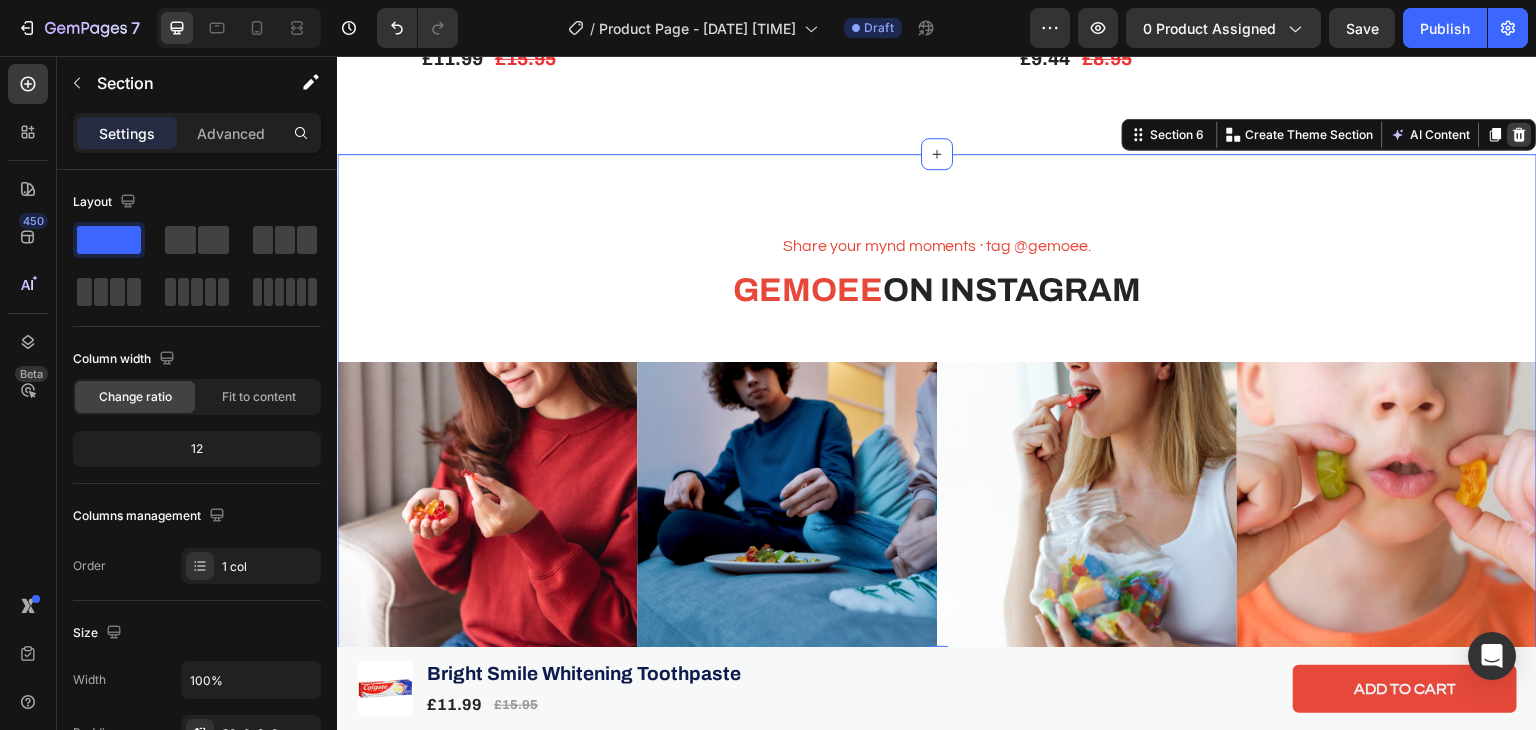 click 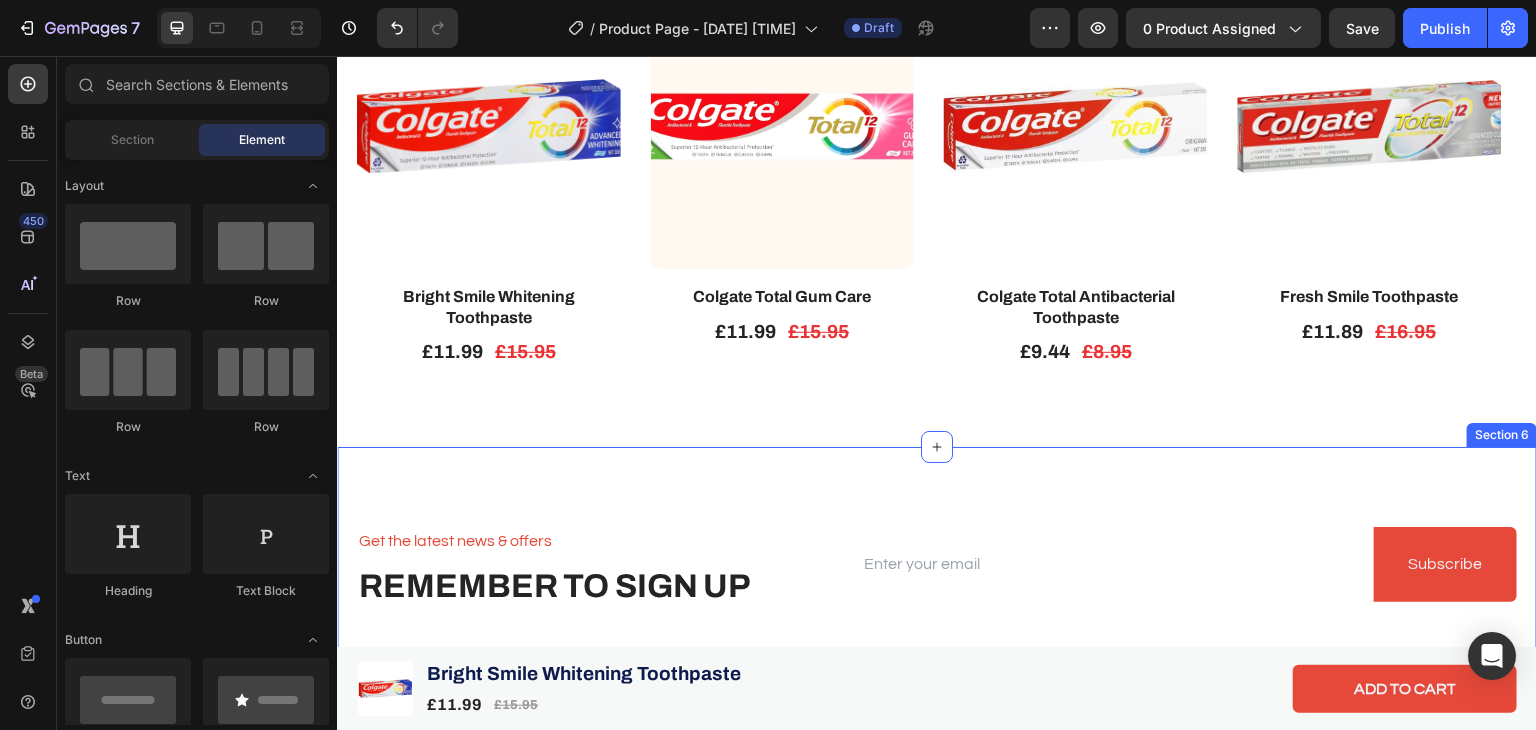 scroll, scrollTop: 2337, scrollLeft: 0, axis: vertical 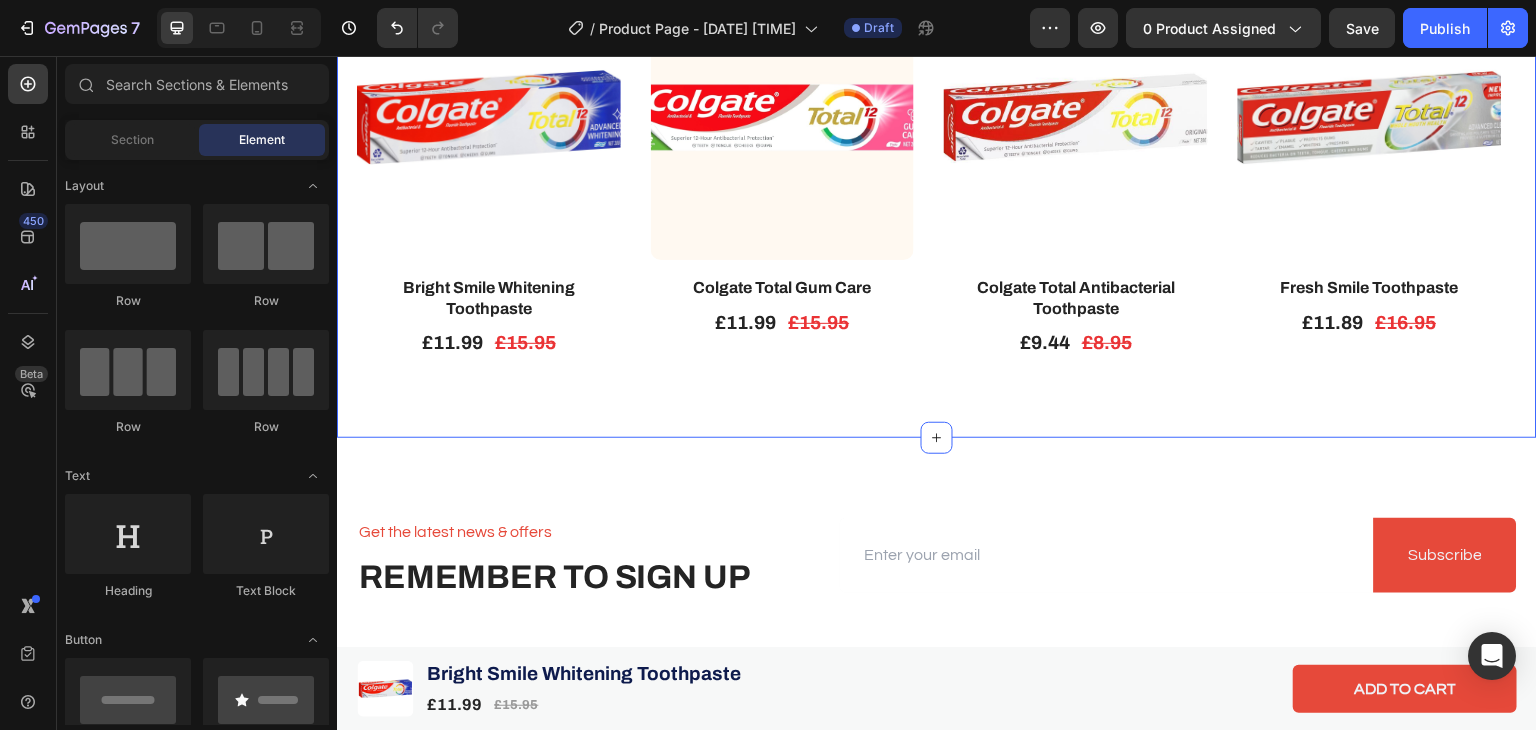 click on "More mynd choices Text Block Related products Heading Product Images Bright Smile Whitening Toothpaste Product Title £11.99 Product Price Product Price £15.95 Product Price Product Price Row Row Product List Product Images Colgate Total Gum Care Product Title £11.99 Product Price Product Price £15.95 Product Price Product Price Row Row Product List Product Images Colgate Total Antibacterial Toothpaste Product Title £9.44 Product Price Product Price £8.95 Product Price Product Price Row Row Product List Product Images Fresh Smile Toothpaste Product Title £11.89 Product Price Product Price £16.95 Product Price Product Price Row Row Product List Product List Section 5" at bounding box center [937, 110] 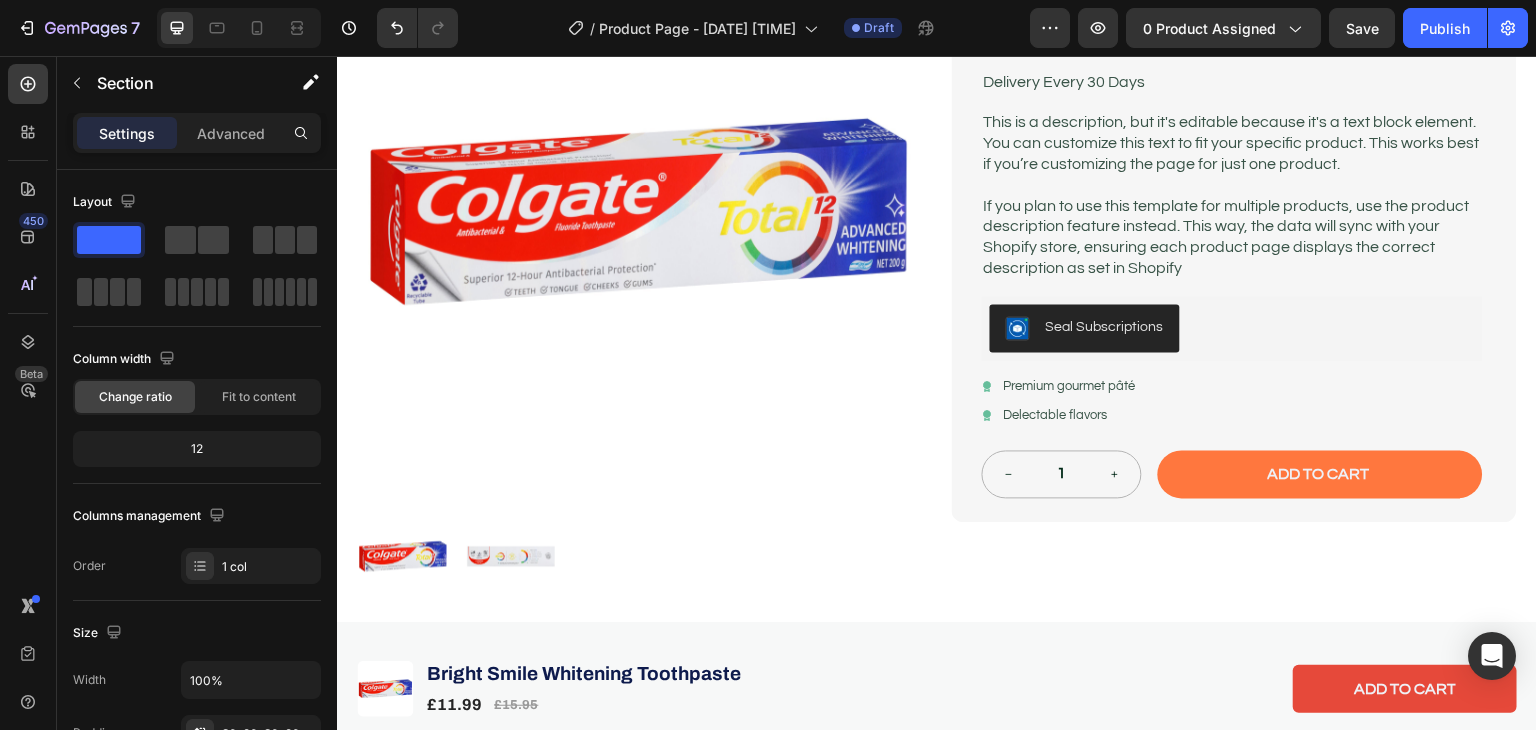 scroll, scrollTop: 0, scrollLeft: 0, axis: both 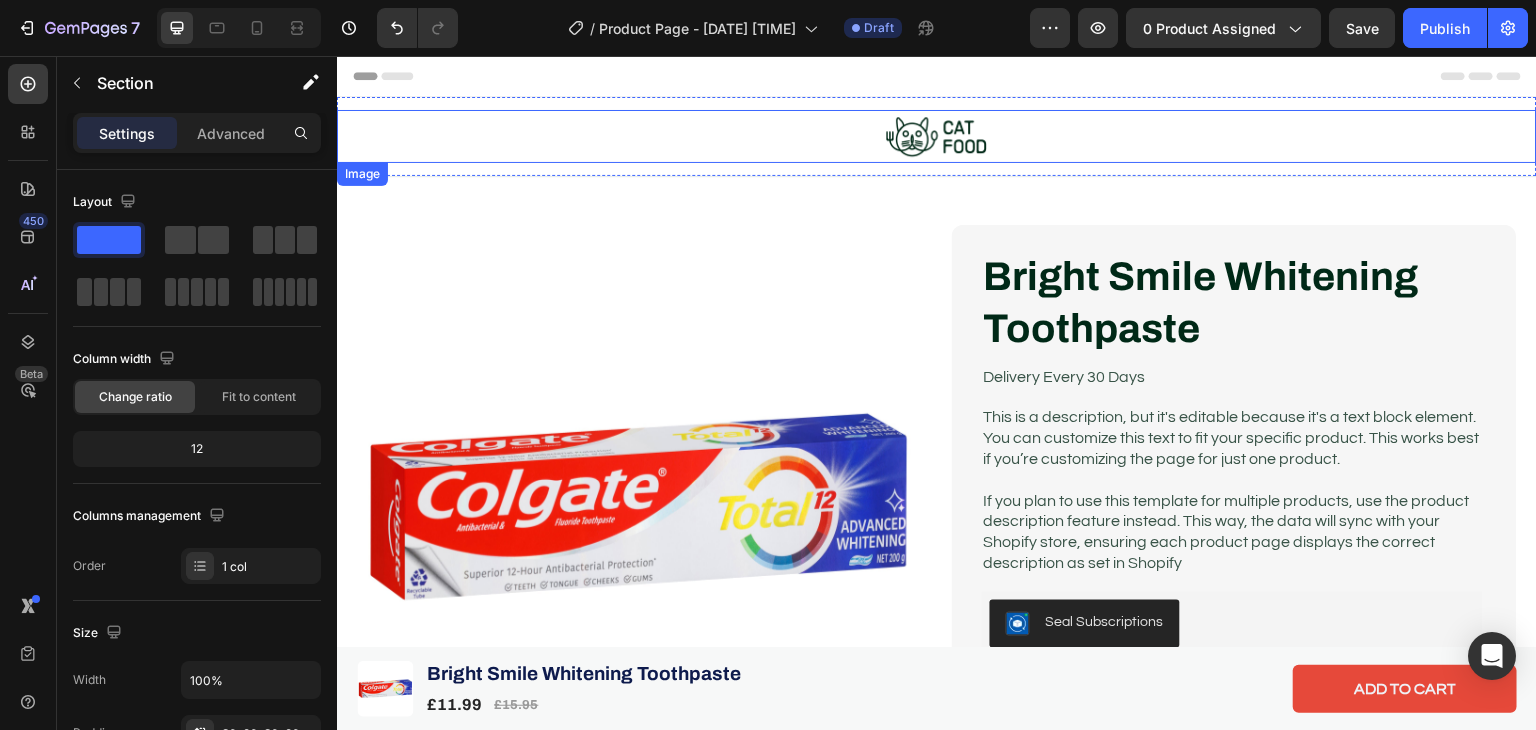 click at bounding box center (937, 136) 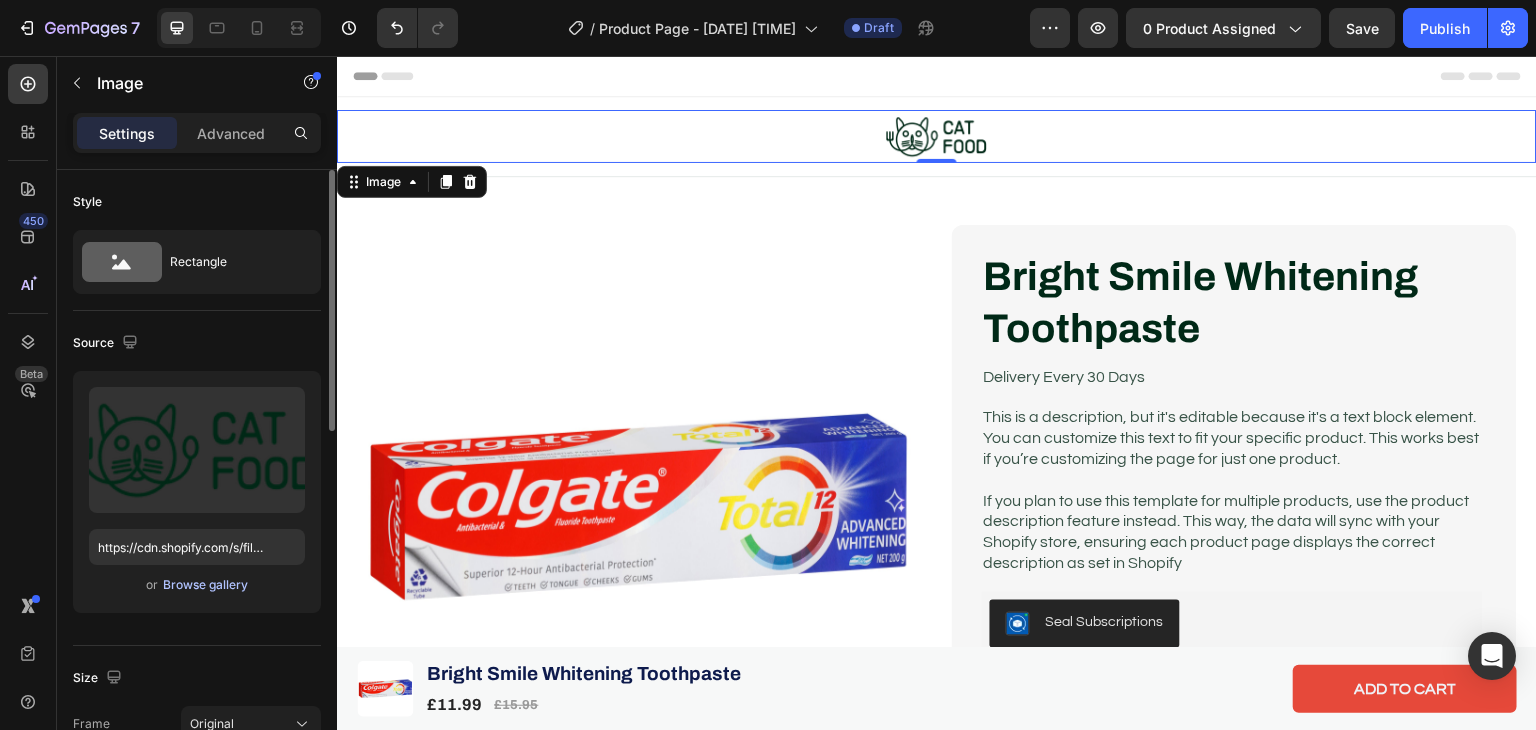 click on "Browse gallery" at bounding box center (205, 585) 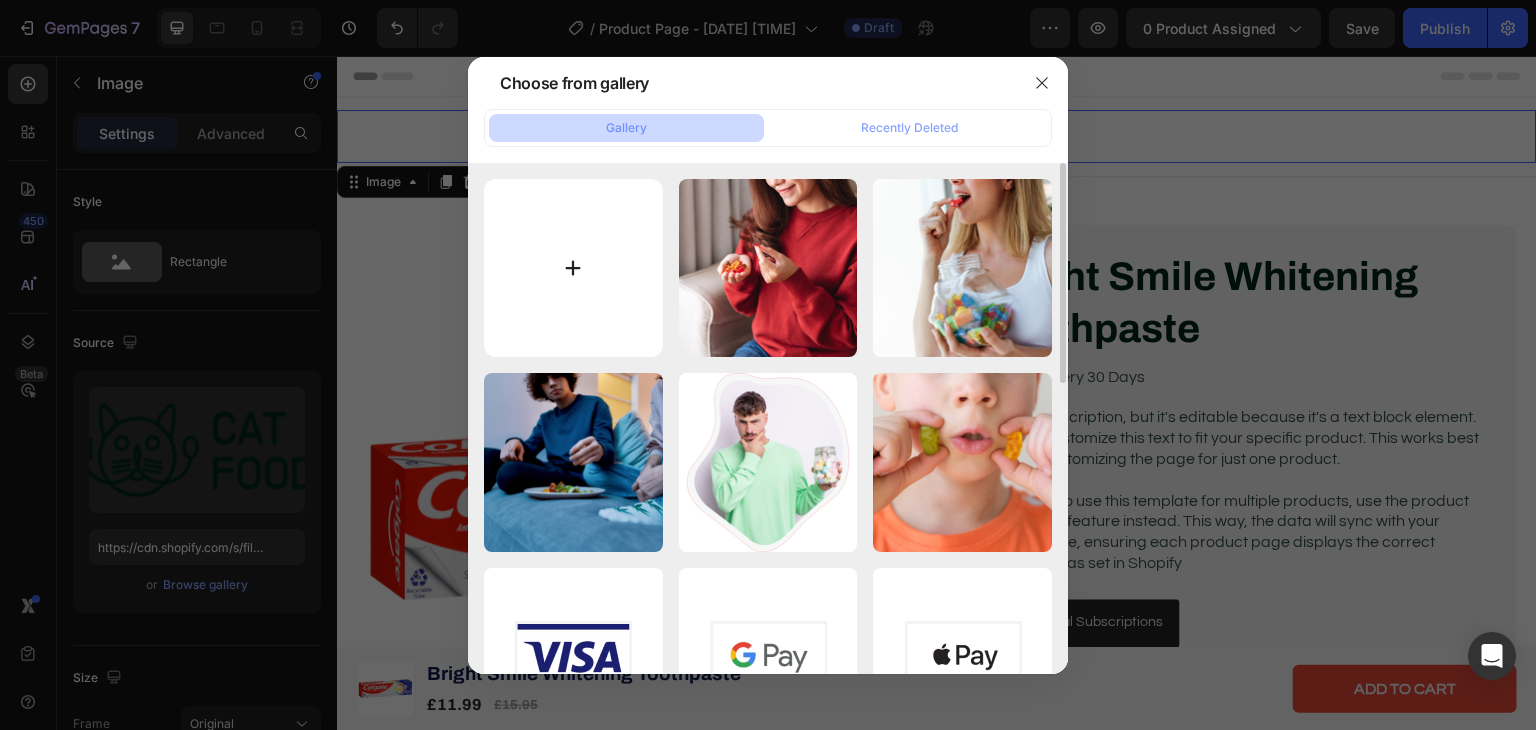 click at bounding box center [573, 268] 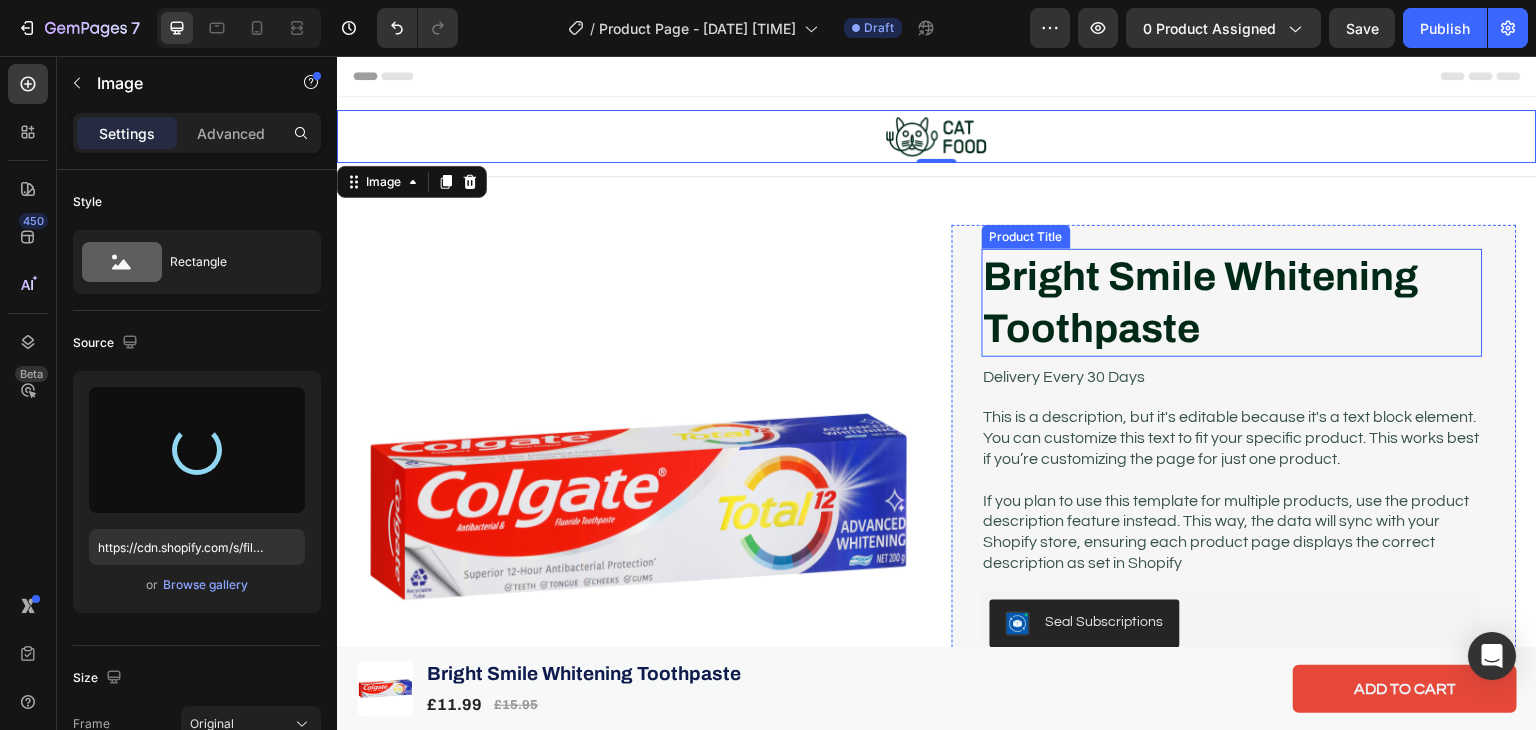 type on "https://cdn.shopify.com/s/files/1/0934/6292/1591/files/gempages_578425170889278183-4037ea20-e241-43c1-9992-ace0f993a8ab.png" 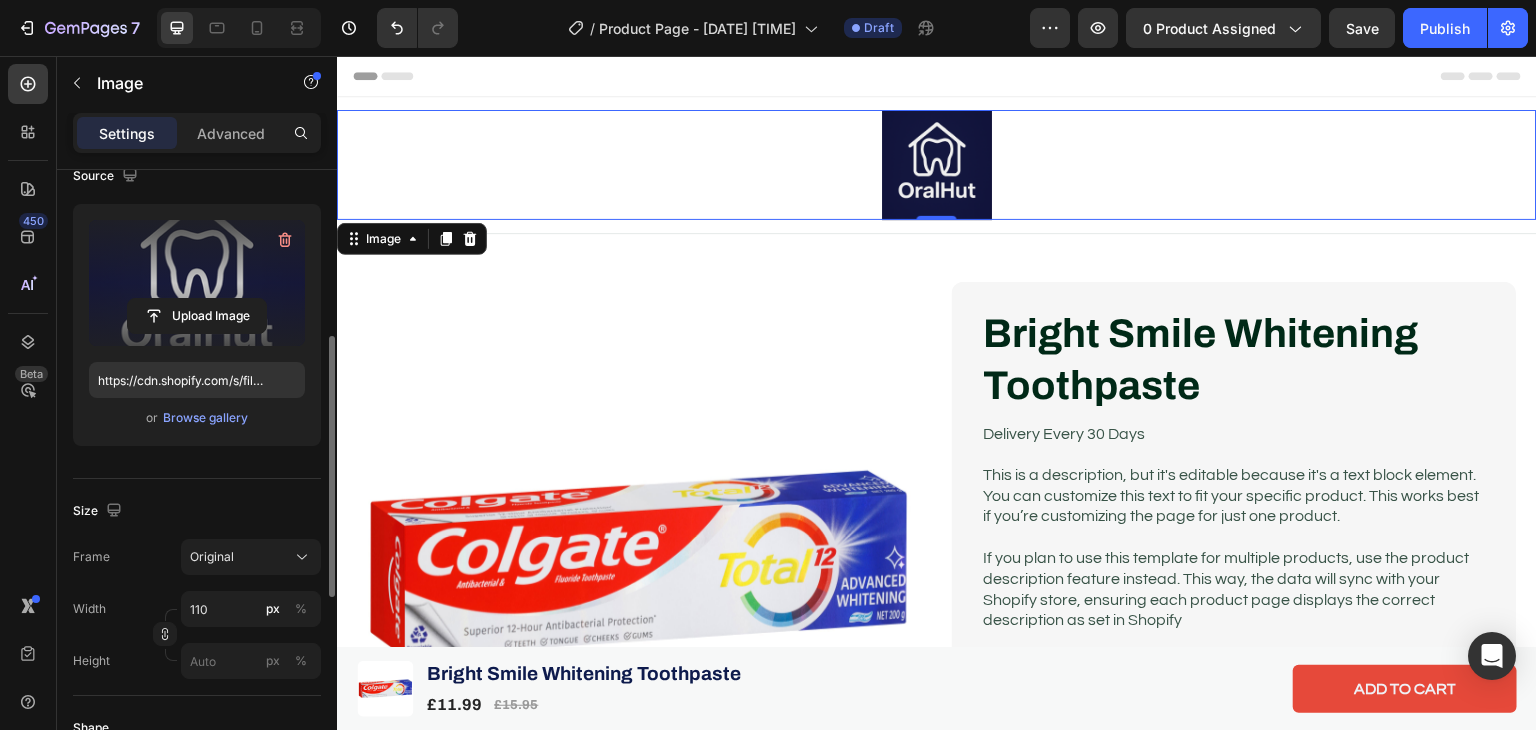 scroll, scrollTop: 234, scrollLeft: 0, axis: vertical 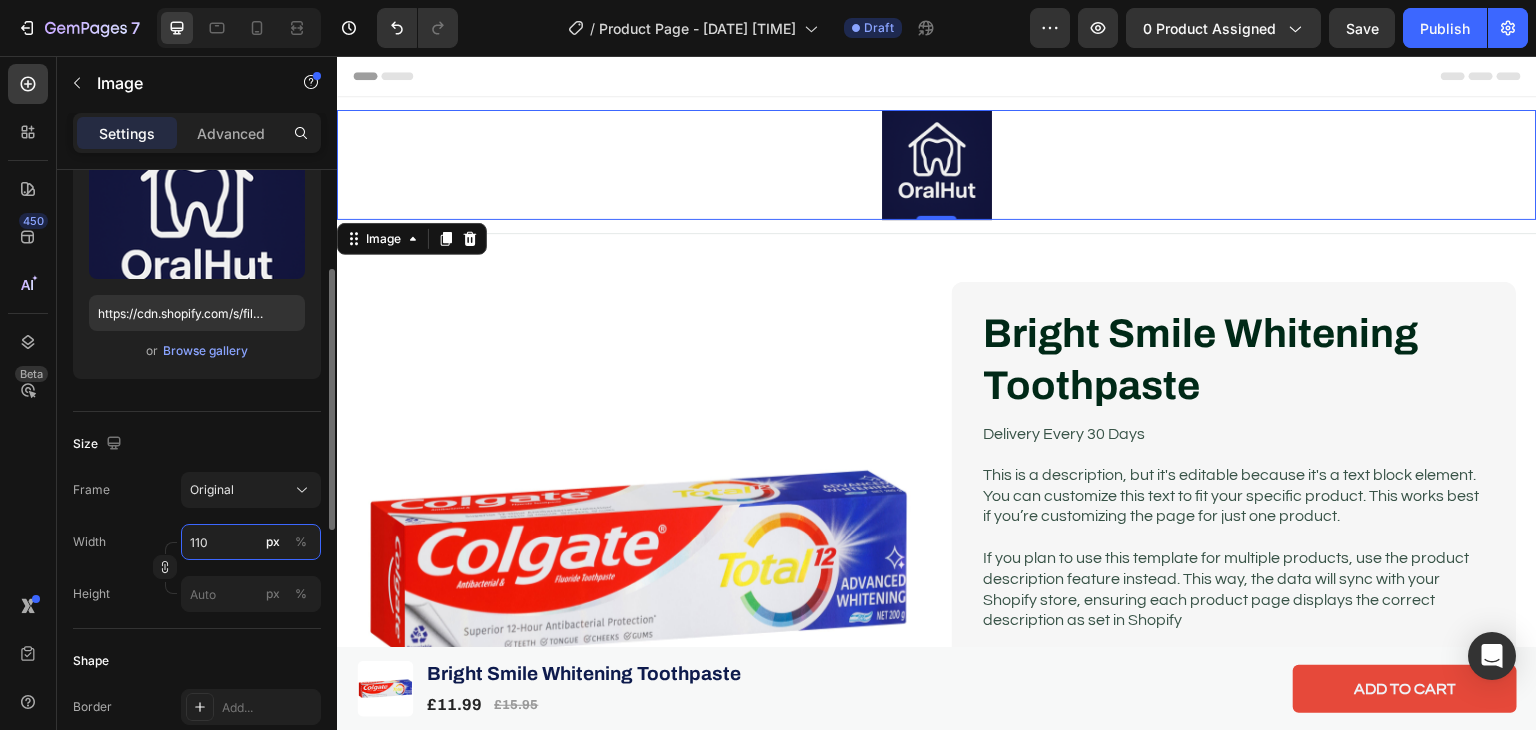 click on "110" at bounding box center (251, 542) 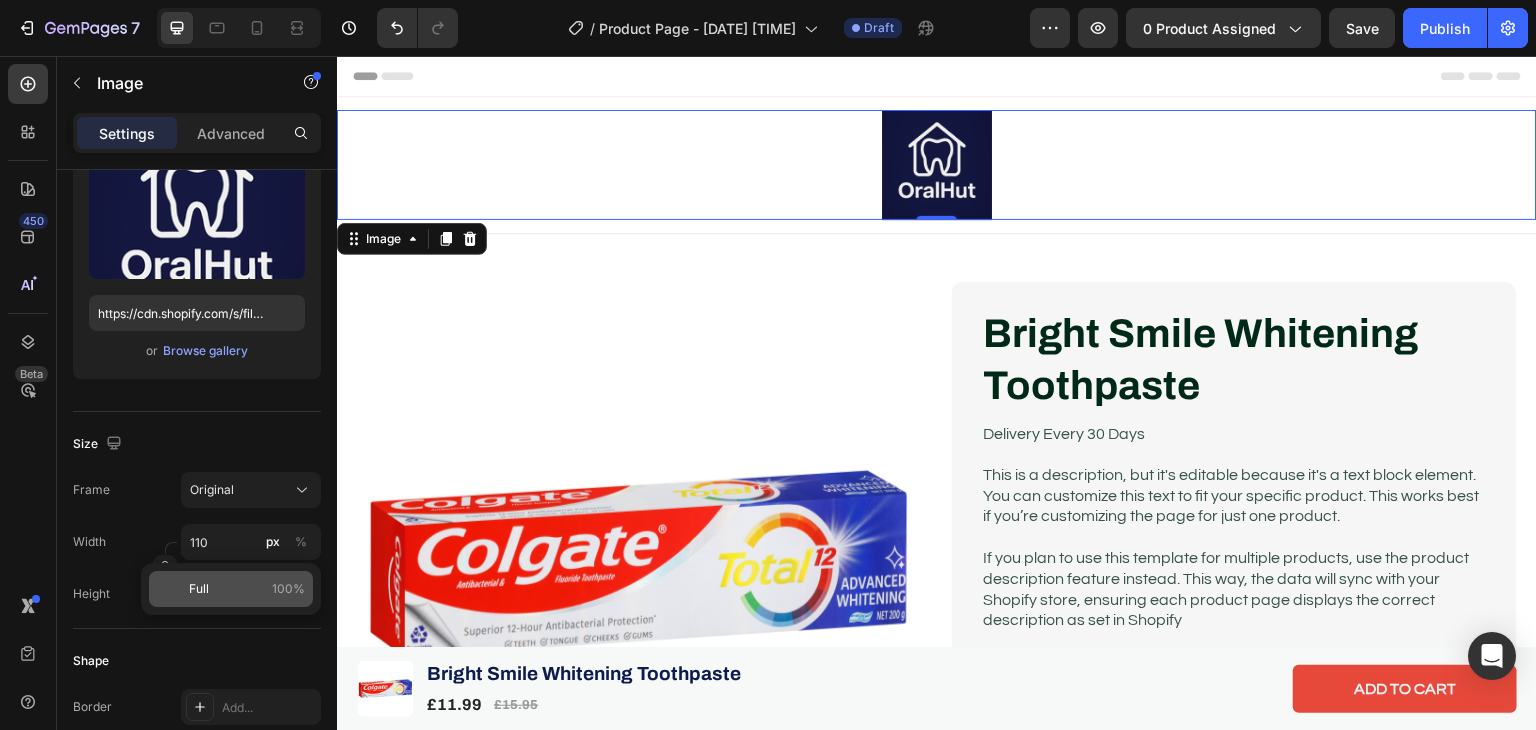 click on "Full 100%" at bounding box center [247, 589] 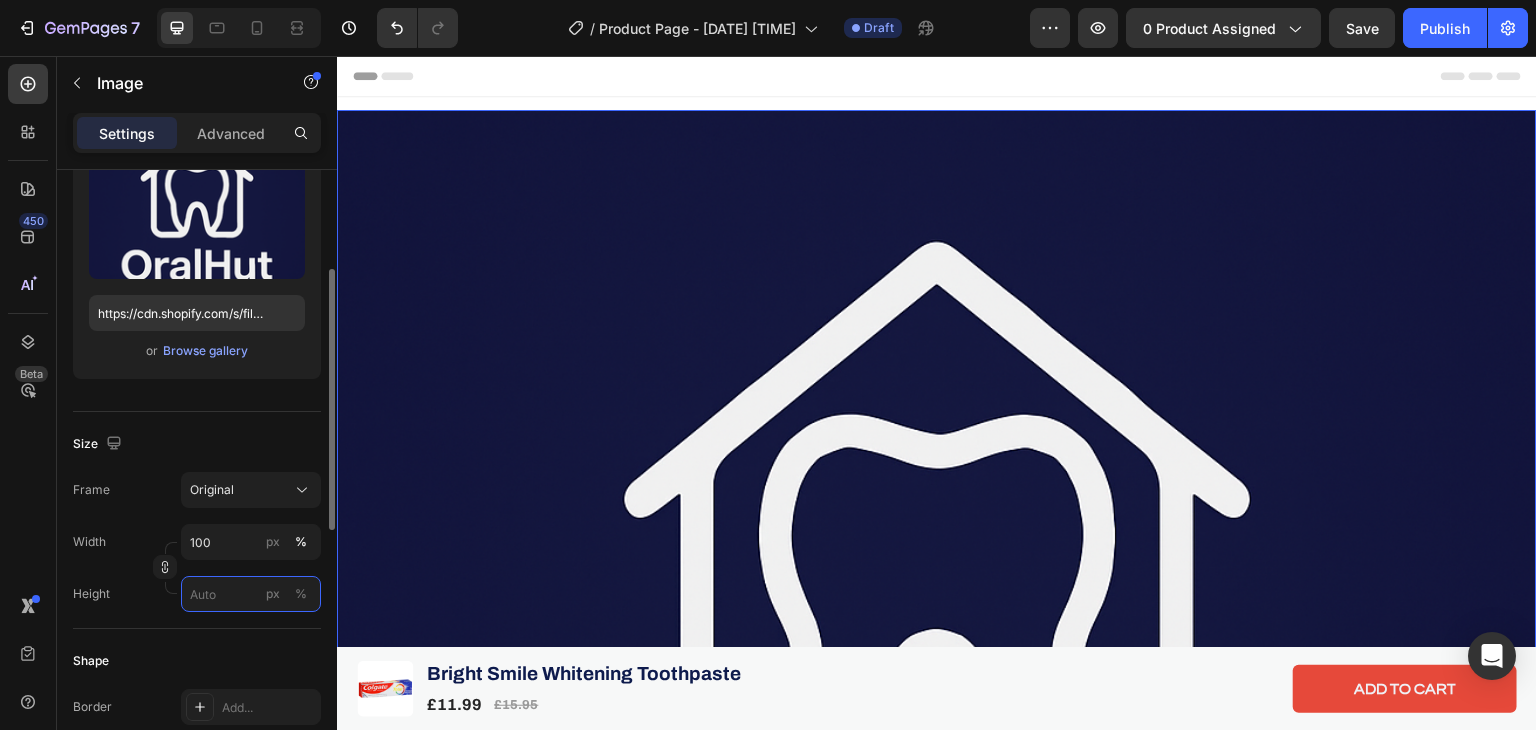 click on "px %" at bounding box center (251, 594) 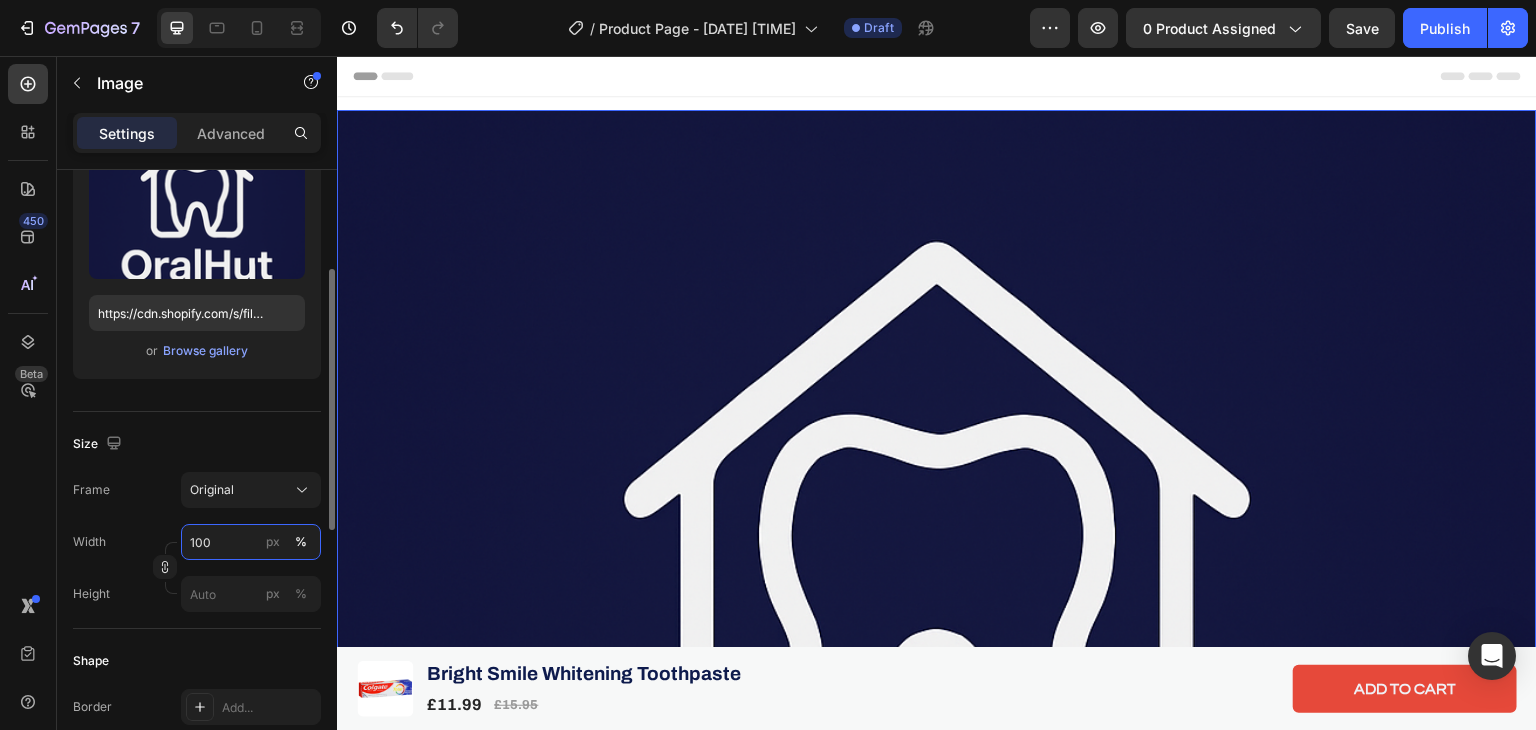 click on "100" at bounding box center [251, 542] 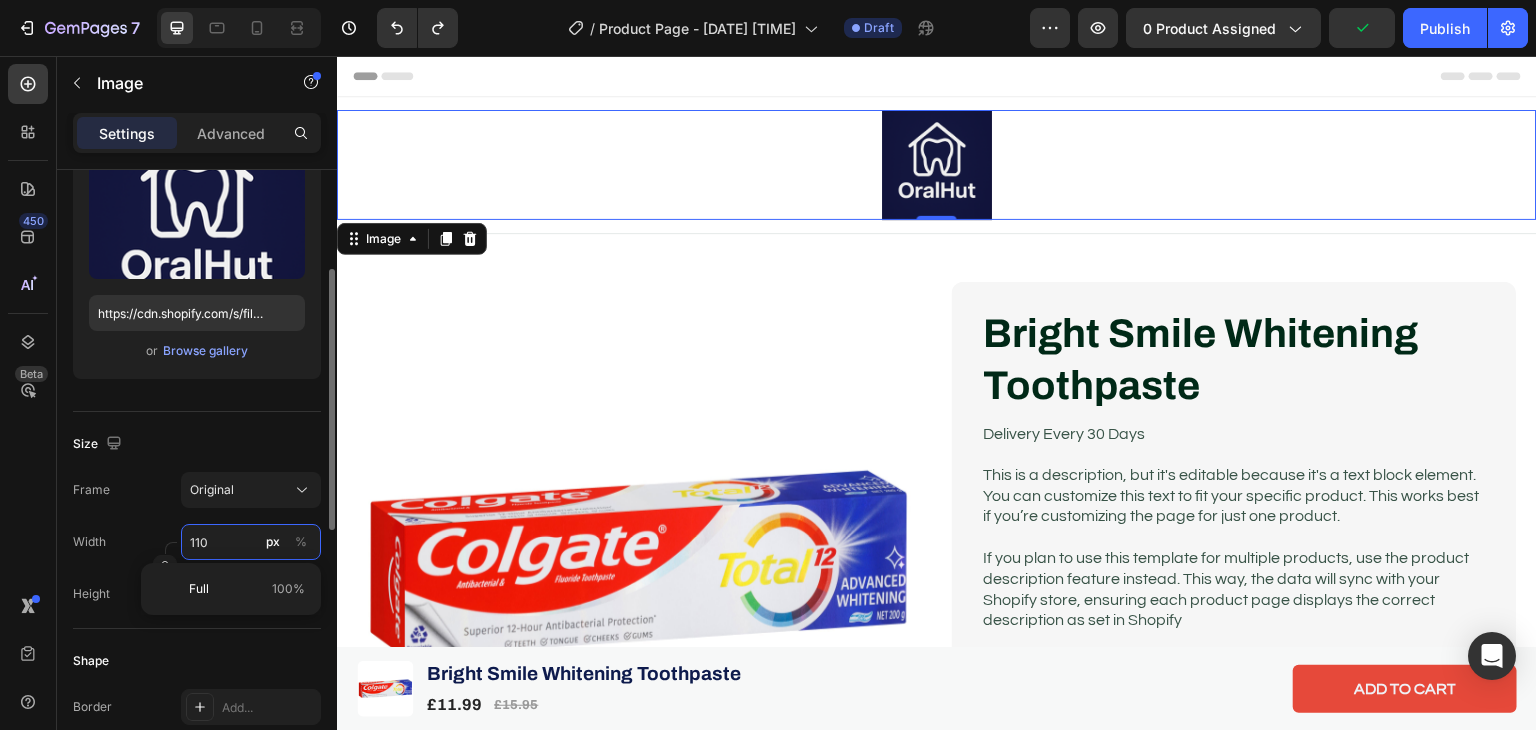 click on "110" at bounding box center [251, 542] 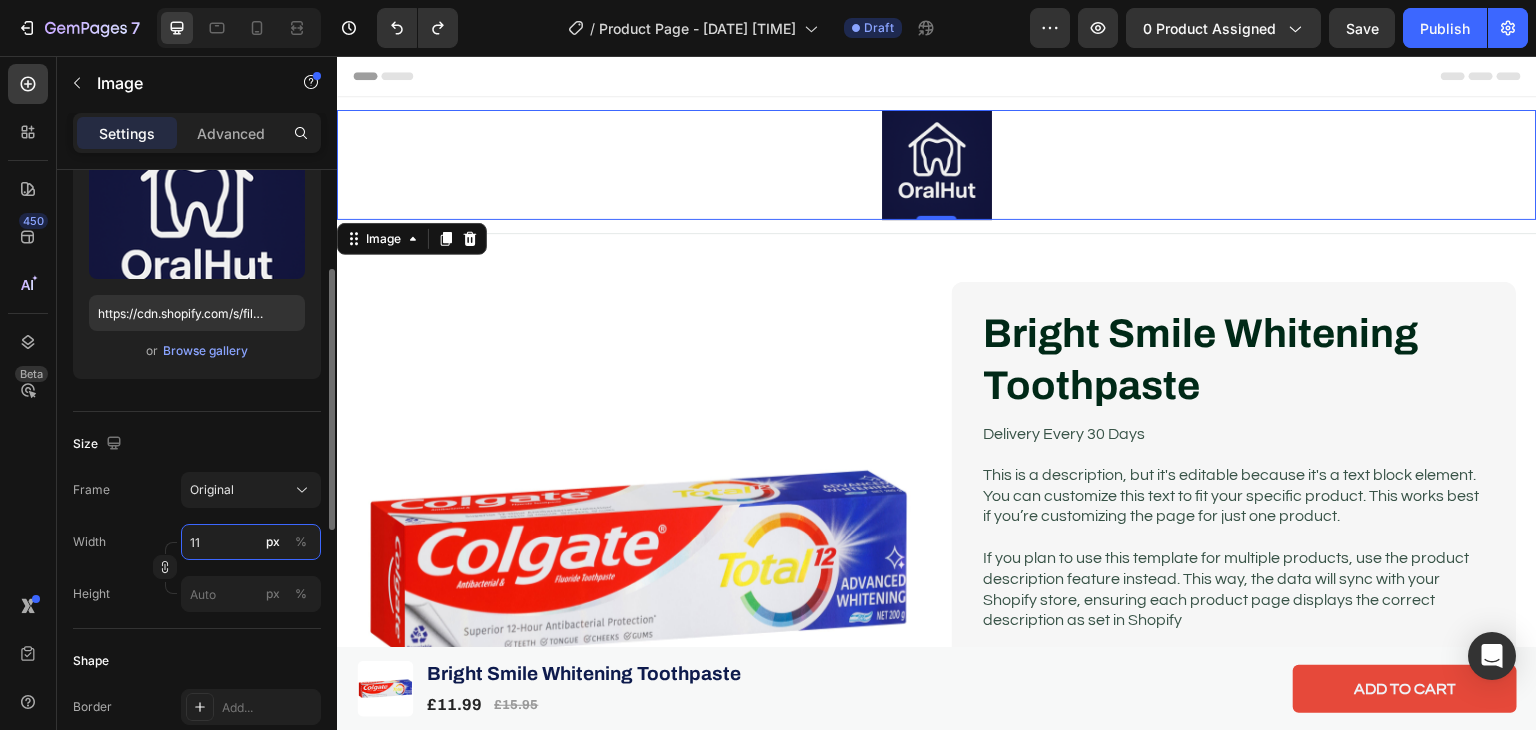 type on "1" 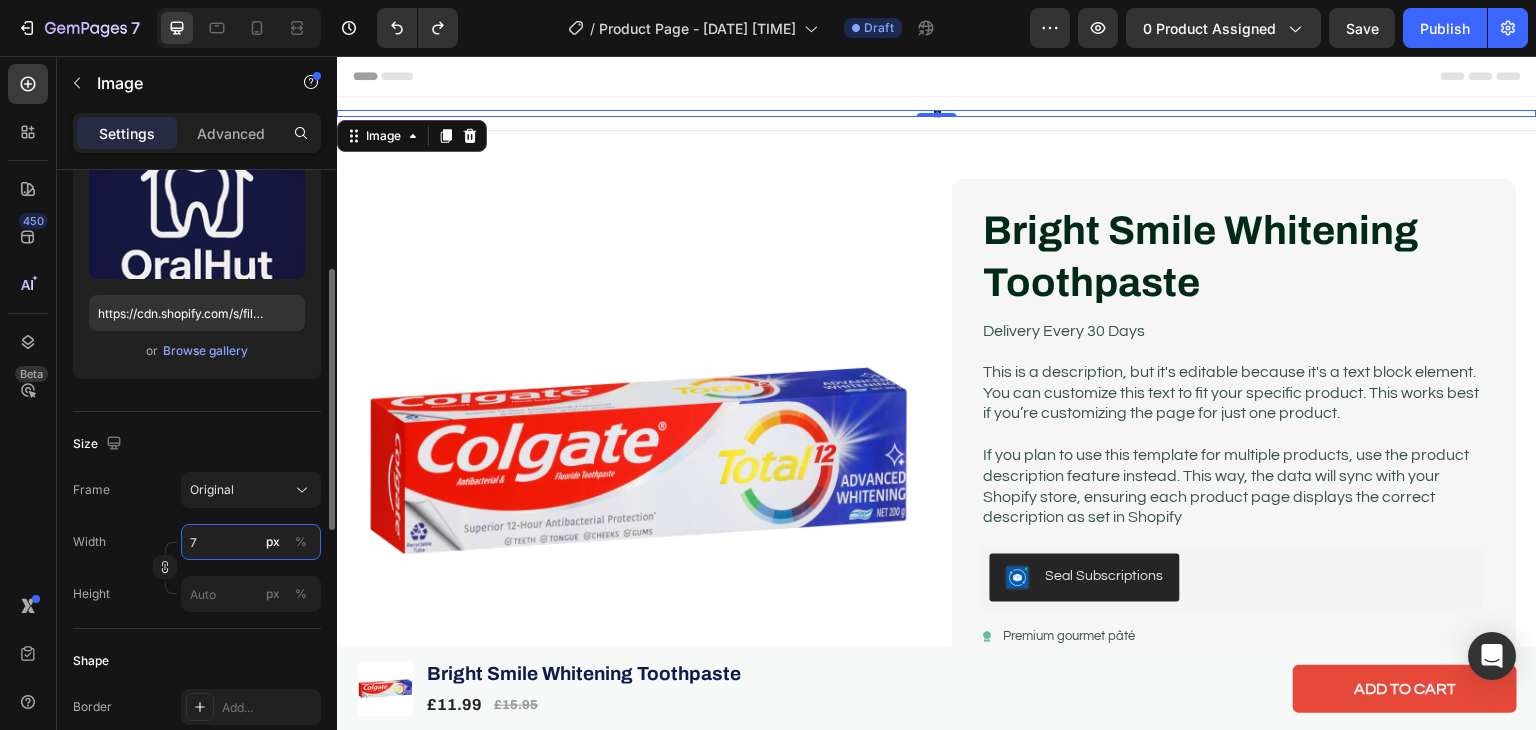 type on "75" 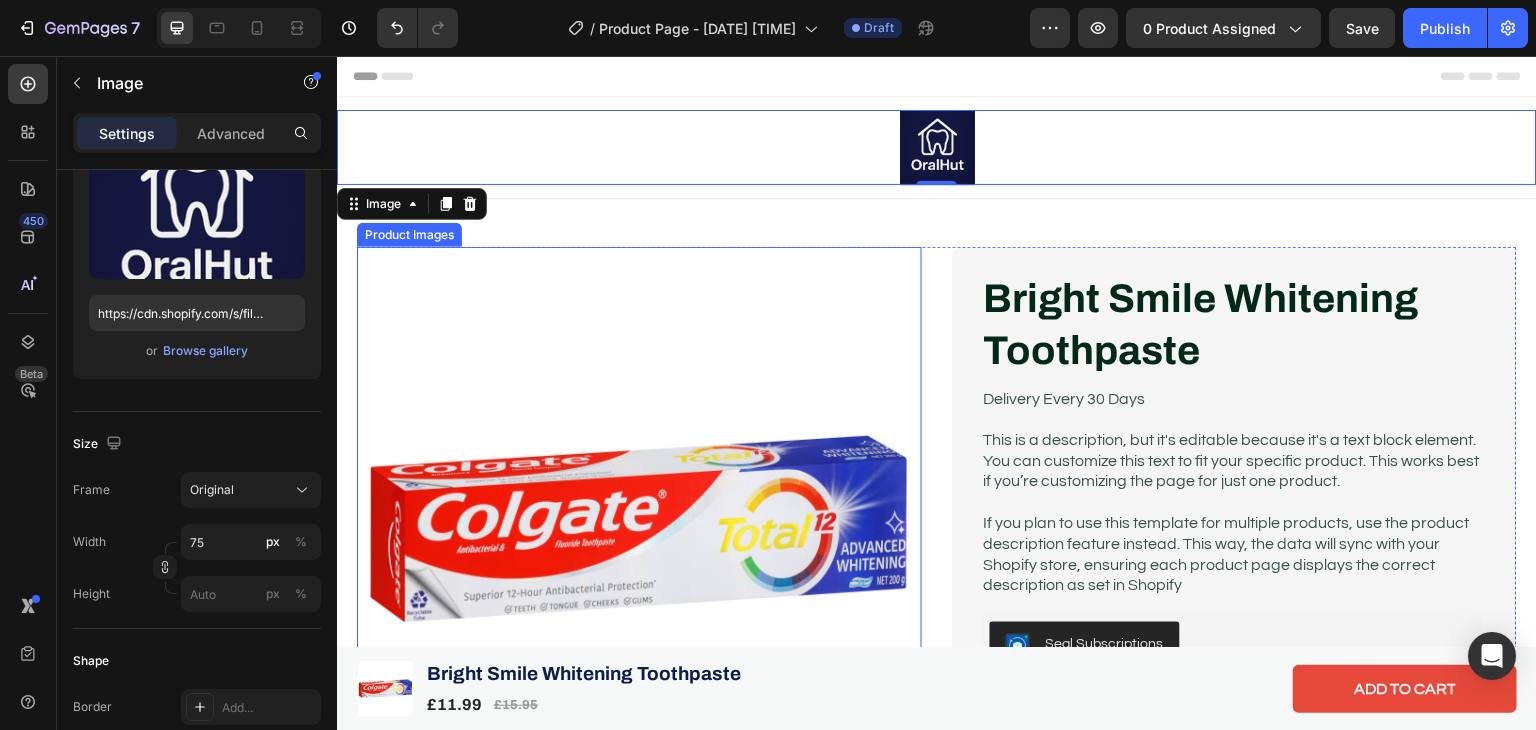 click at bounding box center (639, 529) 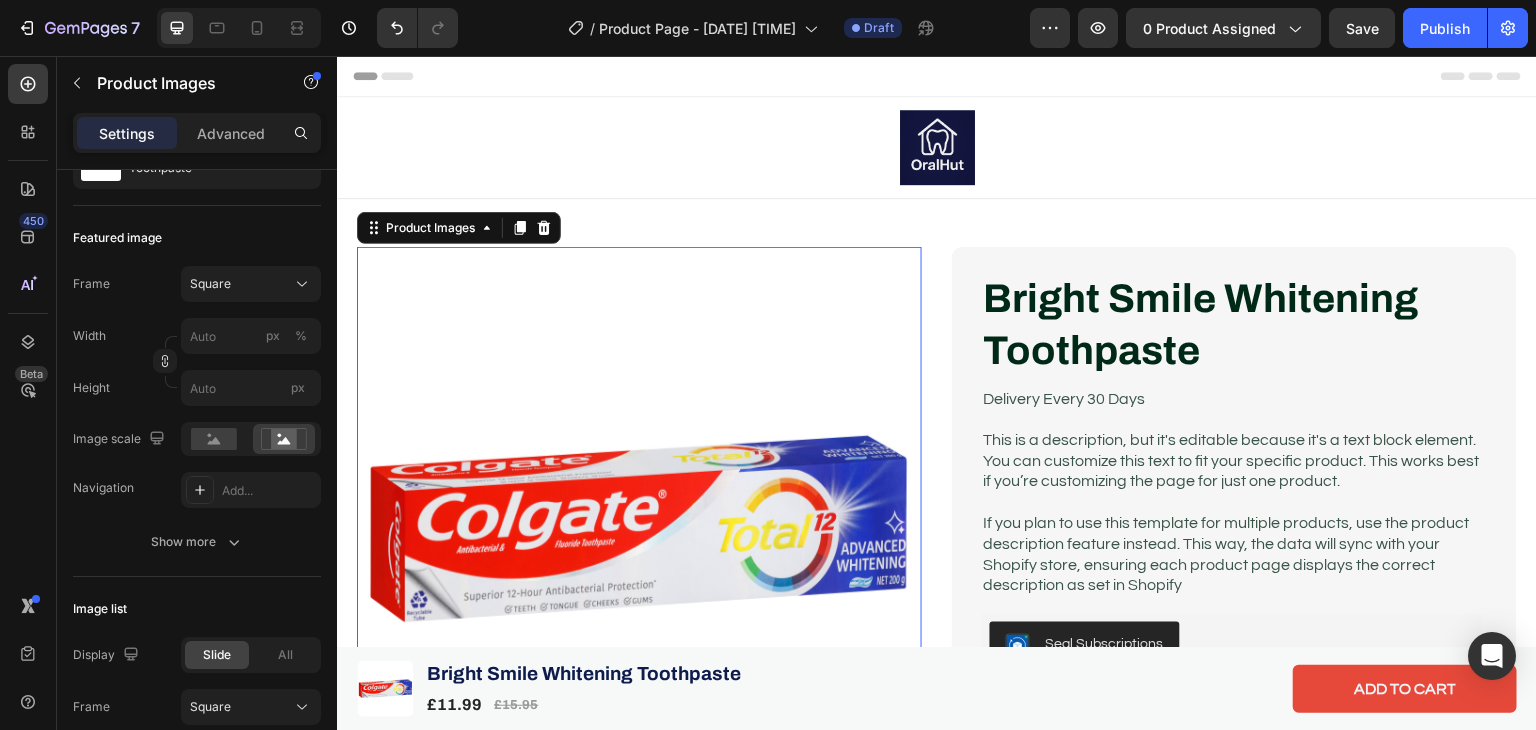 scroll, scrollTop: 0, scrollLeft: 0, axis: both 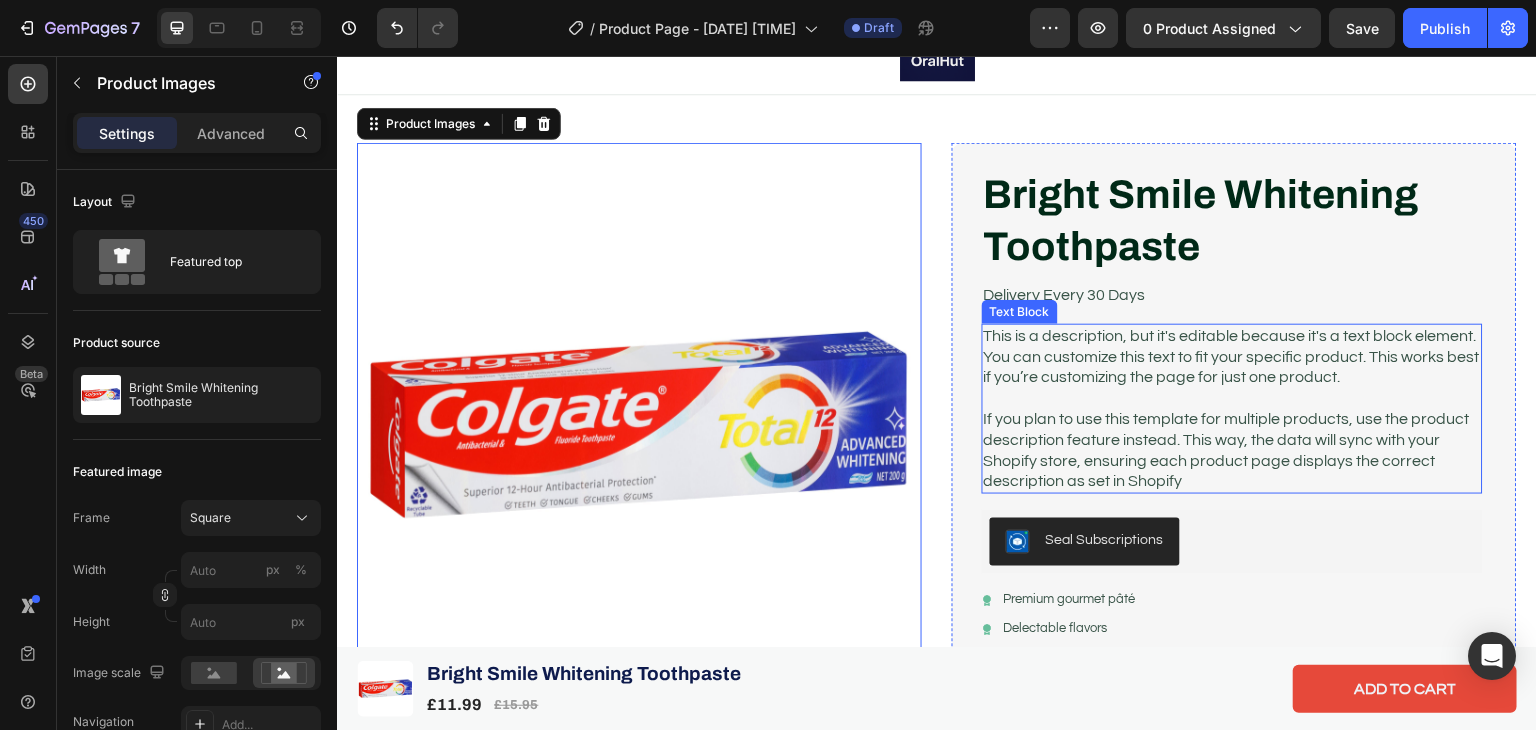 click on "This is a description, but it's editable because it's a text block element. You can customize this text to fit your specific product. This works best if you’re customizing the page for just one product." at bounding box center (1232, 357) 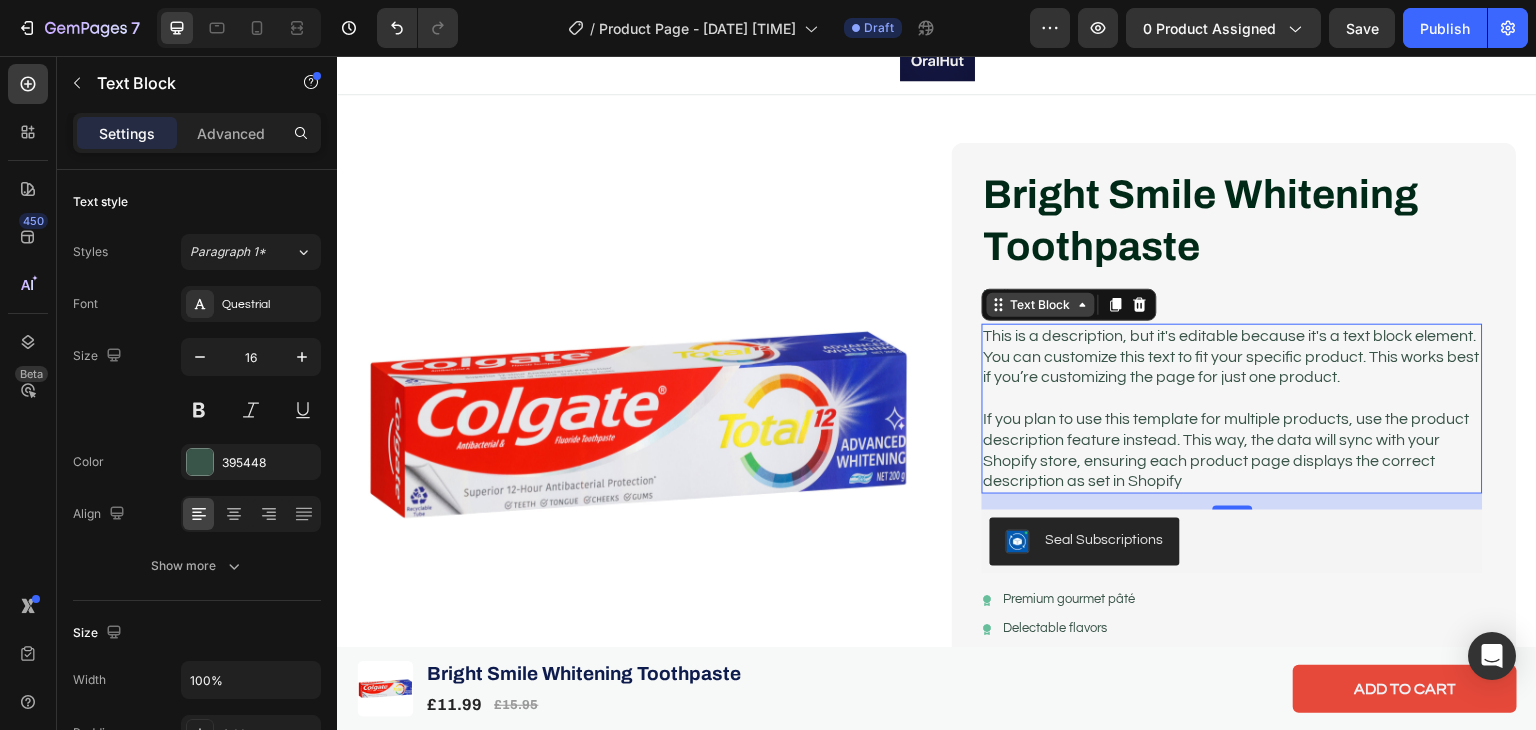 click 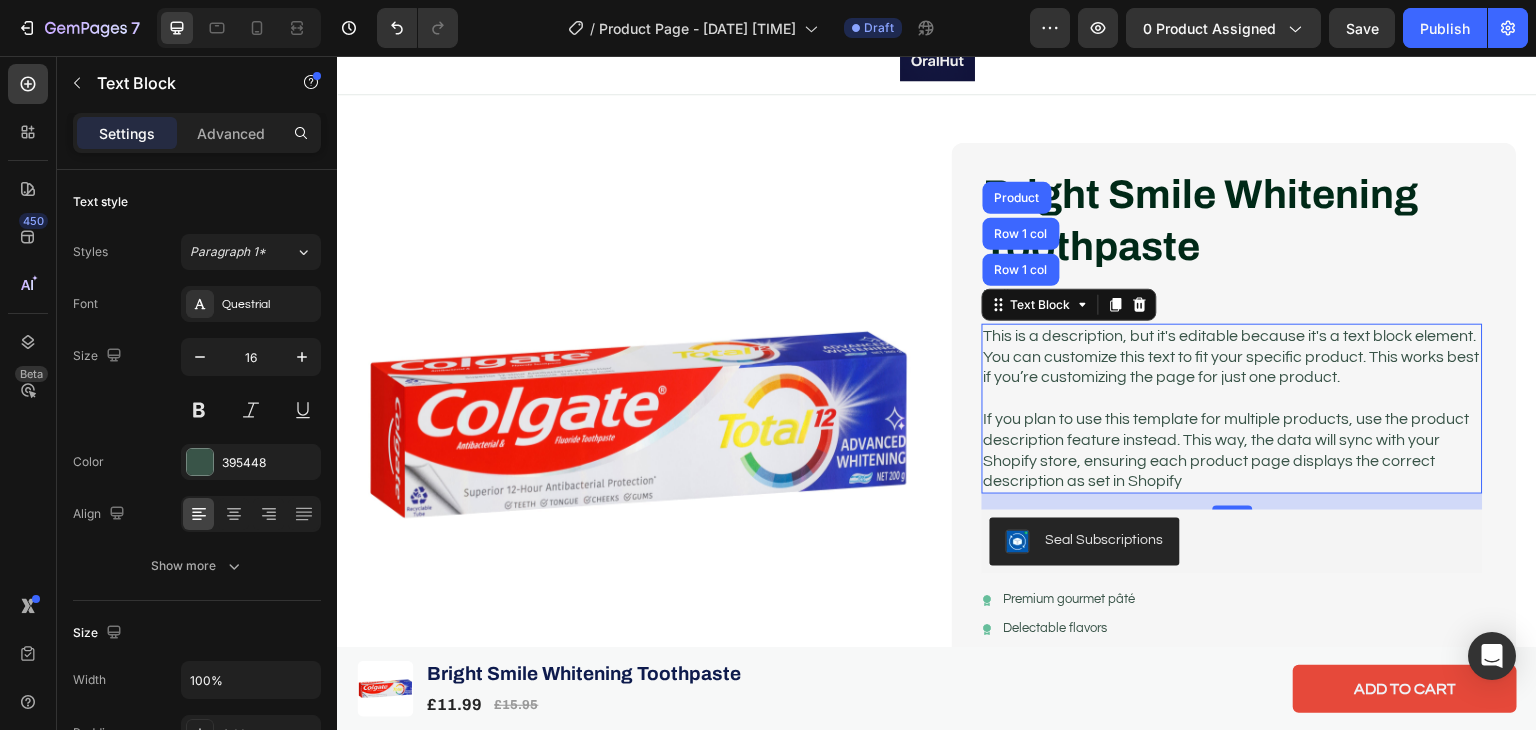 click at bounding box center (1232, 398) 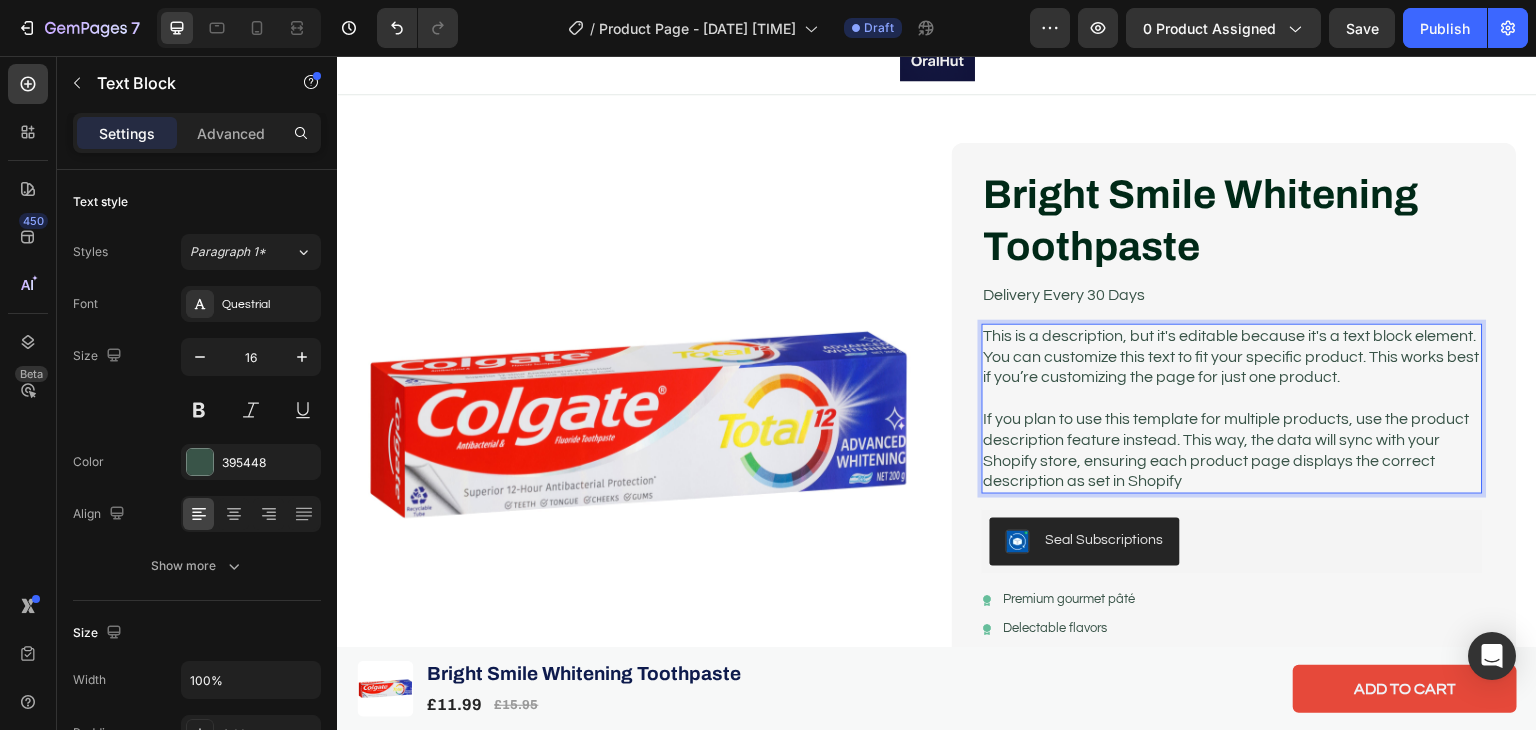 click on "This is a description, but it's editable because it's a text block element. You can customize this text to fit your specific product. This works best if you’re customizing the page for just one product." at bounding box center (1232, 357) 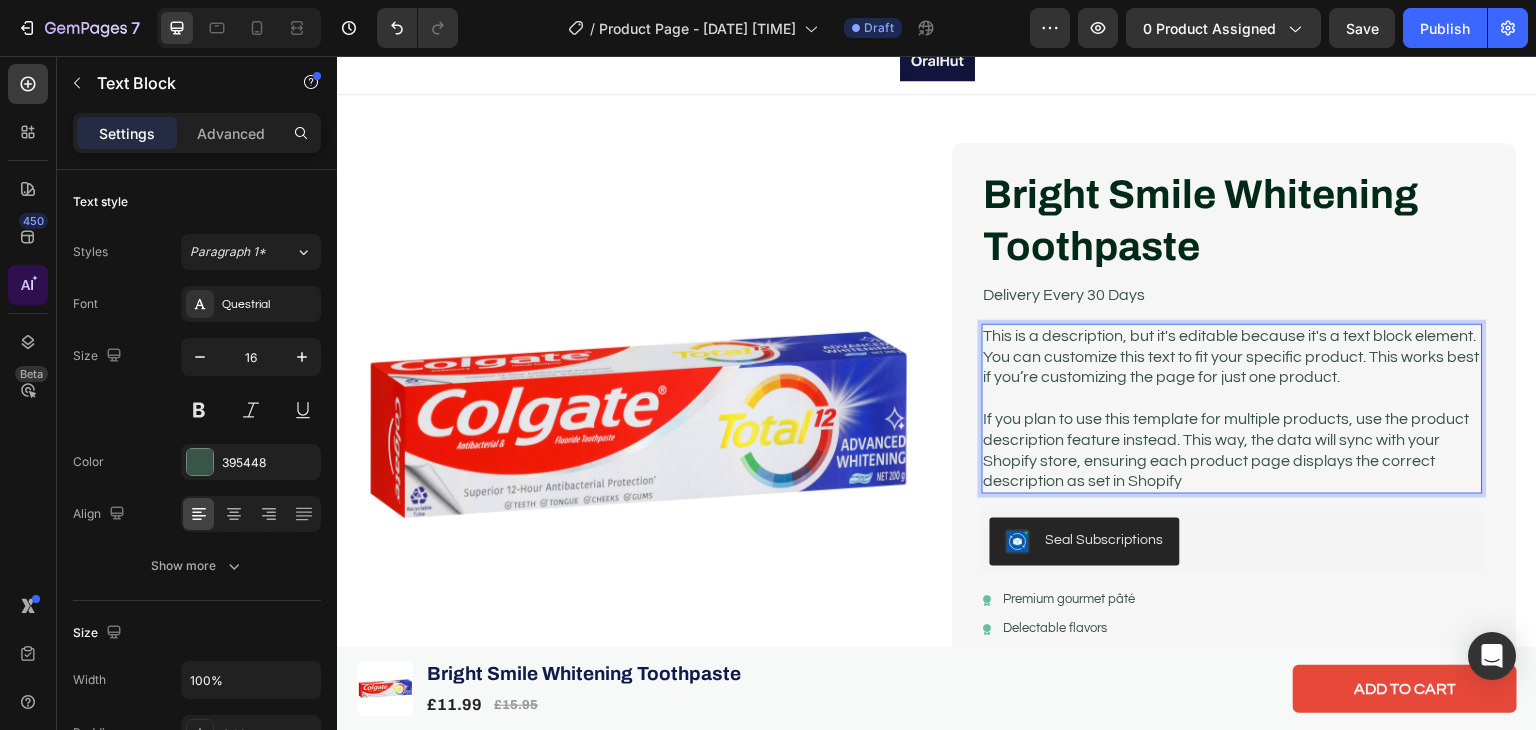 click 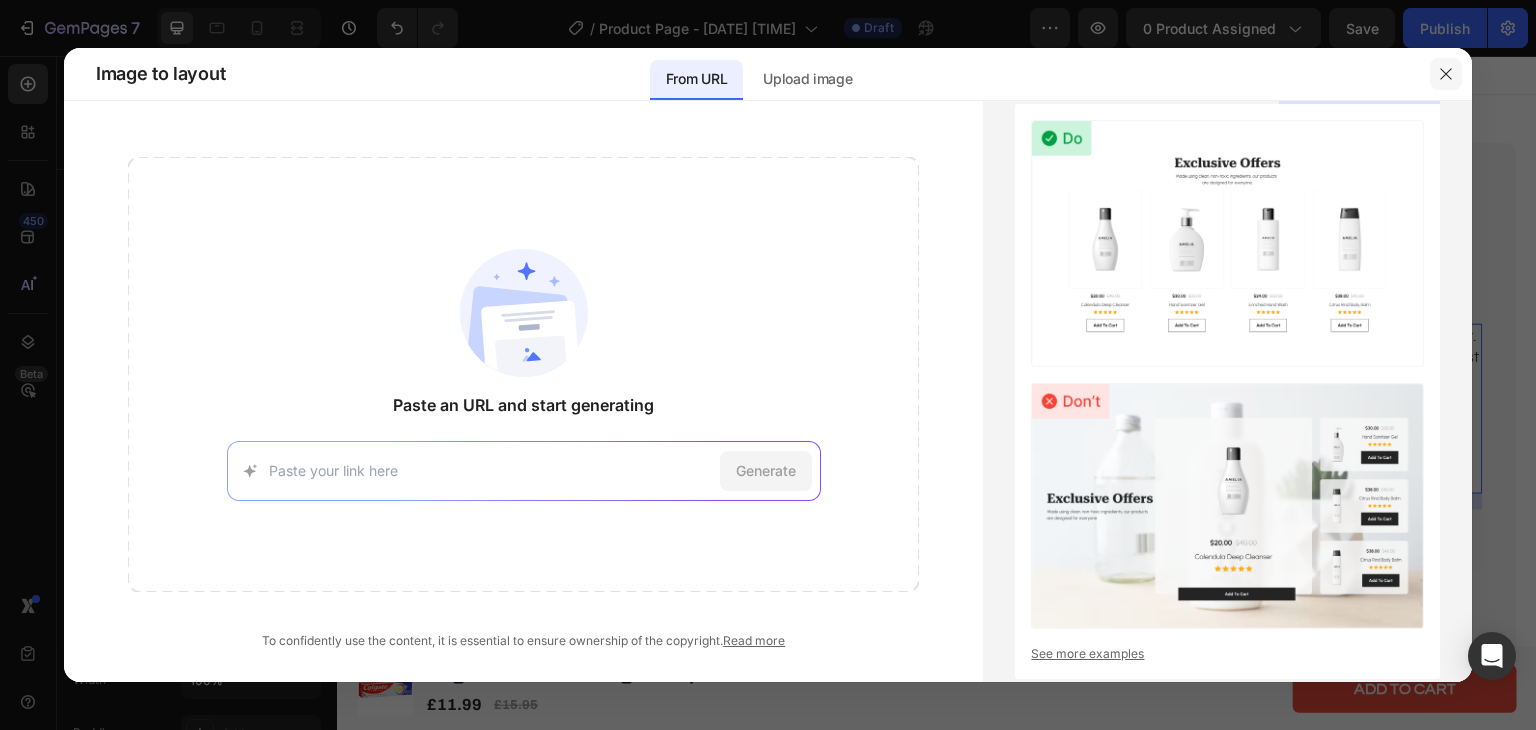 click 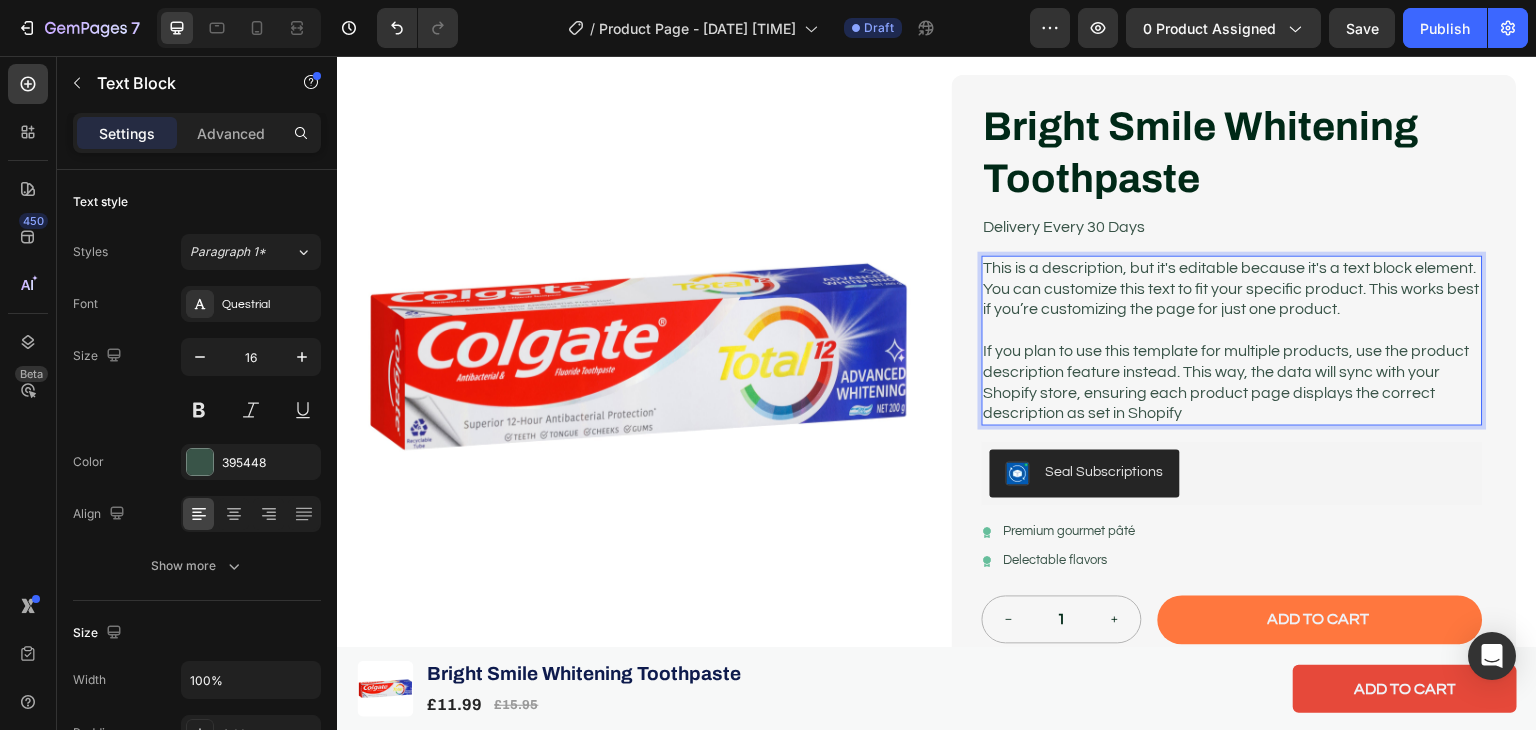 scroll, scrollTop: 172, scrollLeft: 0, axis: vertical 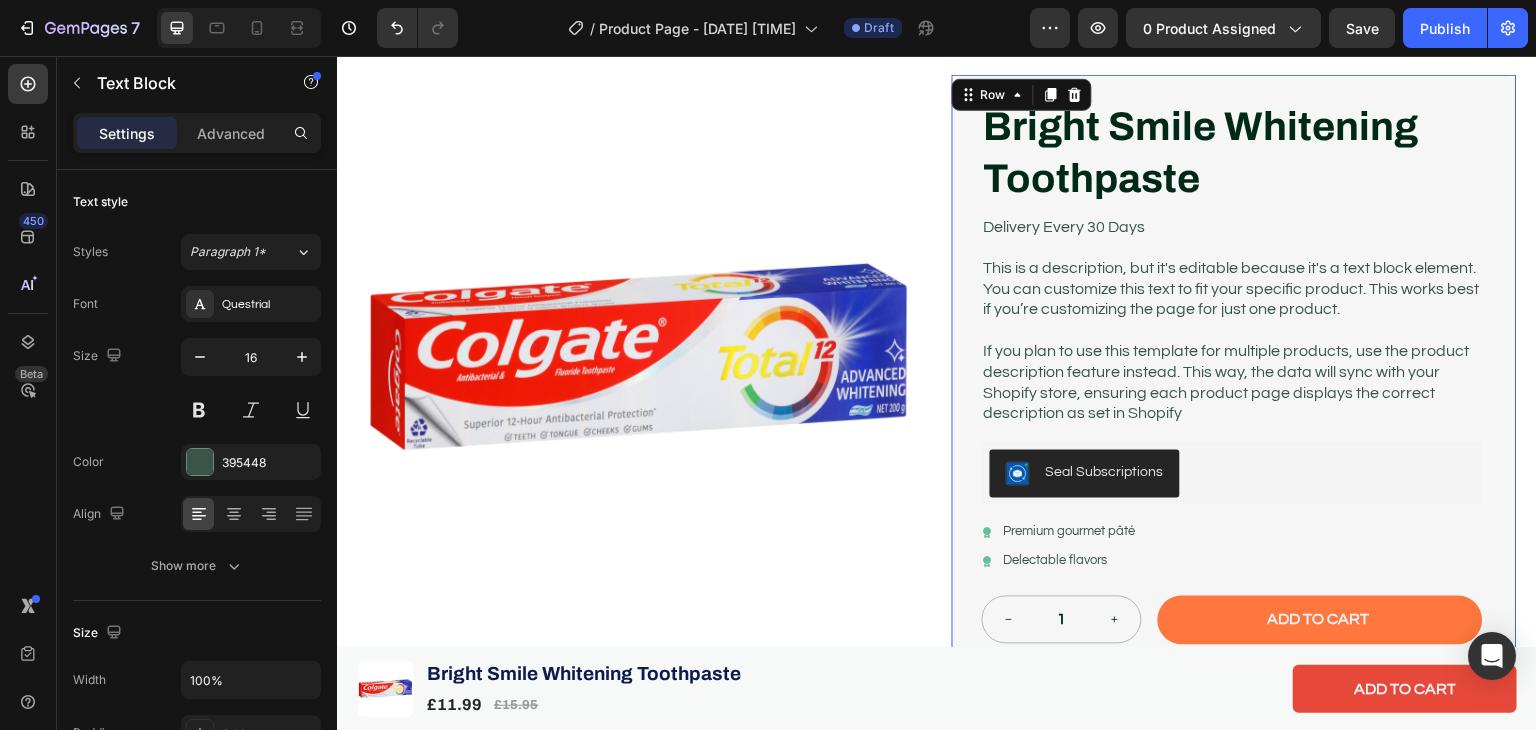 click on "Bright Smile Whitening Toothpaste Product Title Delivery Every 30 Days Text Block This is a description, but it's editable because it's a text block element. You can customize this text to fit your specific product. This works best if you’re customizing the page for just one product. If you plan to use this template for multiple products, use the product description feature instead. This way, the data will sync with your Shopify store, ensuring each product page displays the correct description as set in Shopify Text Block Seal Subscriptions Seal Subscriptions
Icon Premium gourmet pâté Text Block Row
Icon Delectable flavors Text Block Row
1
Product Quantity Add to cart Add to Cart Row" at bounding box center [1232, 372] 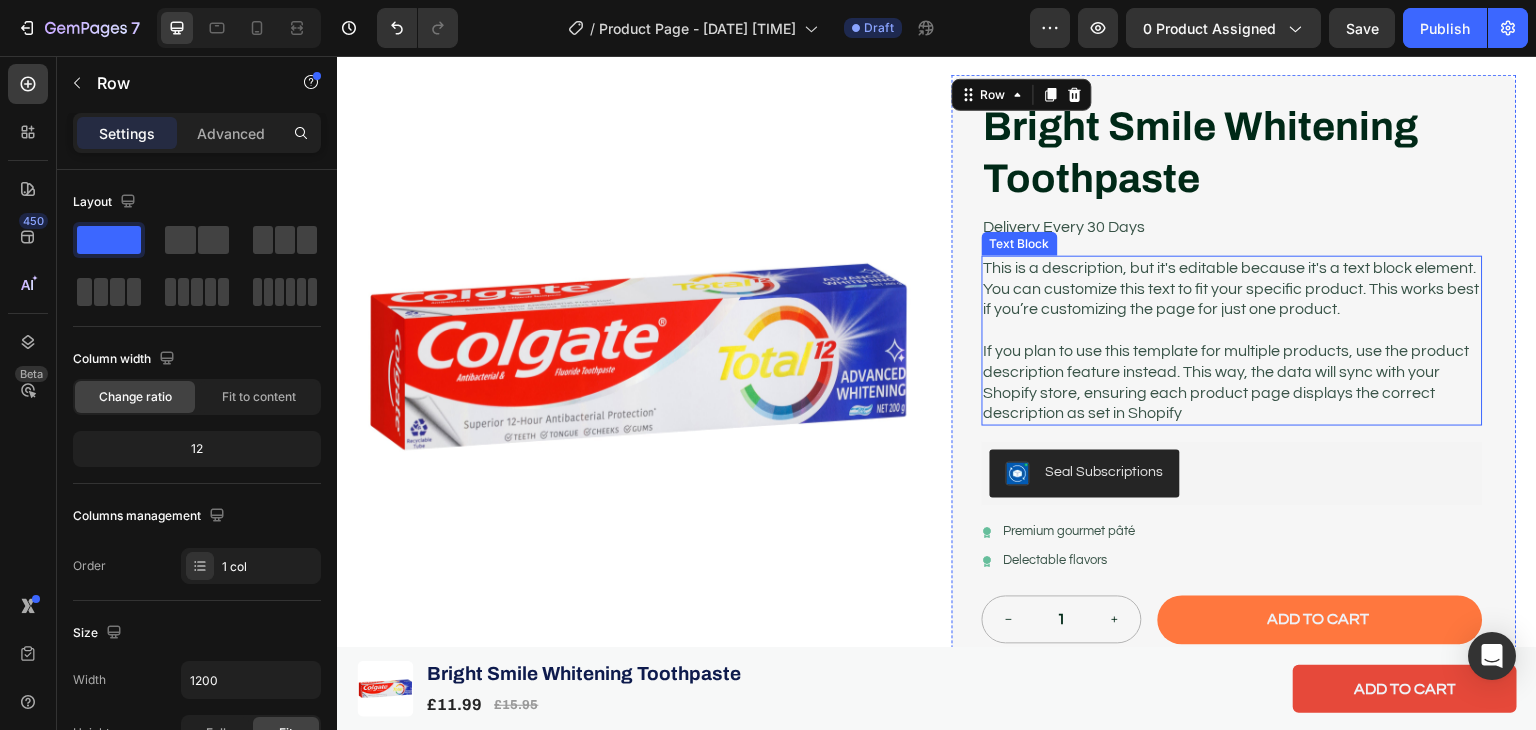 click on "If you plan to use this template for multiple products, use the product description feature instead. This way, the data will sync with your Shopify store, ensuring each product page displays the correct description as set in Shopify" at bounding box center (1232, 382) 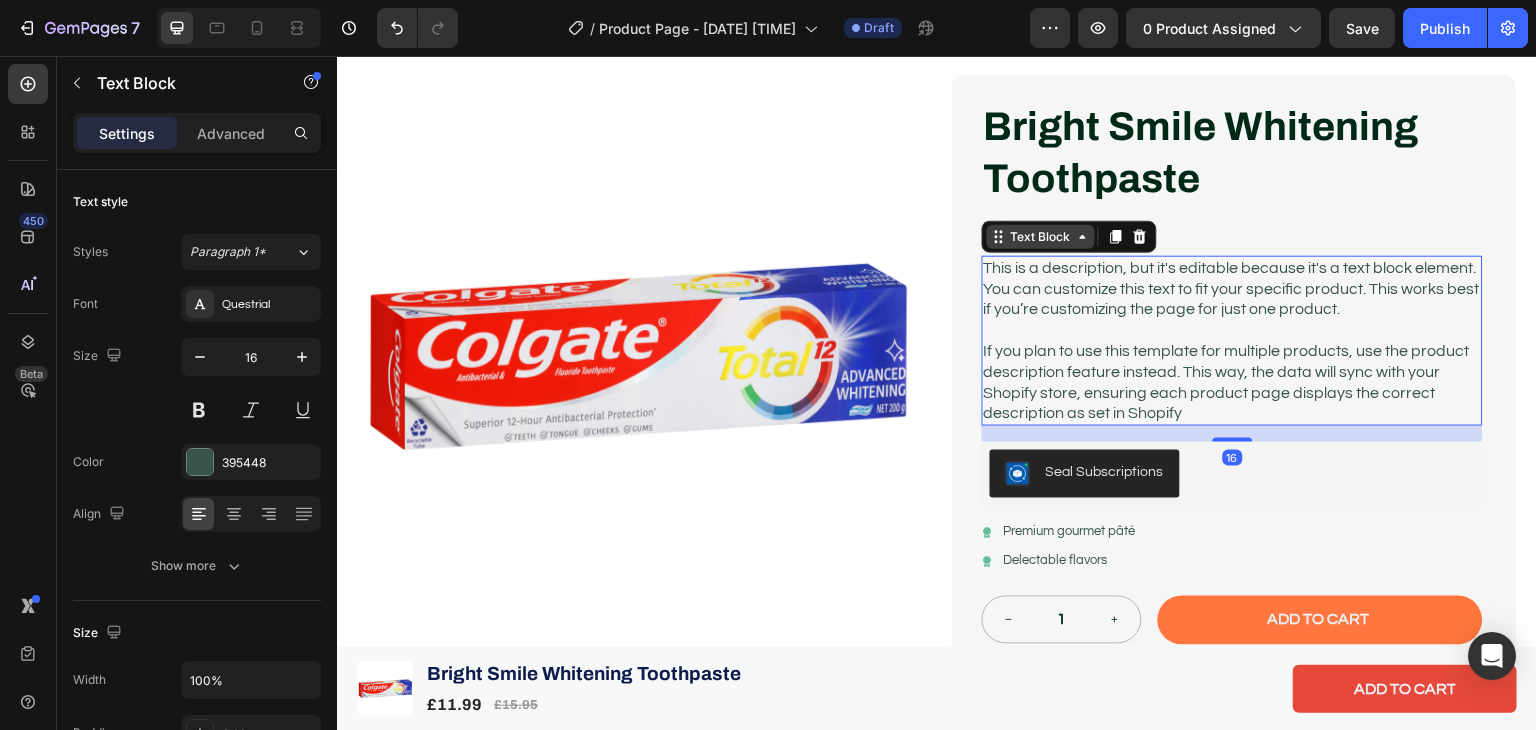 click 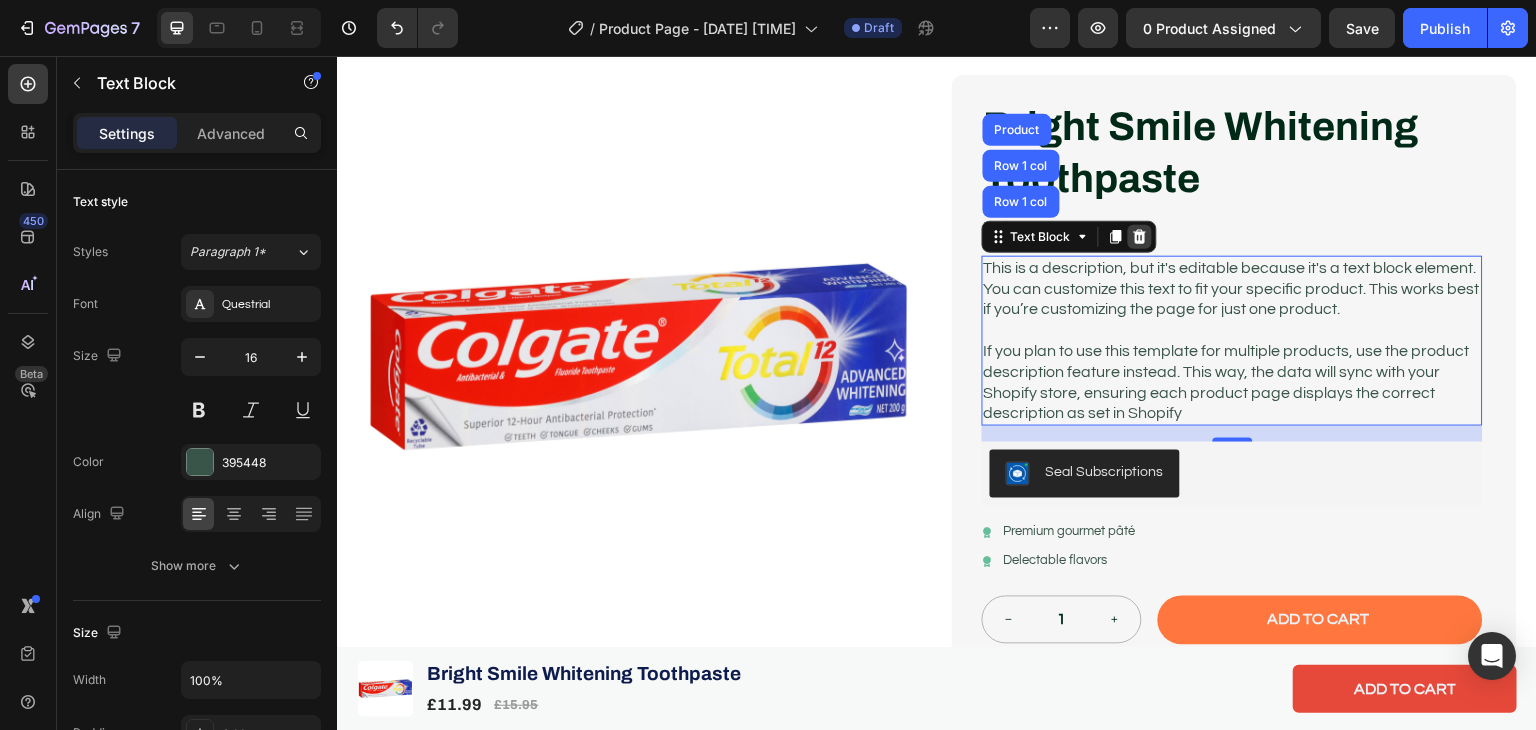 click at bounding box center (1140, 237) 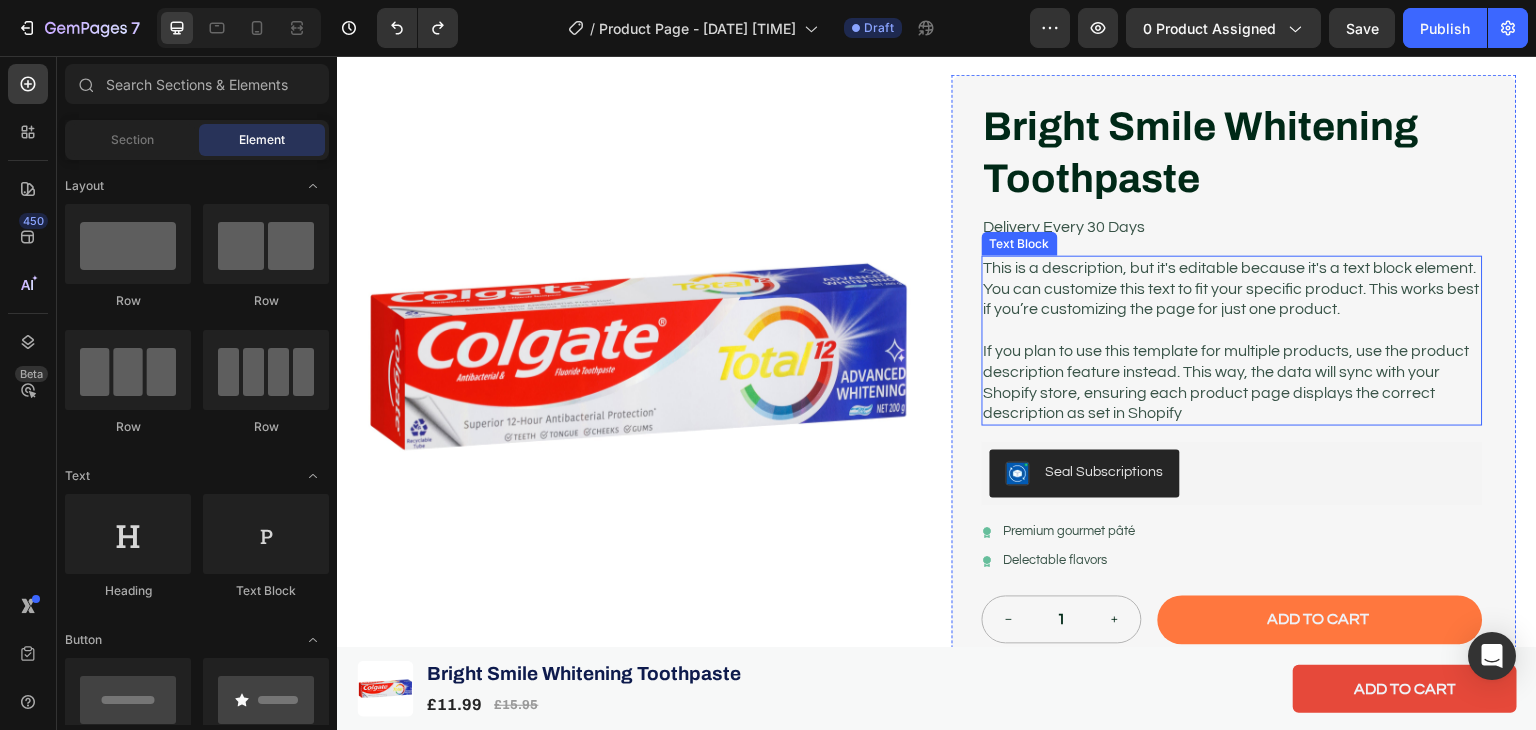 click on "This is a description, but it's editable because it's a text block element. You can customize this text to fit your specific product. This works best if you’re customizing the page for just one product." at bounding box center [1232, 289] 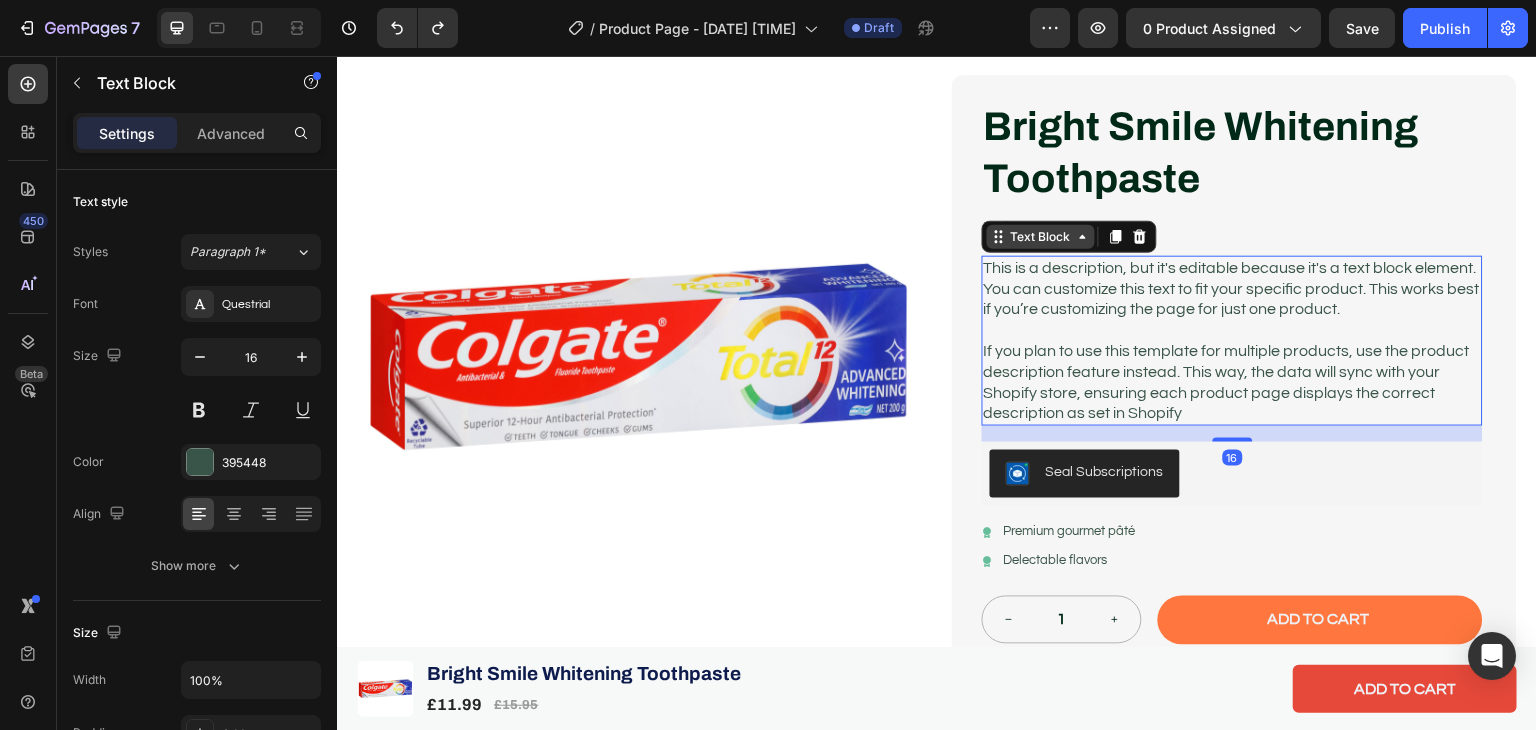 click on "Text Block" at bounding box center (1041, 237) 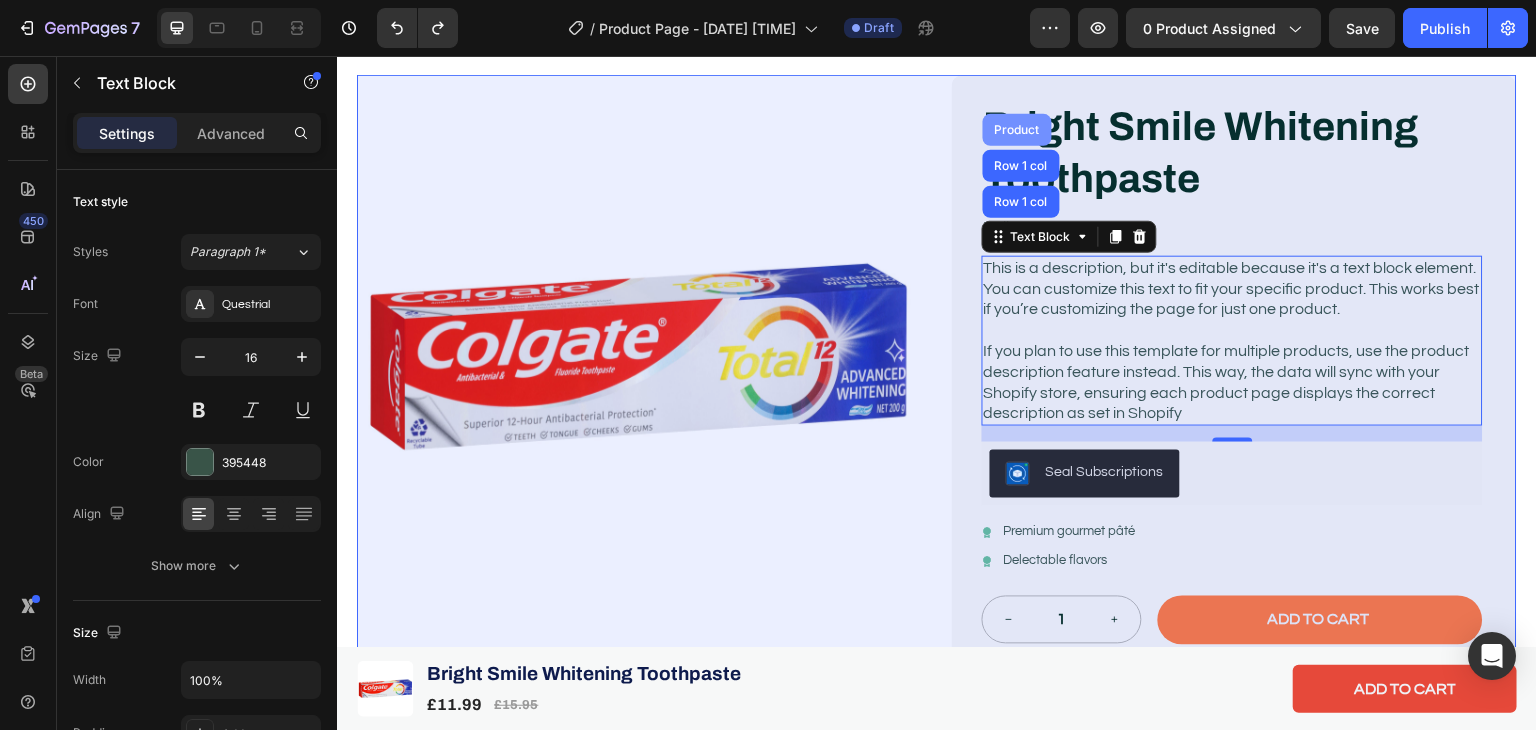 click on "Product" at bounding box center (1017, 130) 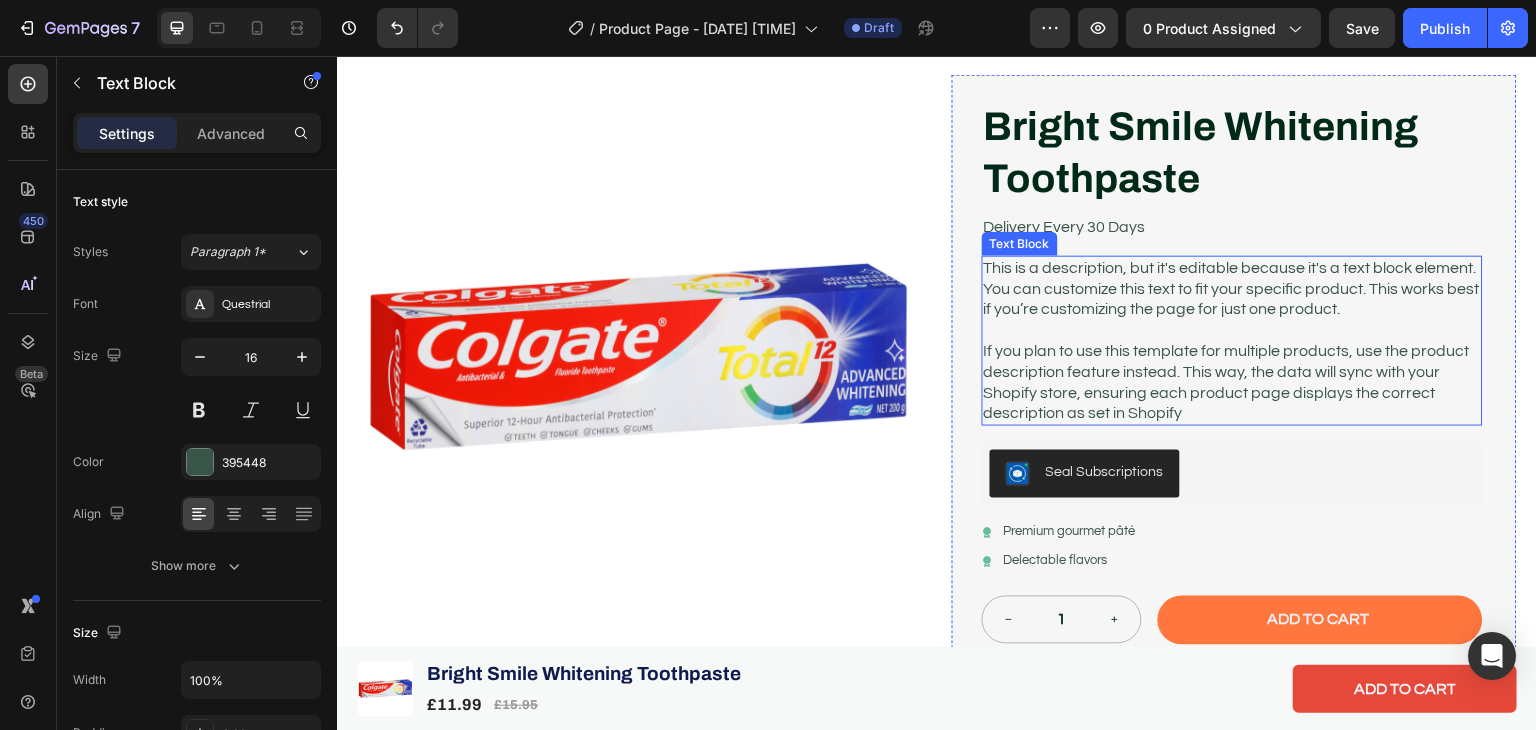 click on "This is a description, but it's editable because it's a text block element. You can customize this text to fit your specific product. This works best if you’re customizing the page for just one product." at bounding box center (1232, 289) 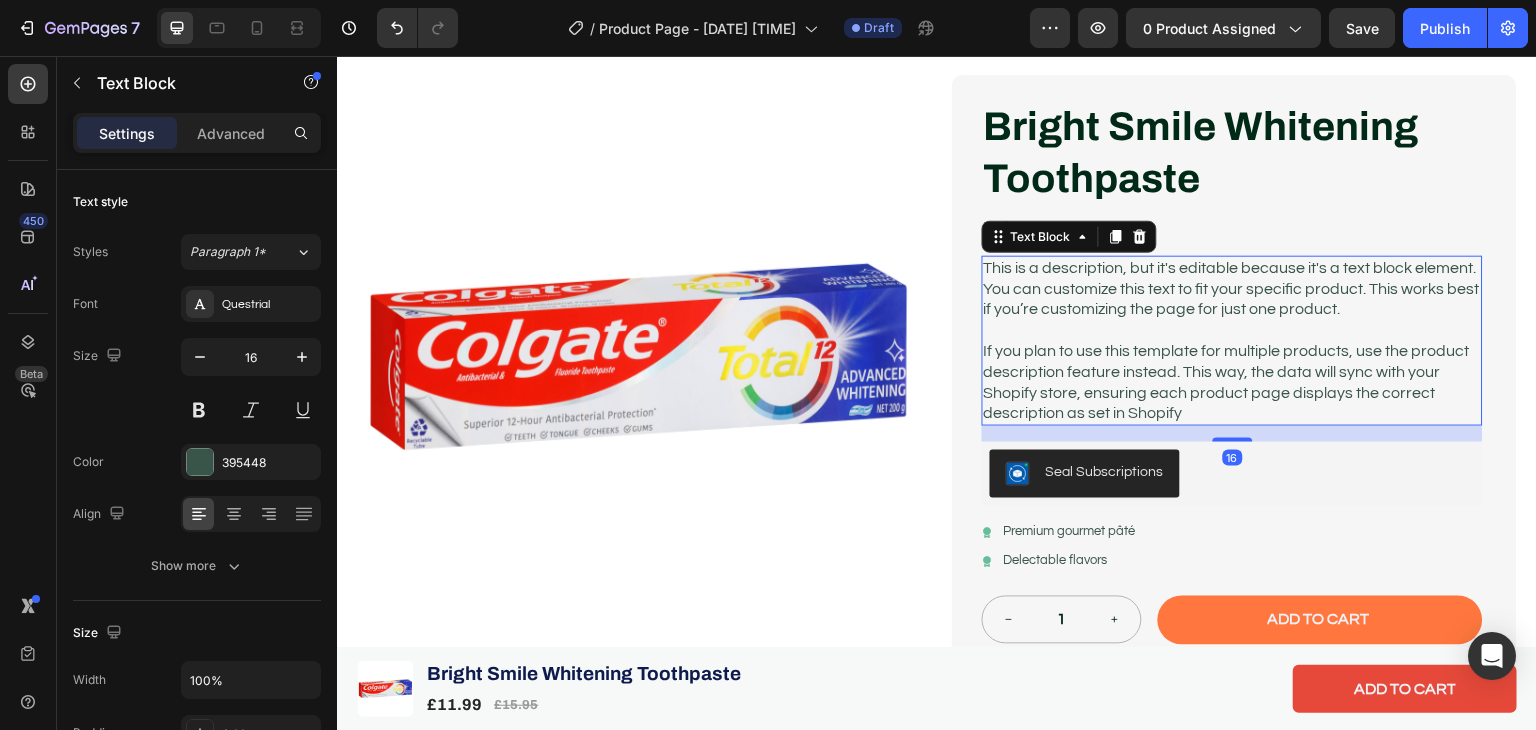 click on "Bright Smile Whitening Toothpaste Product Title Delivery Every 30 Days Text Block This is a description, but it's editable because it's a text block element. You can customize this text to fit your specific product. This works best if you’re customizing the page for just one product. If you plan to use this template for multiple products, use the product description feature instead. This way, the data will sync with your Shopify store, ensuring each product page displays the correct description as set in Shopify Text Block Seal Subscriptions Seal Subscriptions
Icon Premium gourmet pâté Text Block Row
Icon Delectable flavors Text Block Row
1
Product Quantity Add to cart Add to Cart Row Row Row Product Row" at bounding box center (1232, 372) 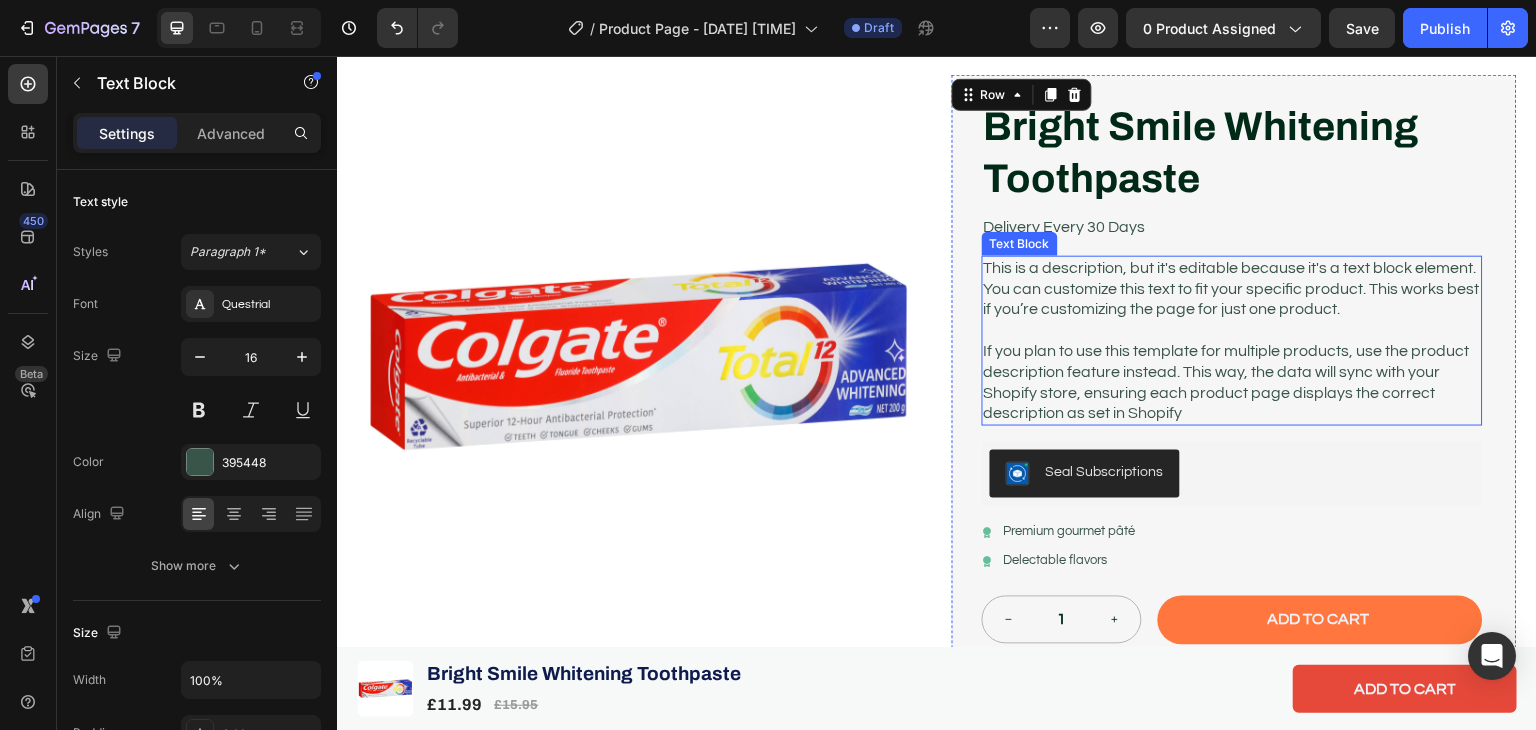 click on "This is a description, but it's editable because it's a text block element. You can customize this text to fit your specific product. This works best if you’re customizing the page for just one product." at bounding box center [1232, 289] 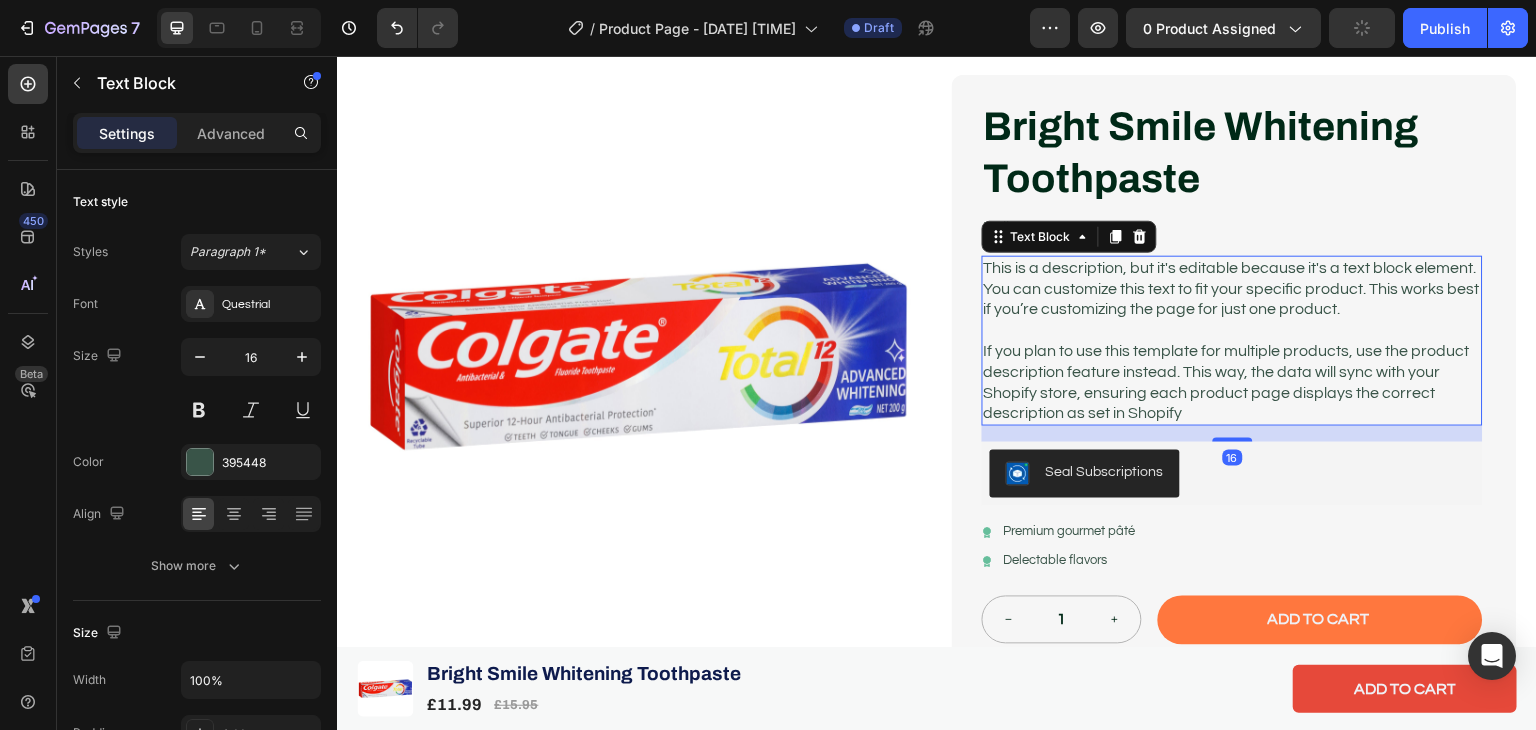 click on "Text Block" at bounding box center (1069, 237) 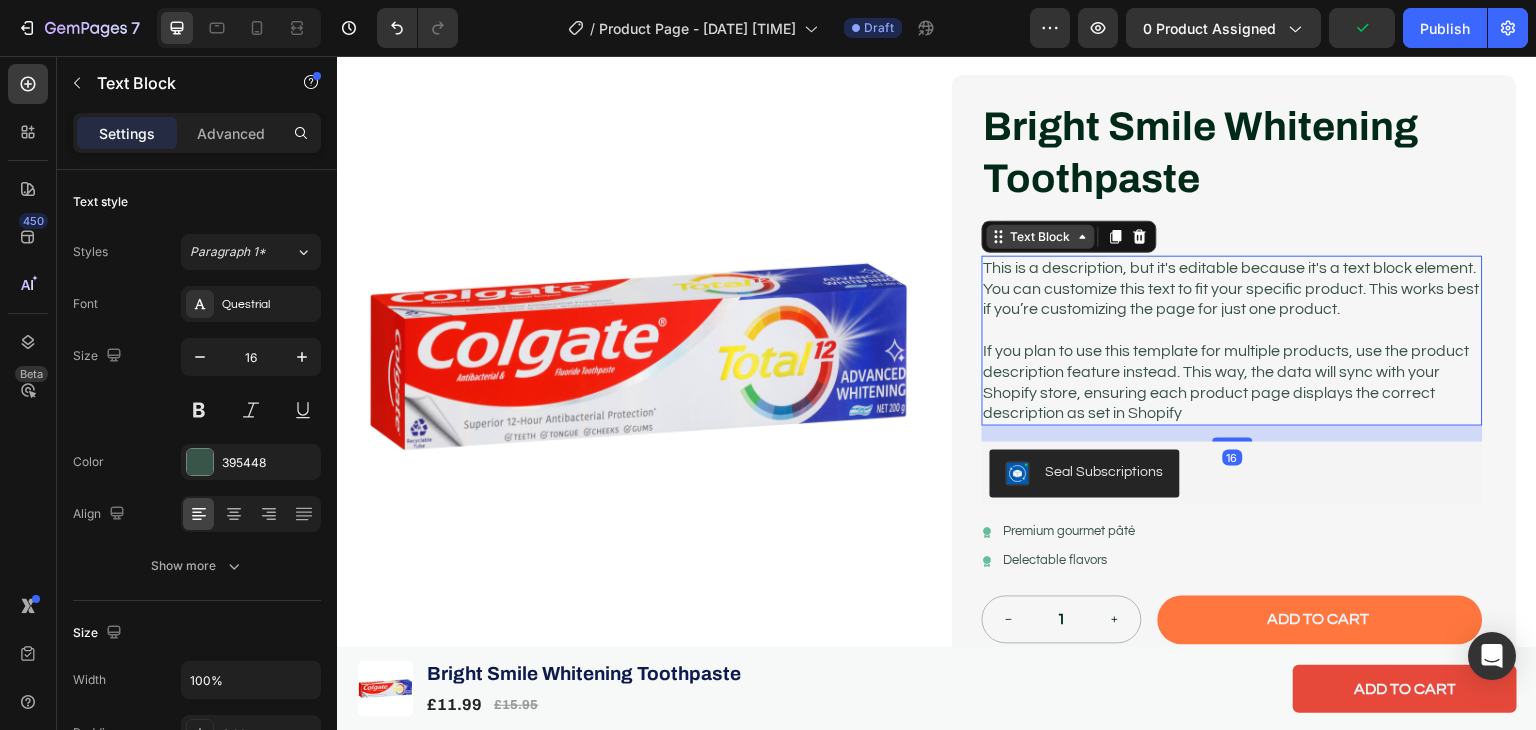 click on "Text Block" at bounding box center (1041, 237) 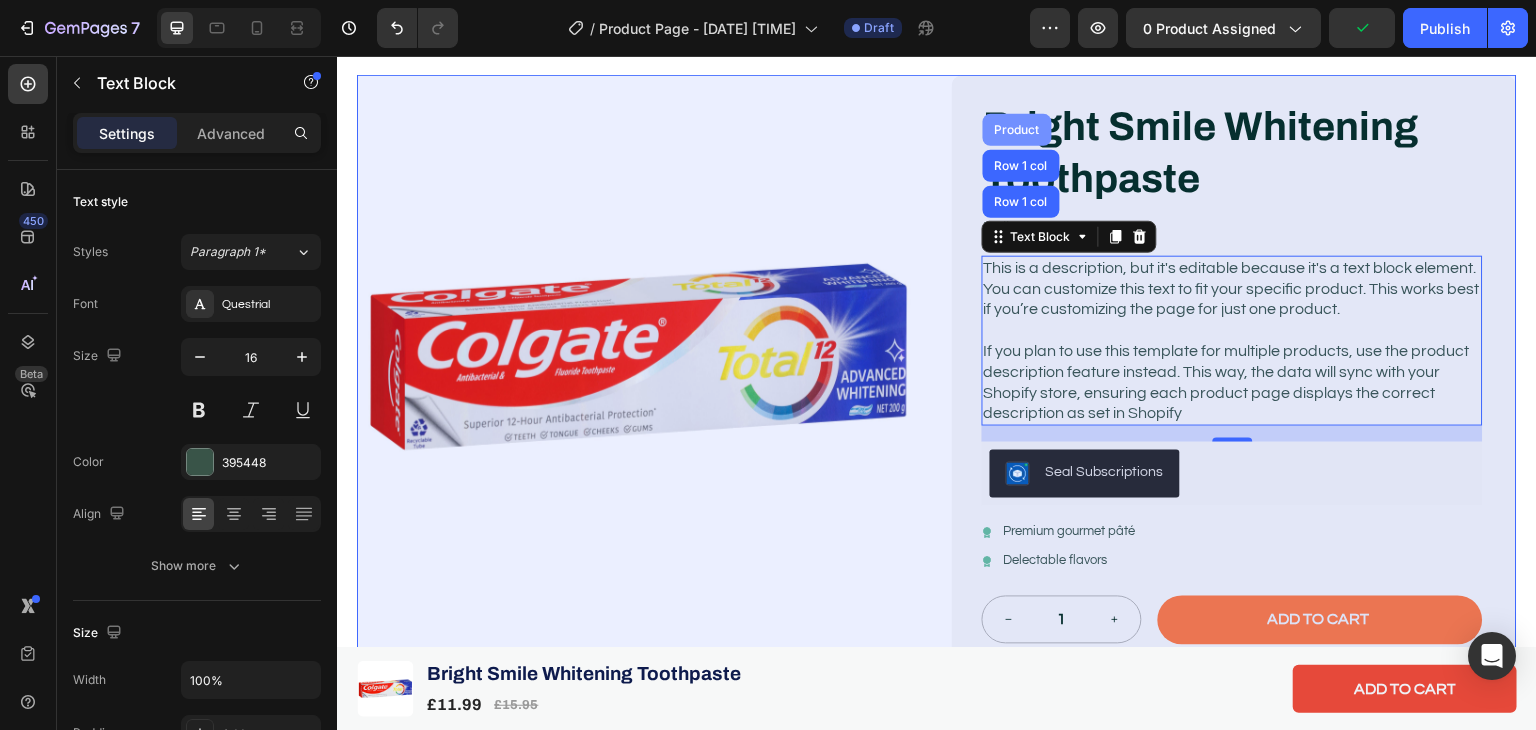 click on "Product" at bounding box center [1017, 130] 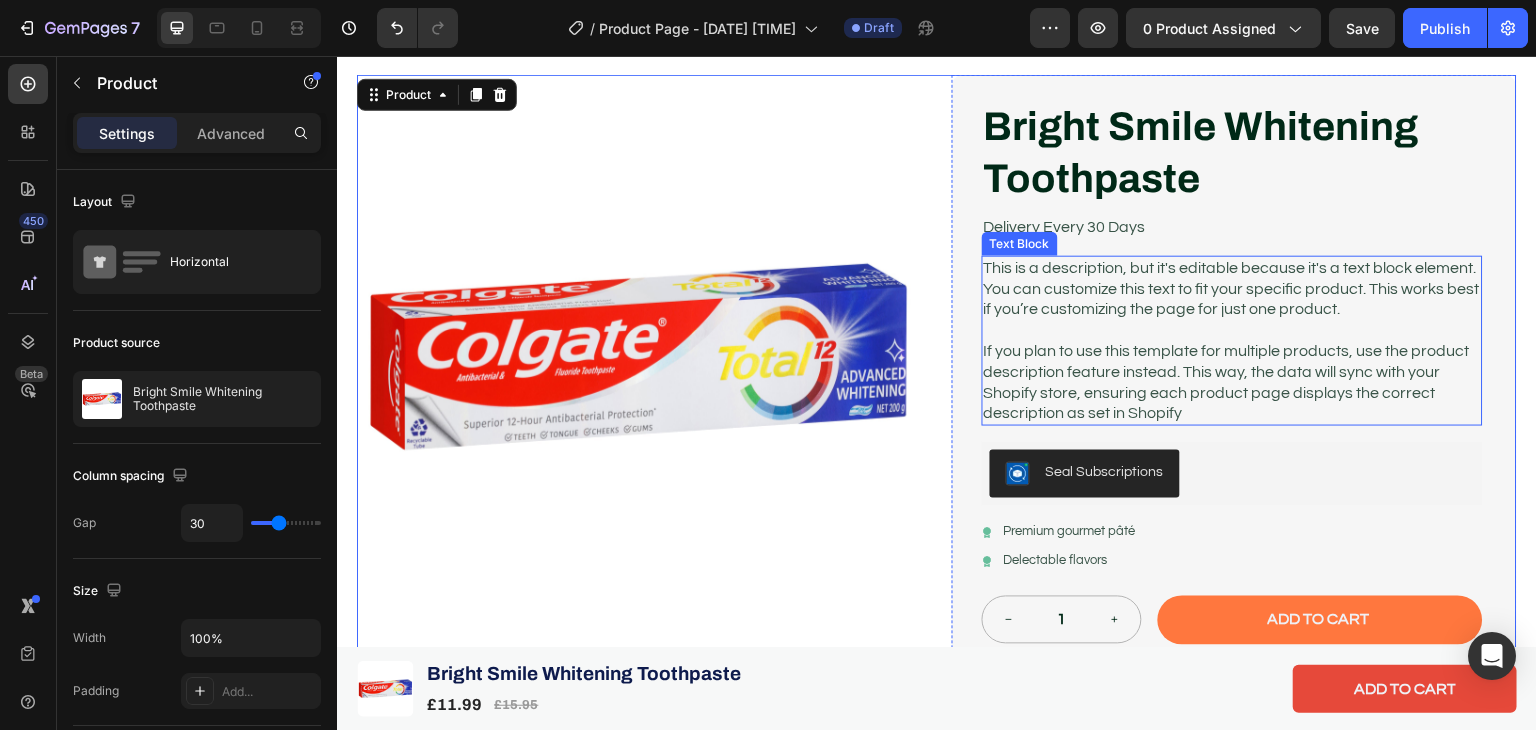 click on "This is a description, but it's editable because it's a text block element. You can customize this text to fit your specific product. This works best if you’re customizing the page for just one product." at bounding box center [1232, 289] 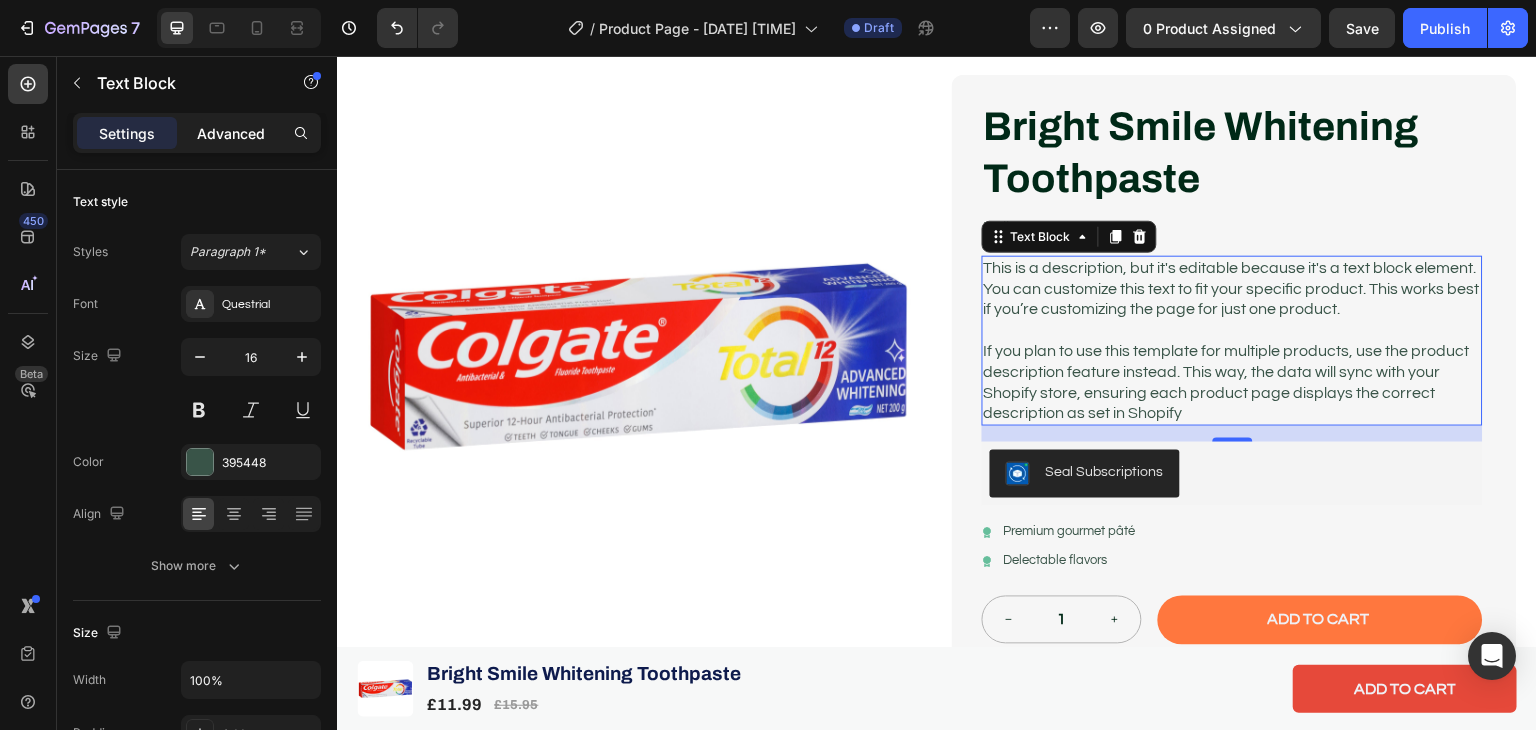 click on "Advanced" at bounding box center [231, 133] 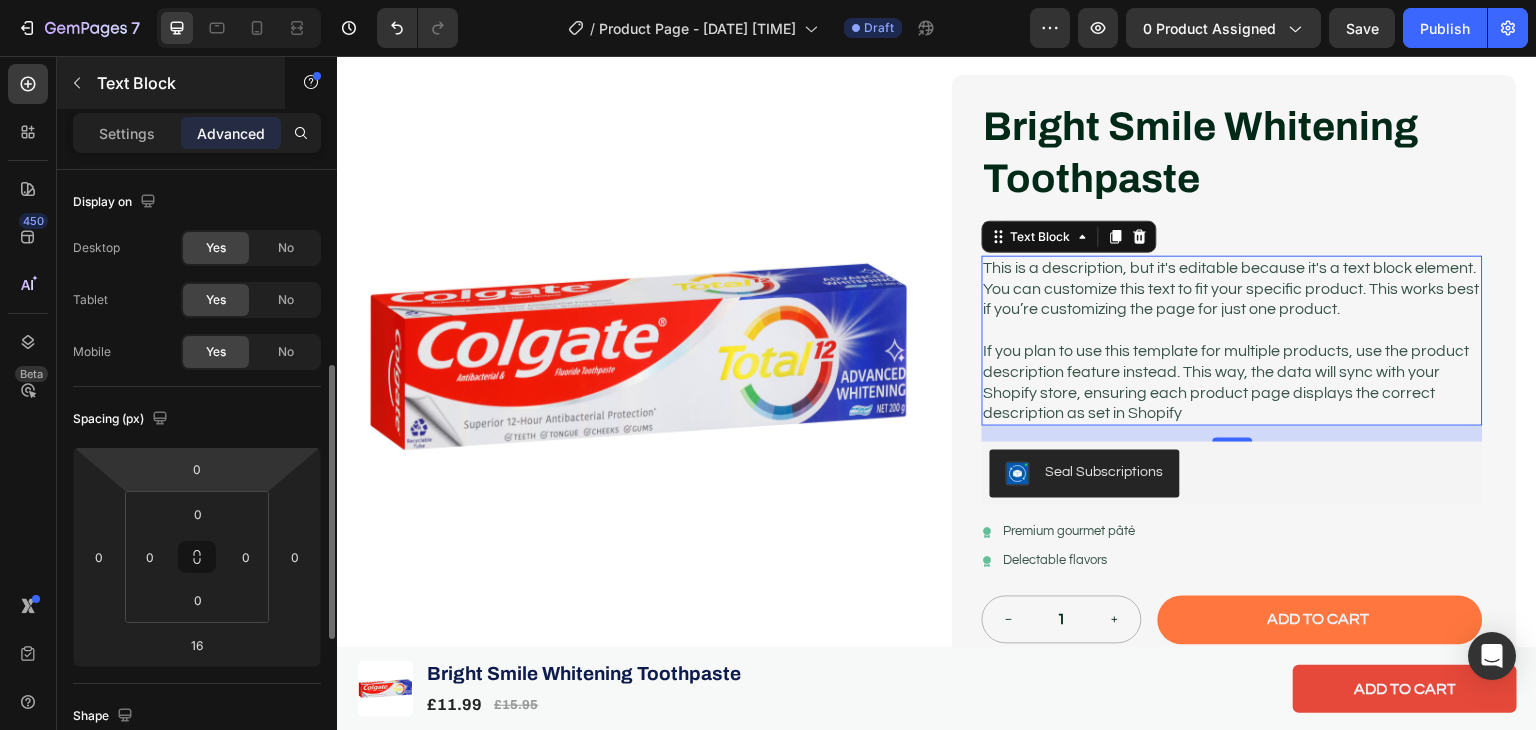 click at bounding box center [77, 83] 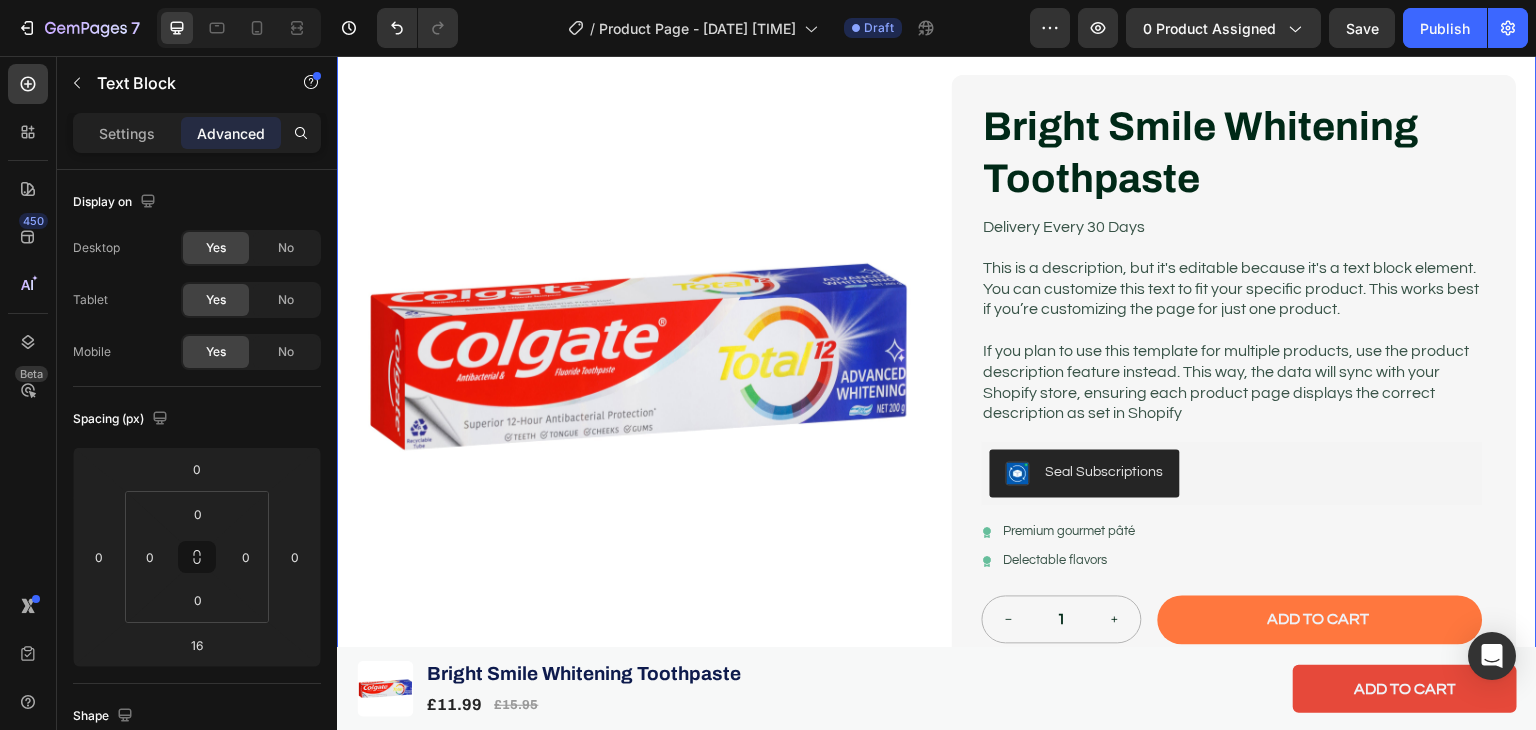 click on "This is a description, but it's editable because it's a text block element. You can customize this text to fit your specific product. This works best if you’re customizing the page for just one product." at bounding box center [1232, 289] 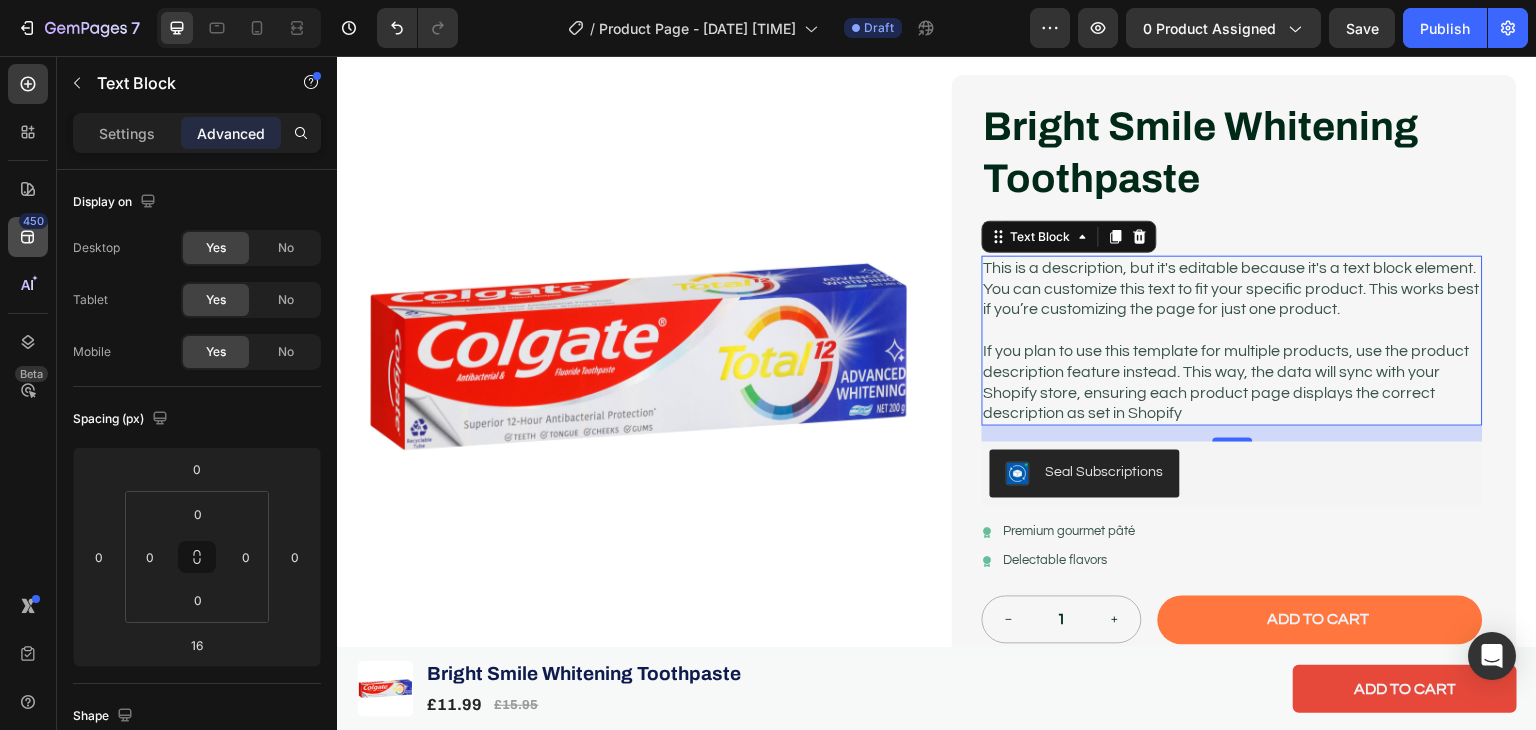 click 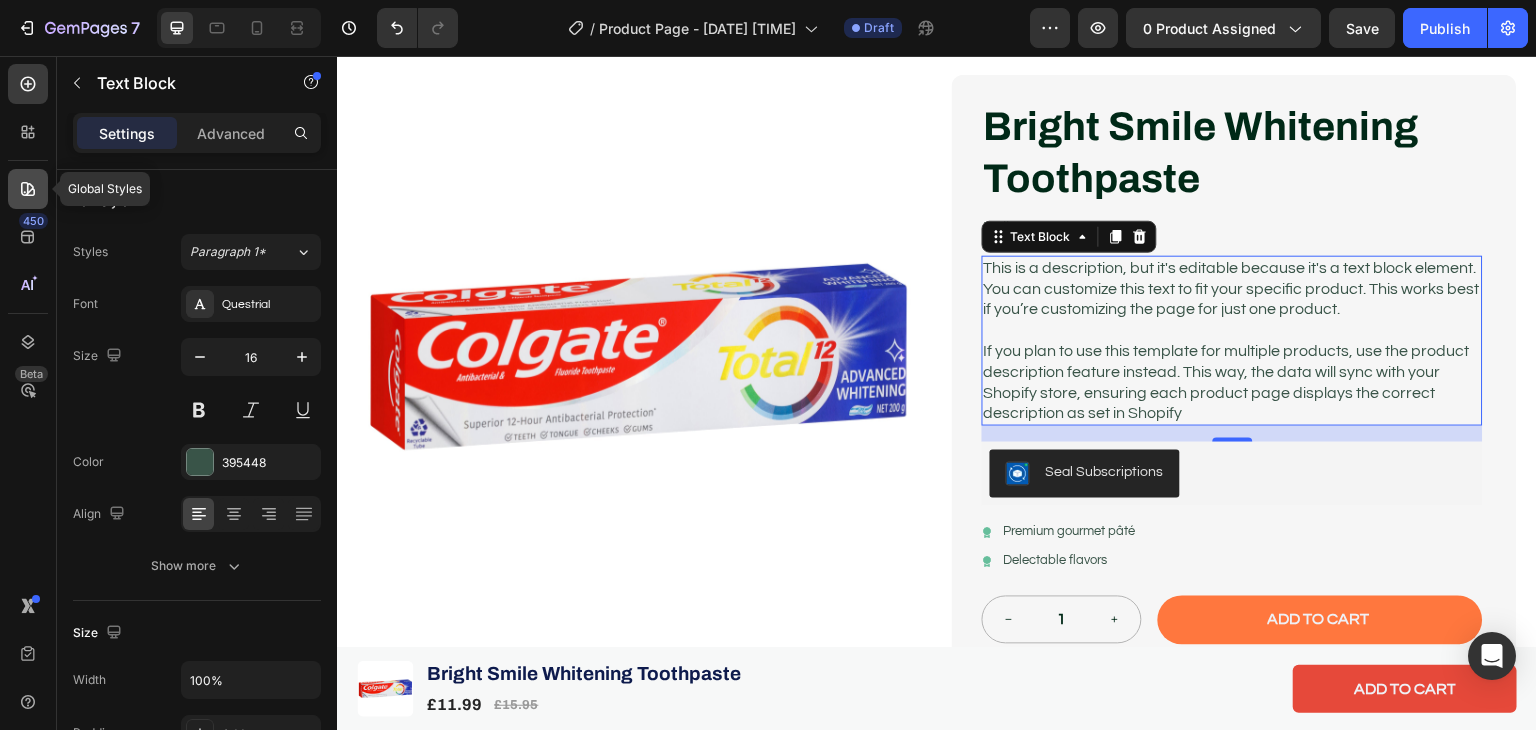 click 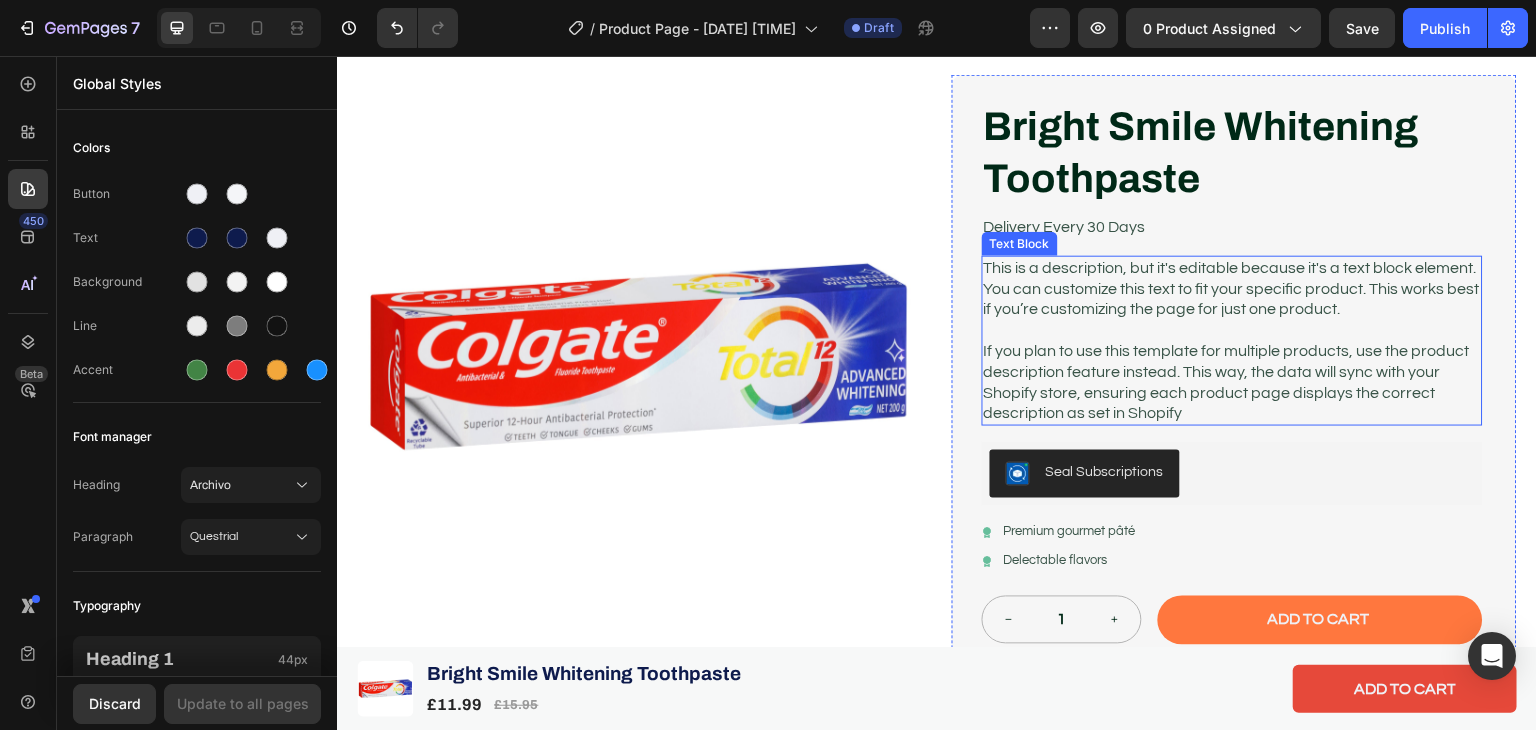 click on "If you plan to use this template for multiple products, use the product description feature instead. This way, the data will sync with your Shopify store, ensuring each product page displays the correct description as set in Shopify" at bounding box center (1232, 382) 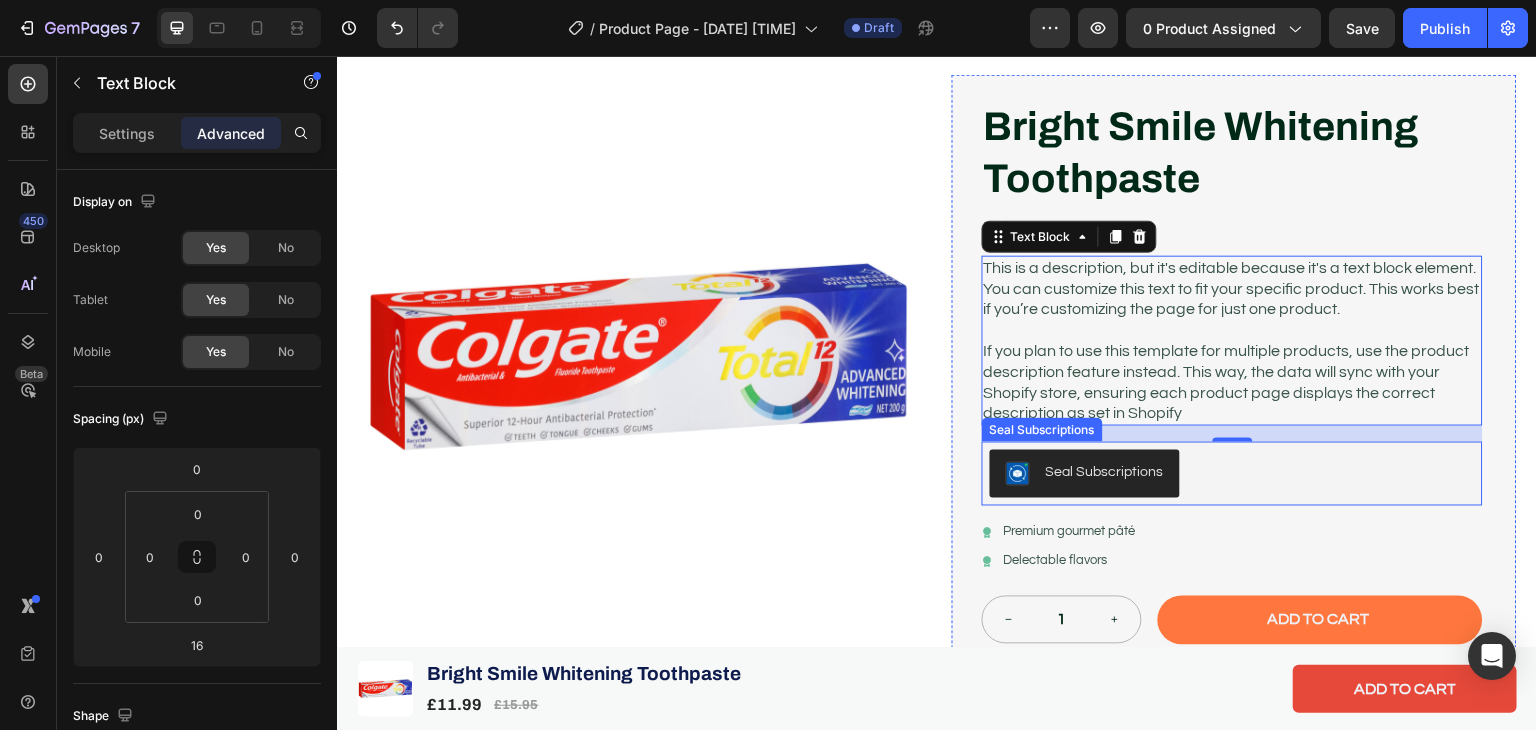 click on "Seal Subscriptions" at bounding box center [1232, 474] 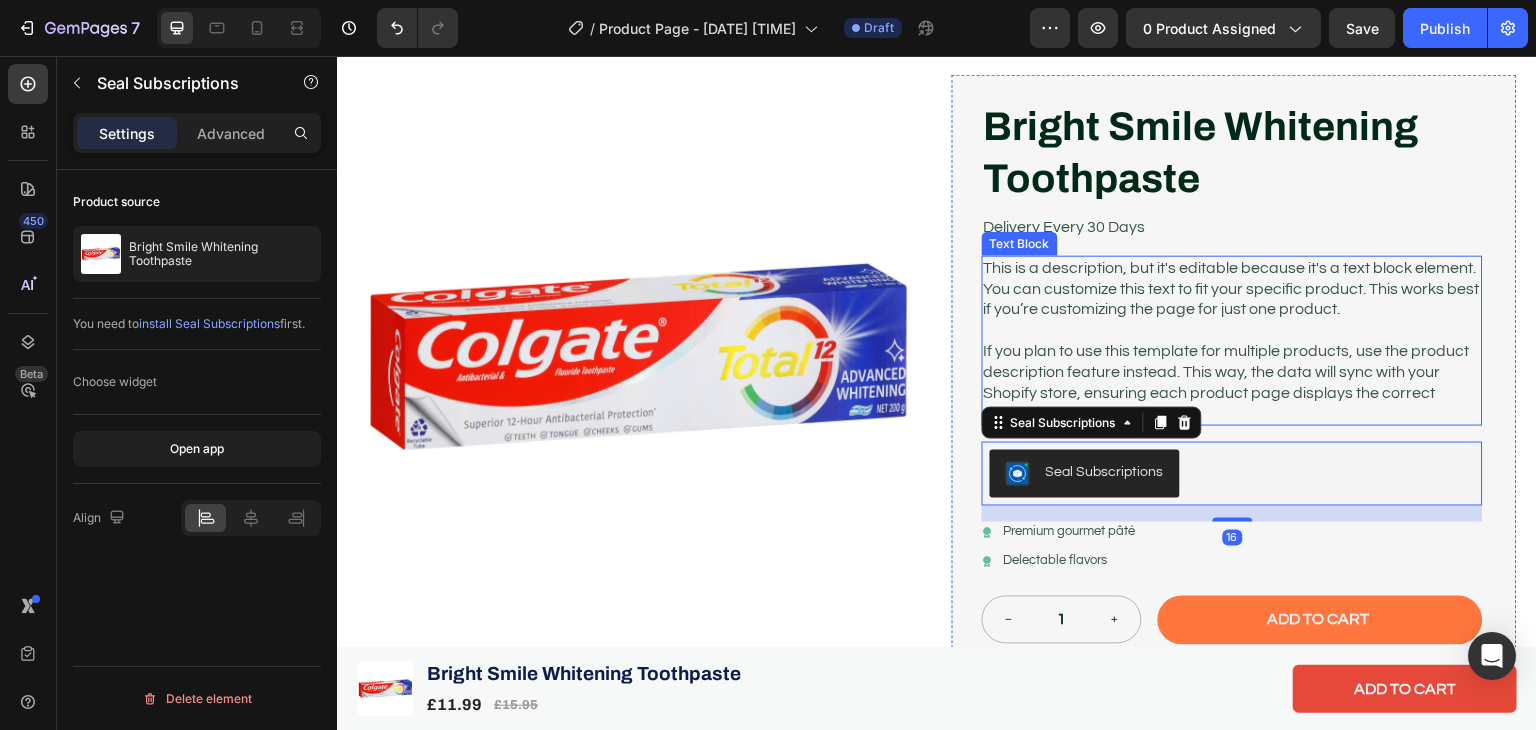 click on "This is a description, but it's editable because it's a text block element. You can customize this text to fit your specific product. This works best if you’re customizing the page for just one product.   If you plan to use this template for multiple products, use the product description feature instead. This way, the data will sync with your Shopify store, ensuring each product page displays the correct description as set in Shopify Text Block" at bounding box center [1232, 341] 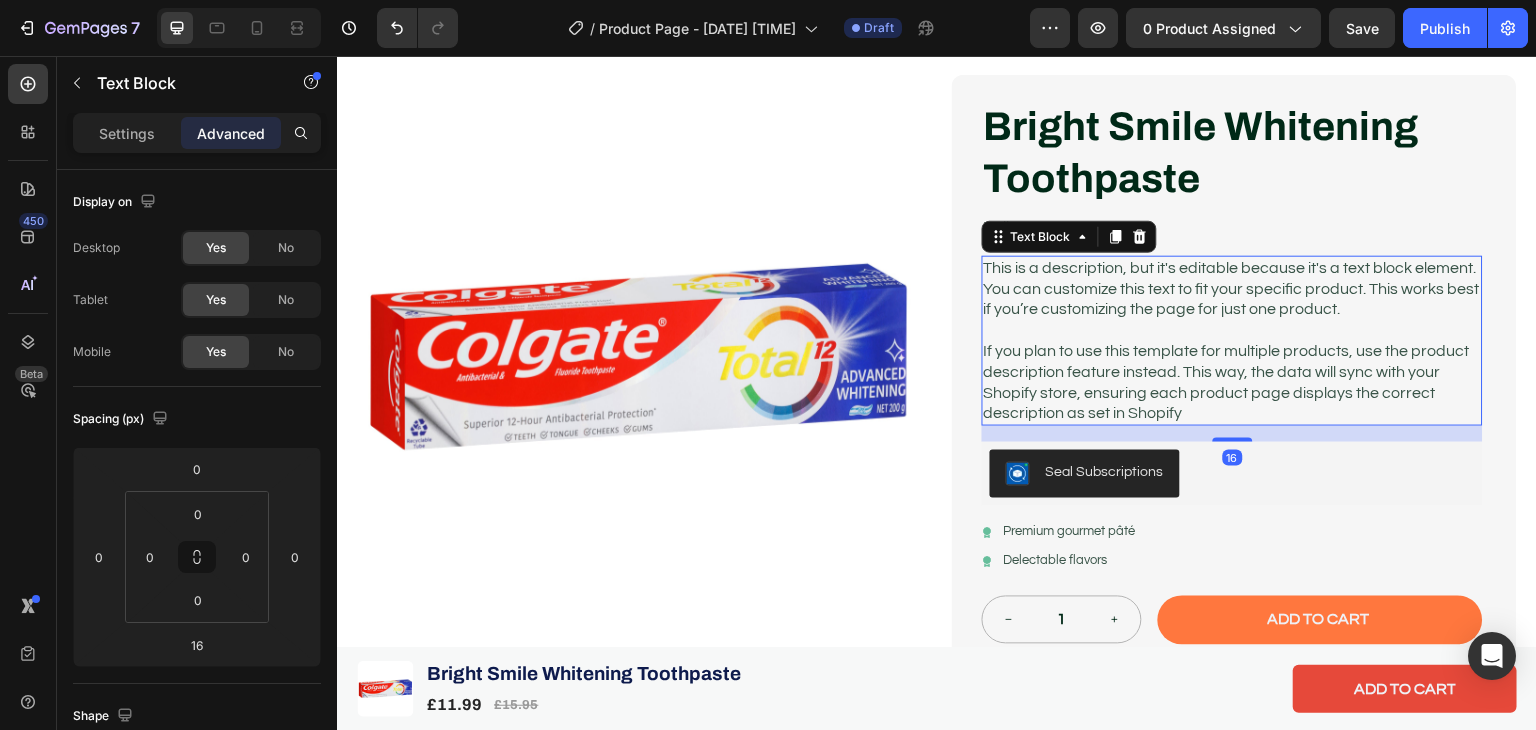 click on "16" at bounding box center [1233, 458] 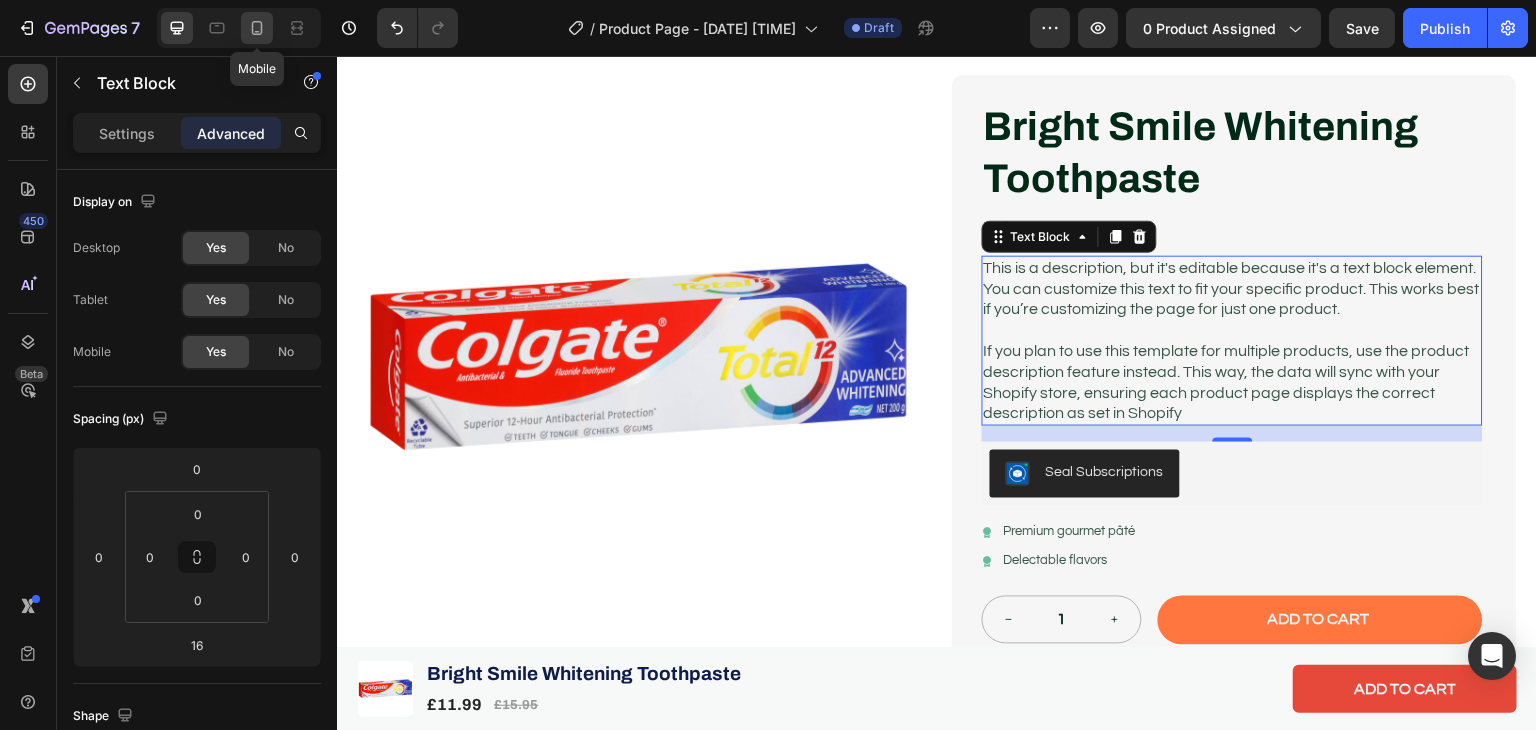 click 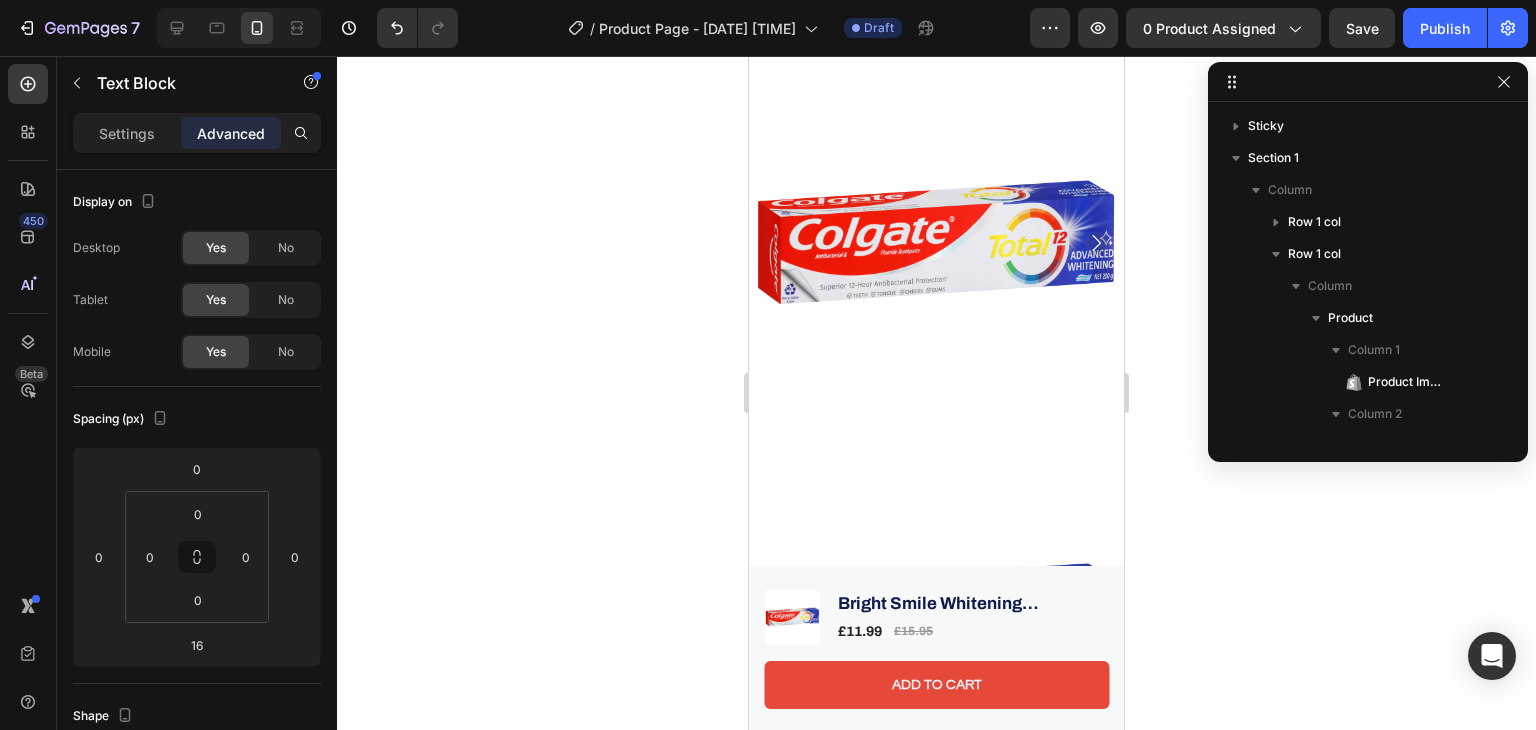 scroll, scrollTop: 378, scrollLeft: 0, axis: vertical 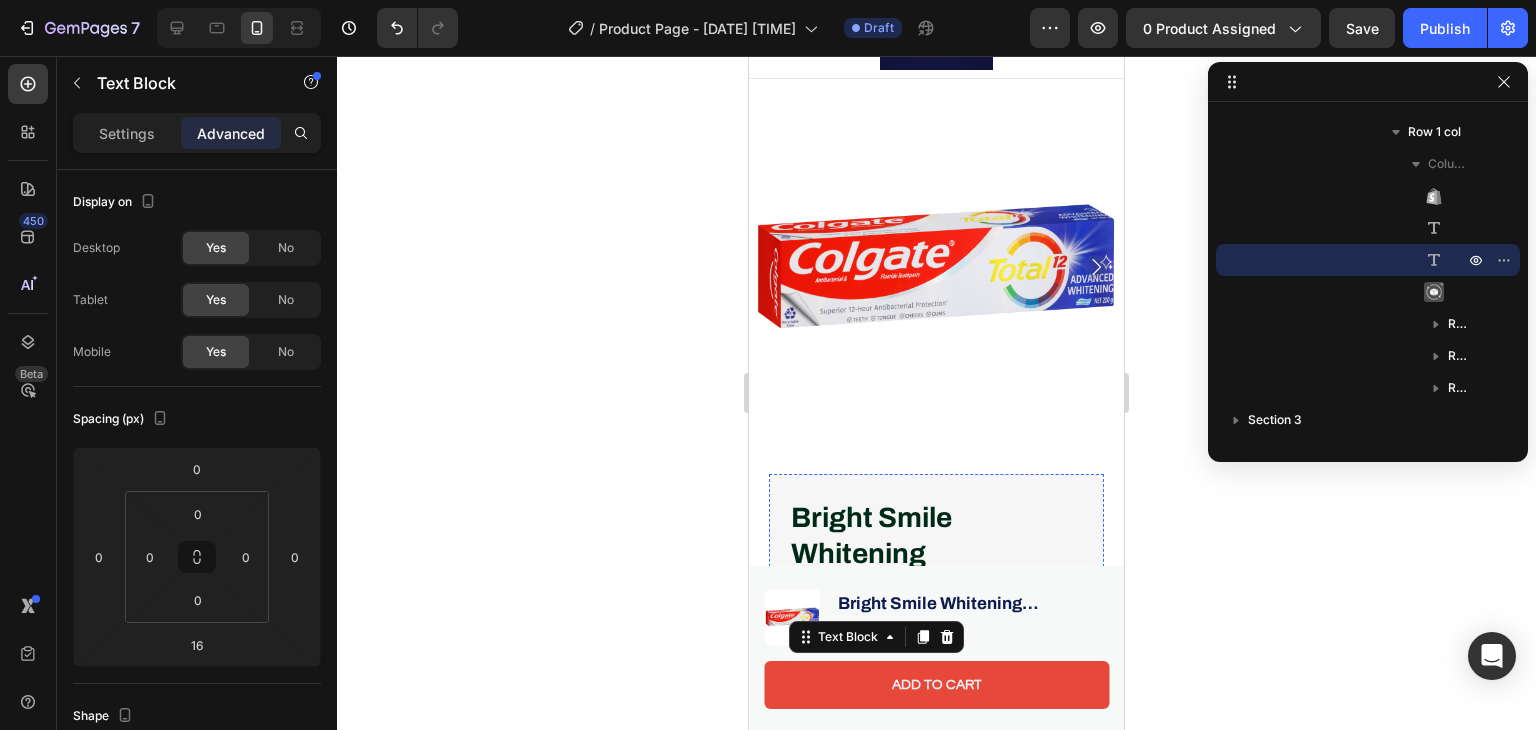 click at bounding box center [936, 266] 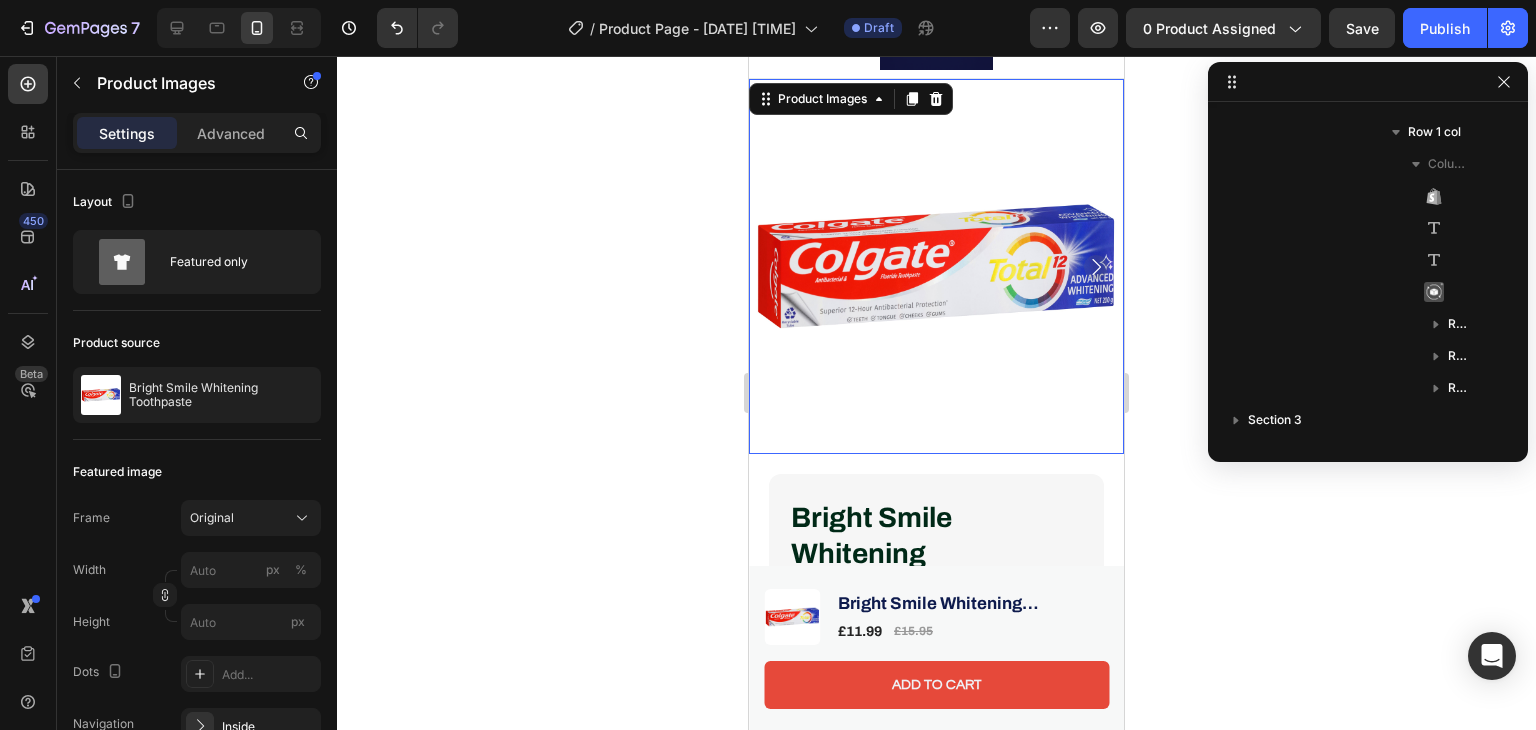 scroll, scrollTop: 122, scrollLeft: 0, axis: vertical 